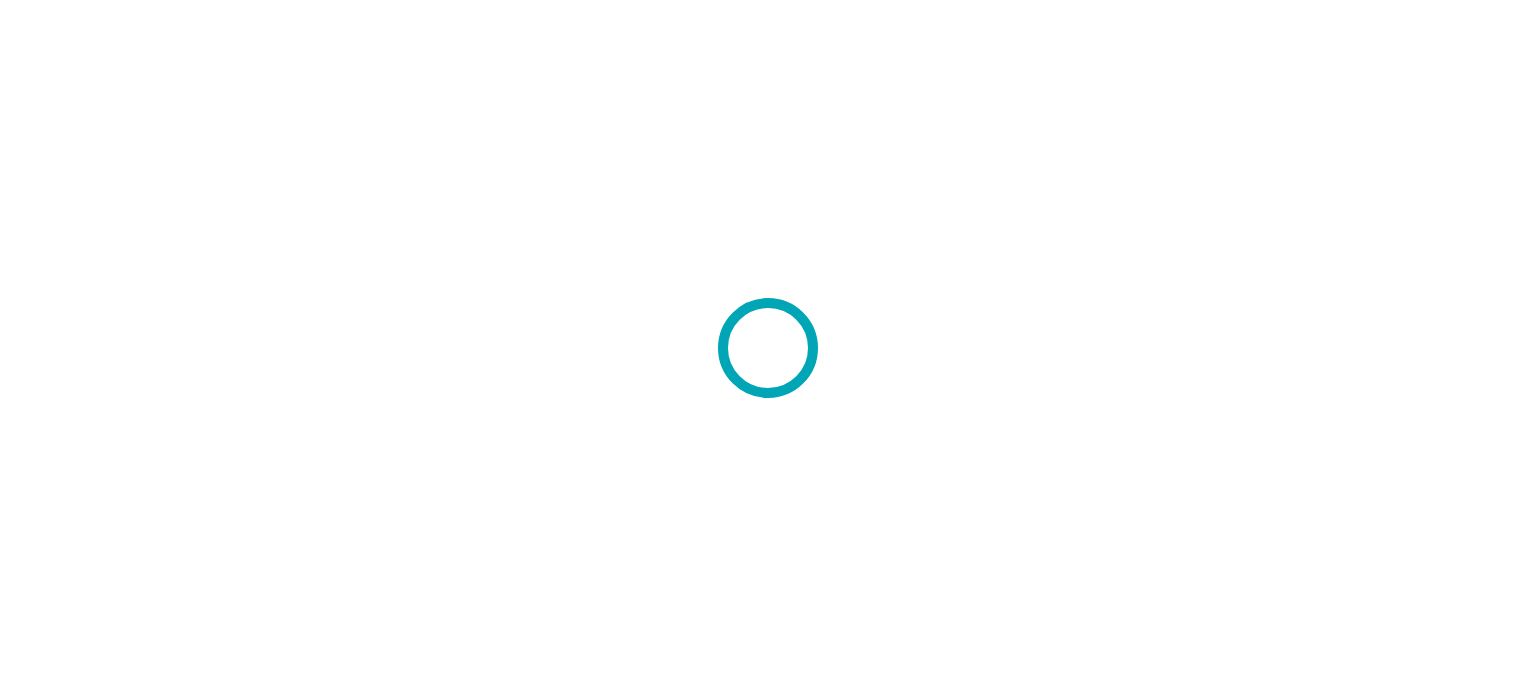 scroll, scrollTop: 0, scrollLeft: 0, axis: both 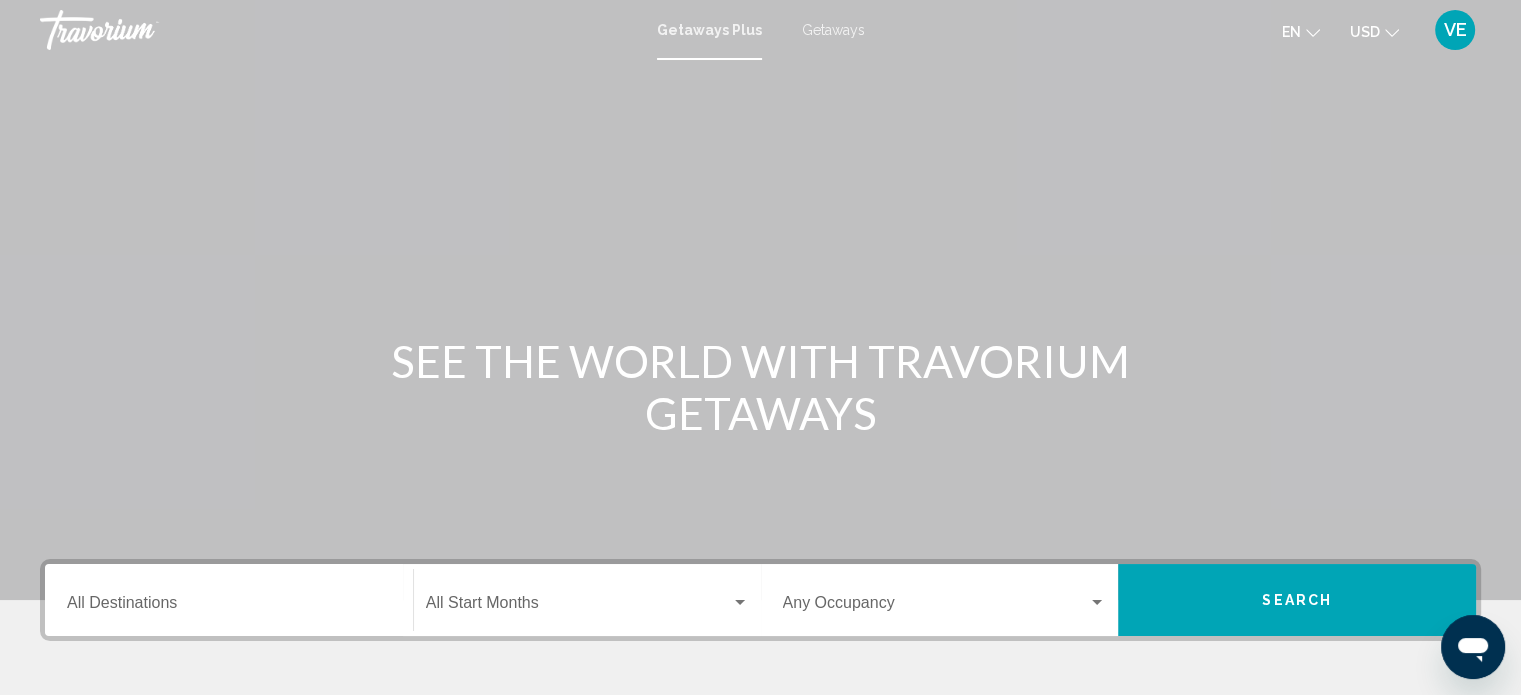 click on "Getaways" at bounding box center (833, 30) 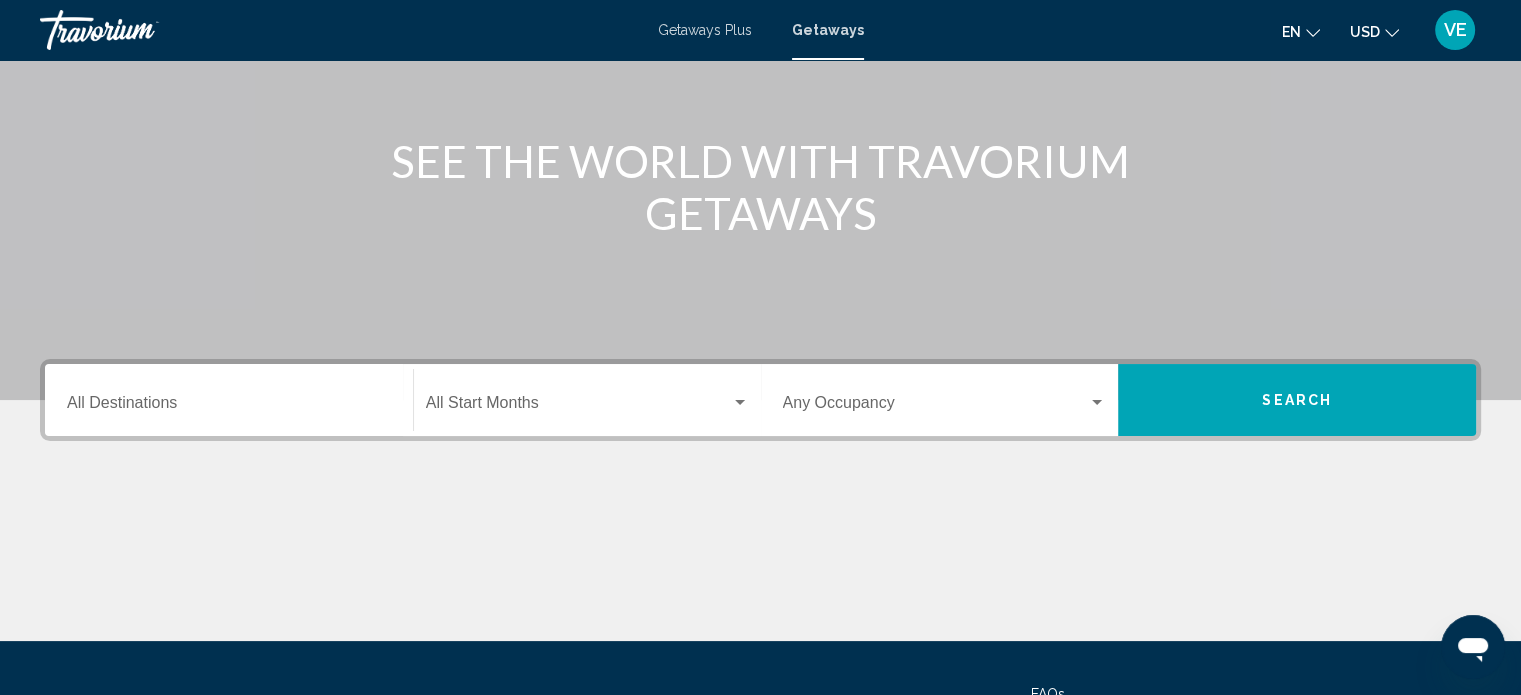 click on "Destination All Destinations" at bounding box center [229, 407] 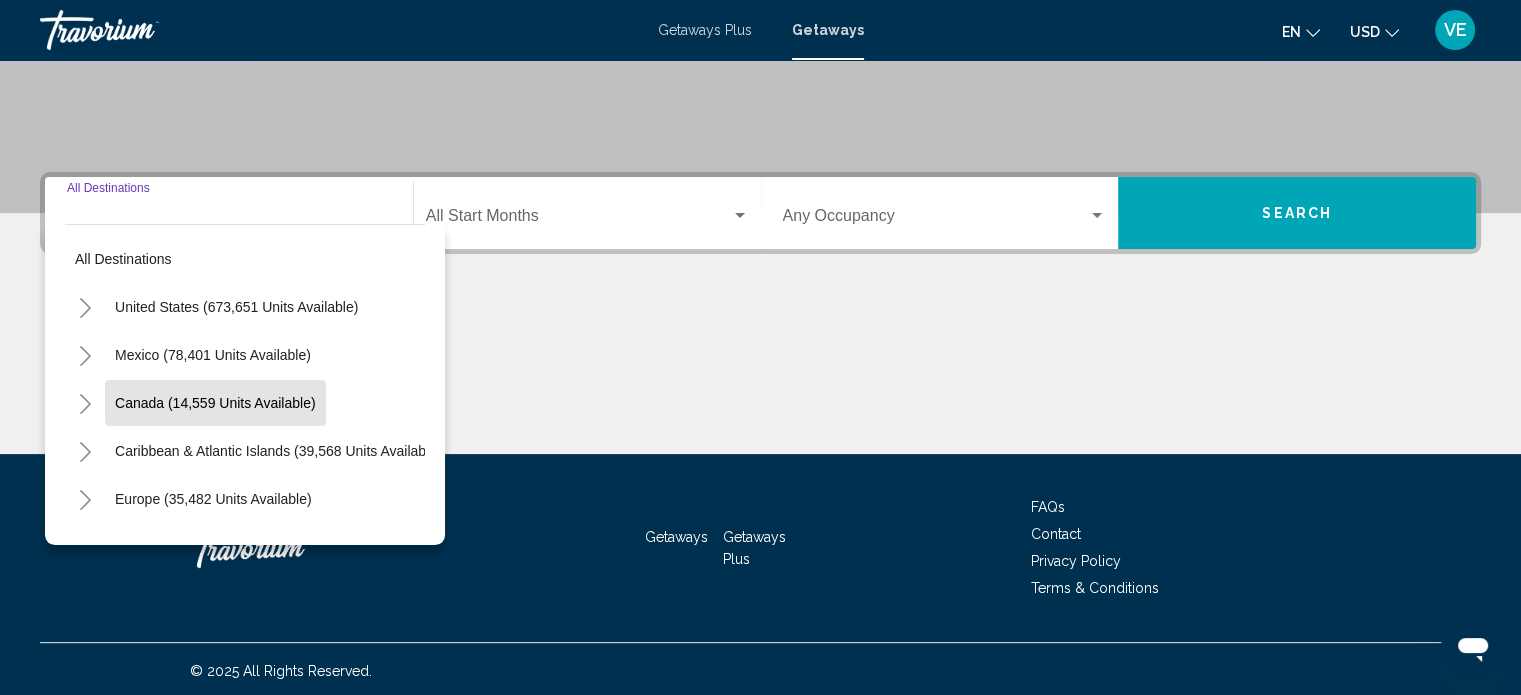 scroll, scrollTop: 390, scrollLeft: 0, axis: vertical 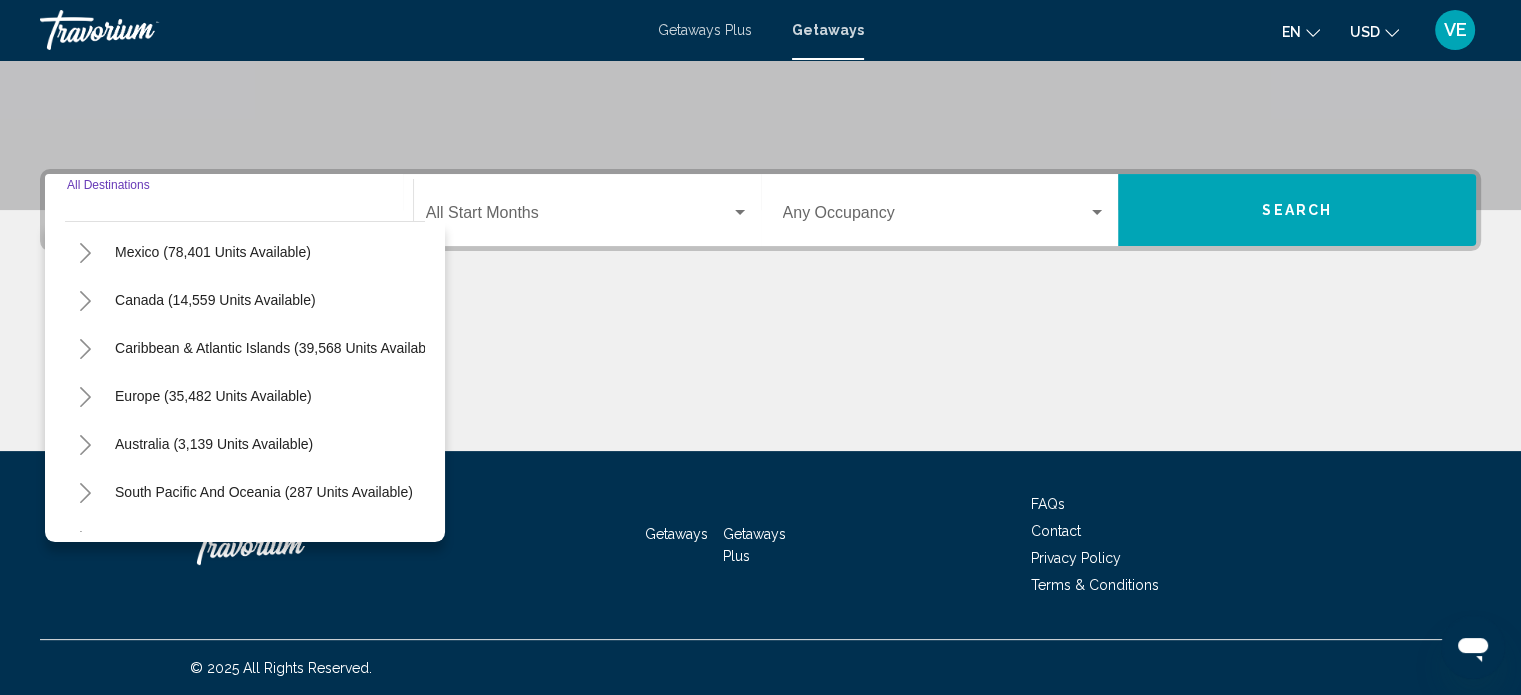 click on "Europe (35,482 units available)" at bounding box center [214, 444] 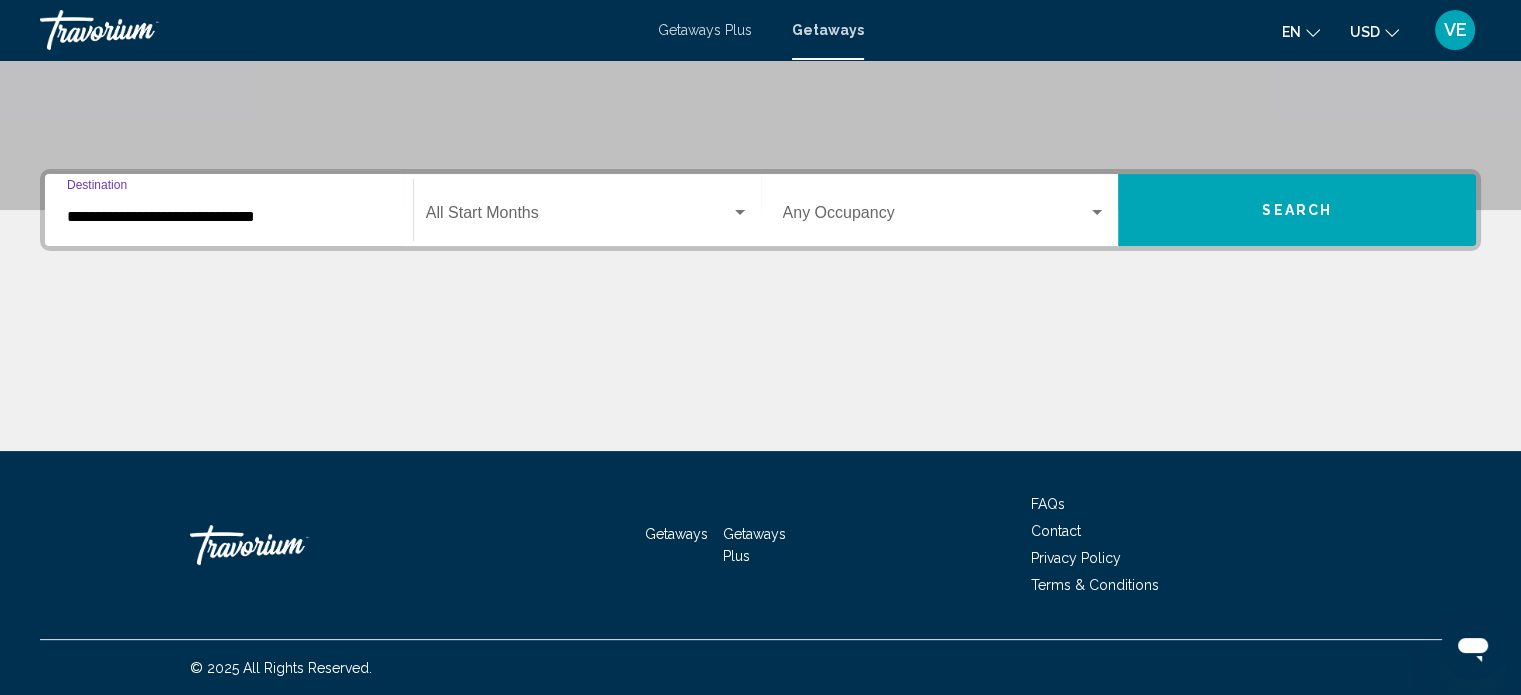 click on "**********" at bounding box center (229, 217) 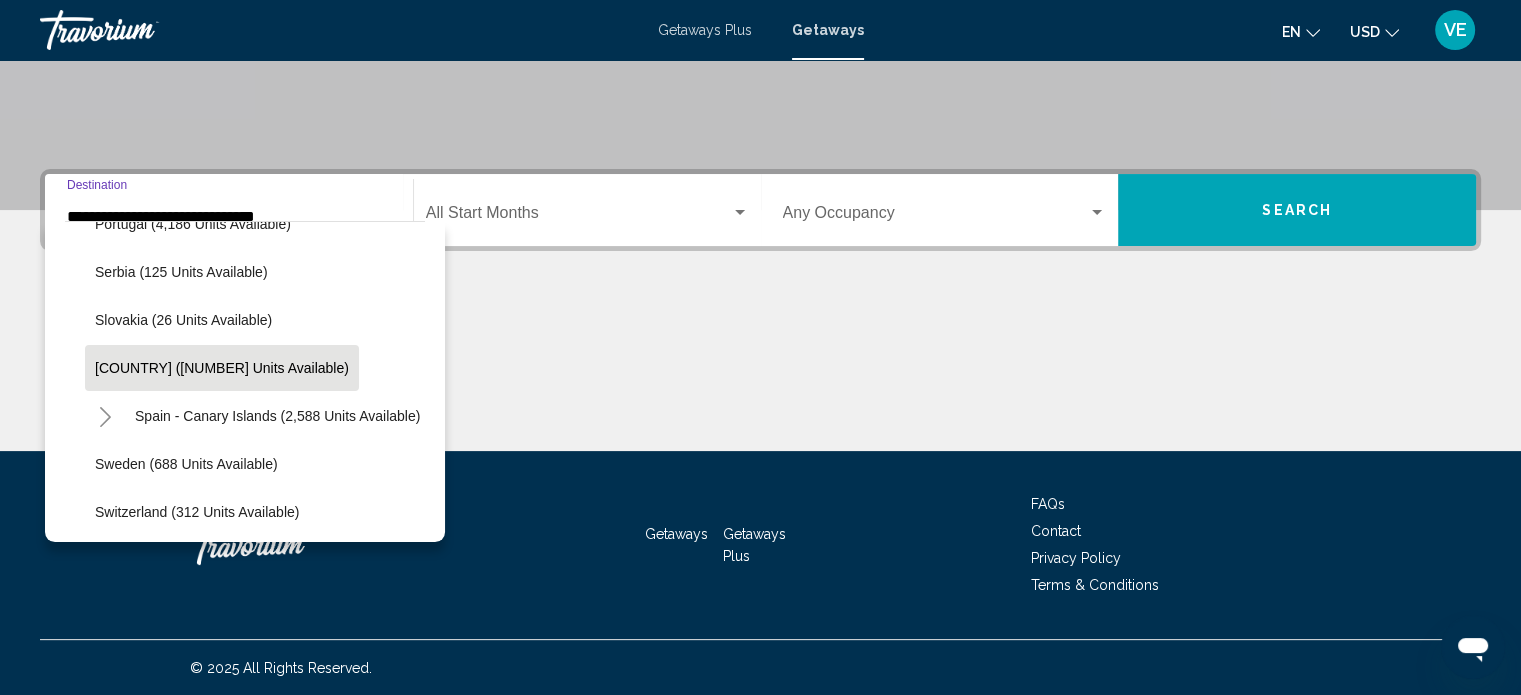 scroll, scrollTop: 826, scrollLeft: 0, axis: vertical 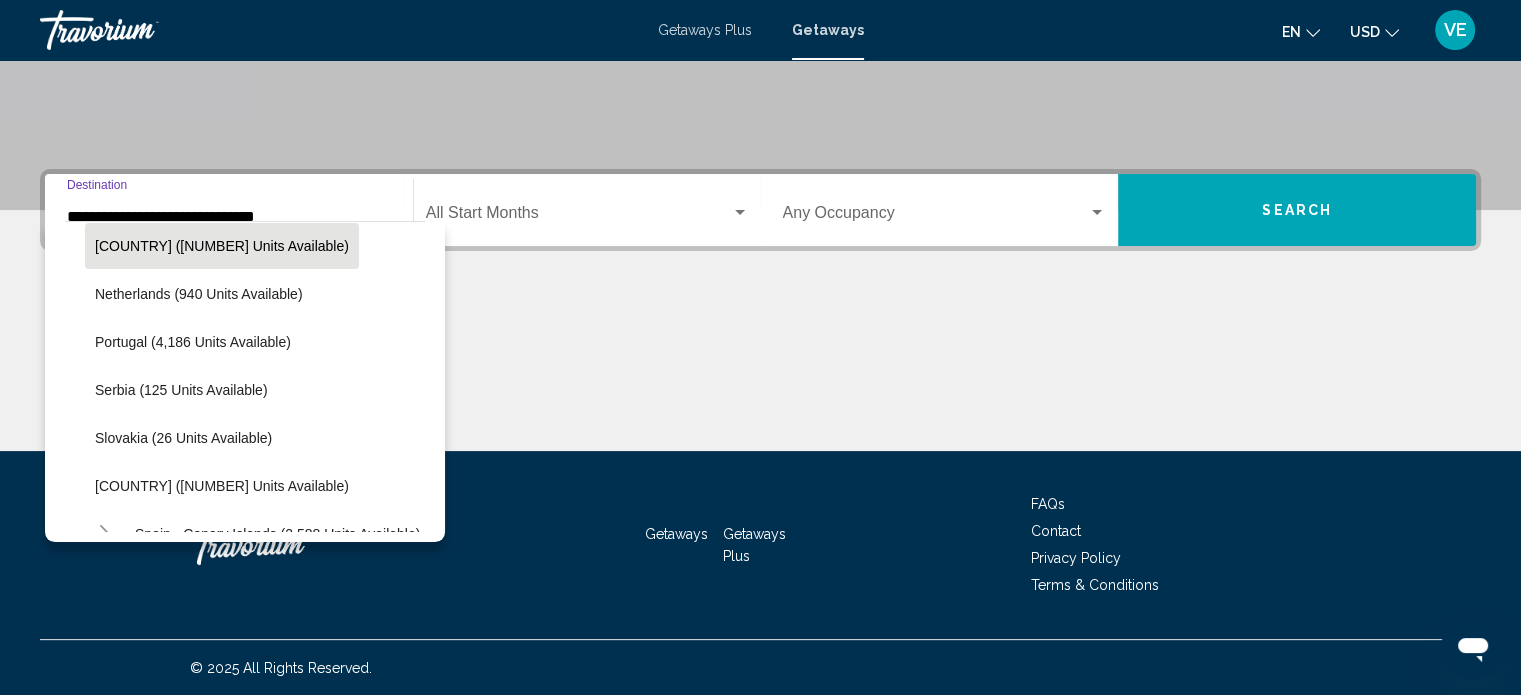 click on "[COUNTRY] ([NUMBER] units available)" 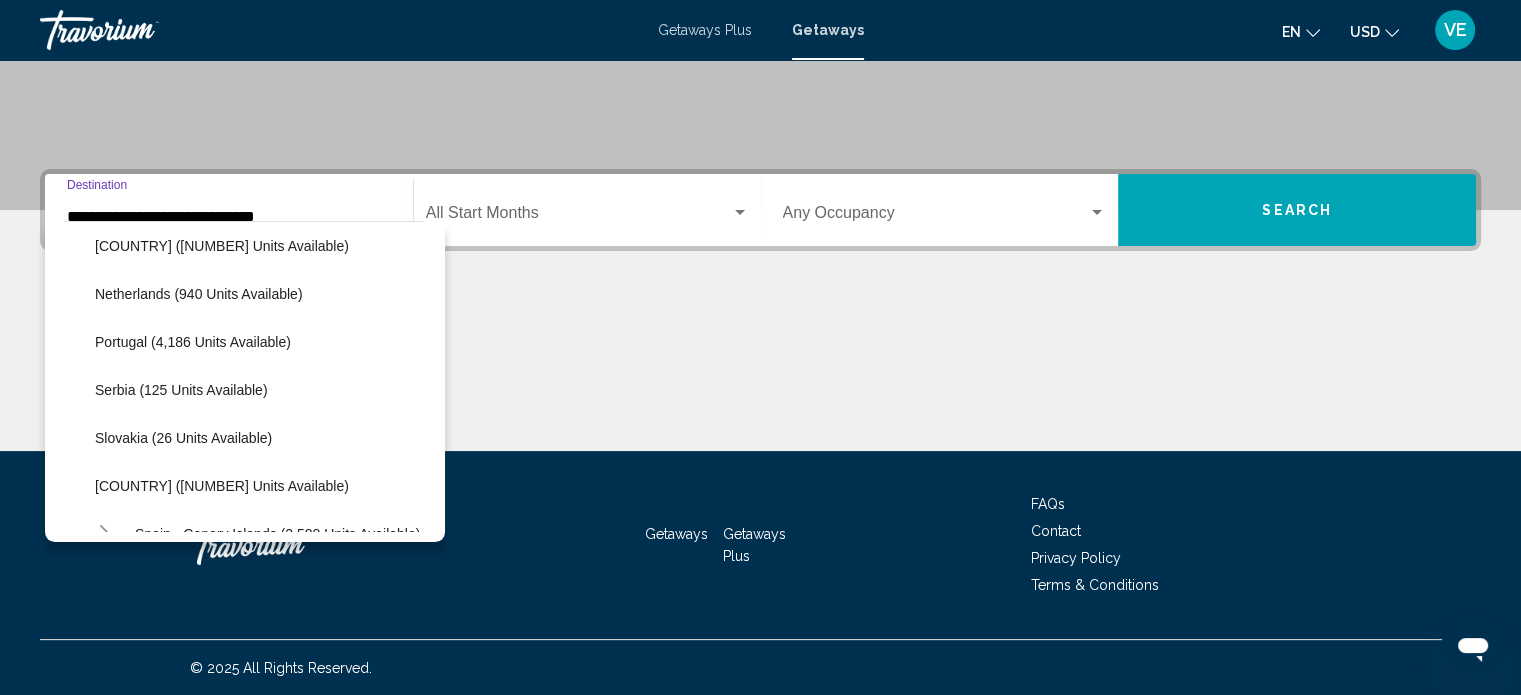 type on "**********" 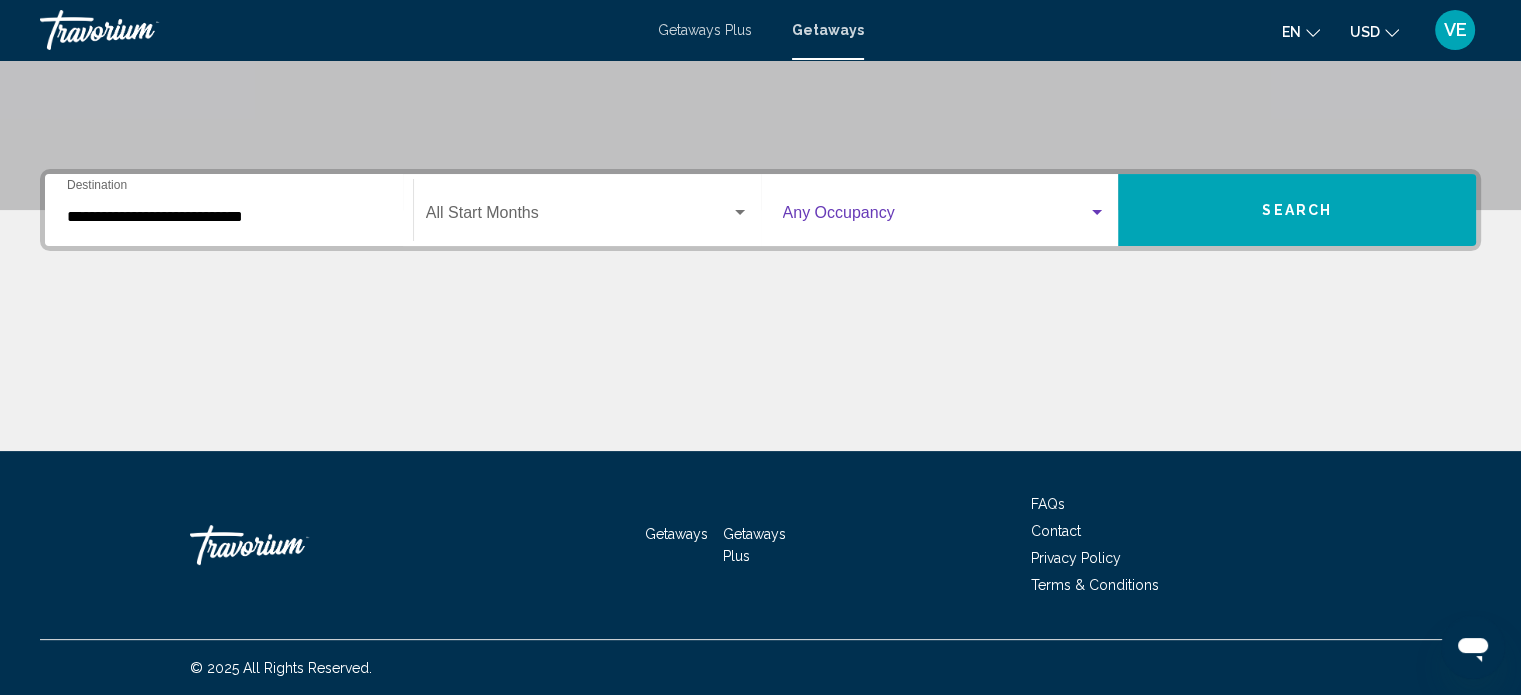click at bounding box center [936, 217] 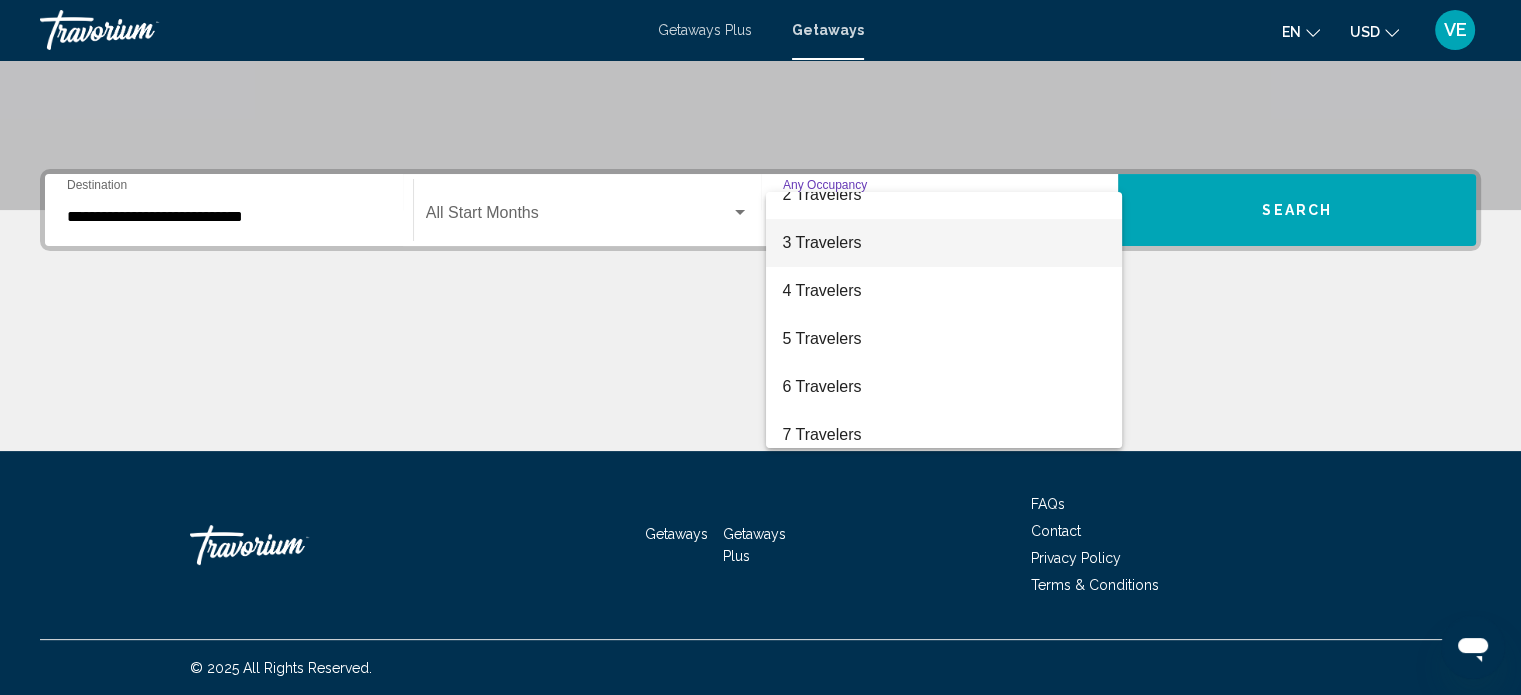 scroll, scrollTop: 100, scrollLeft: 0, axis: vertical 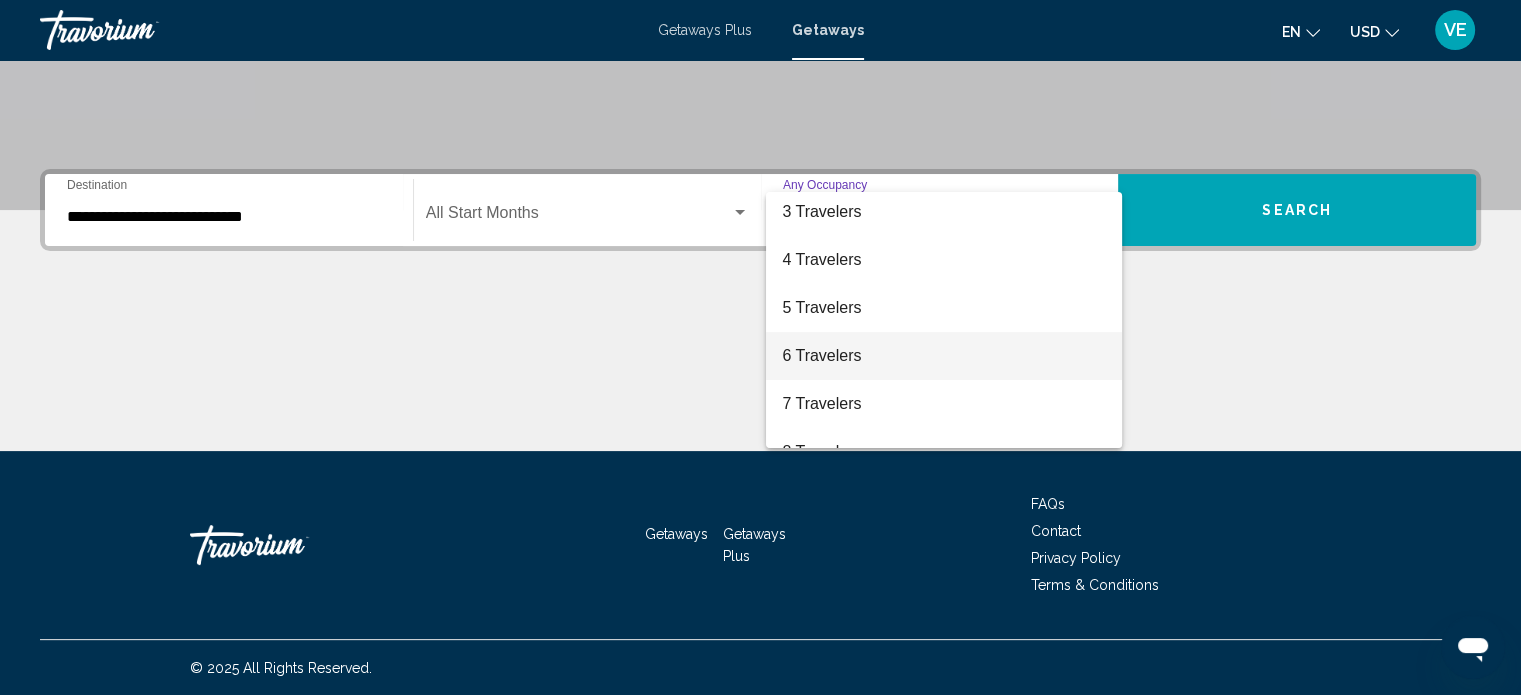 click on "6 Travelers" at bounding box center [944, 356] 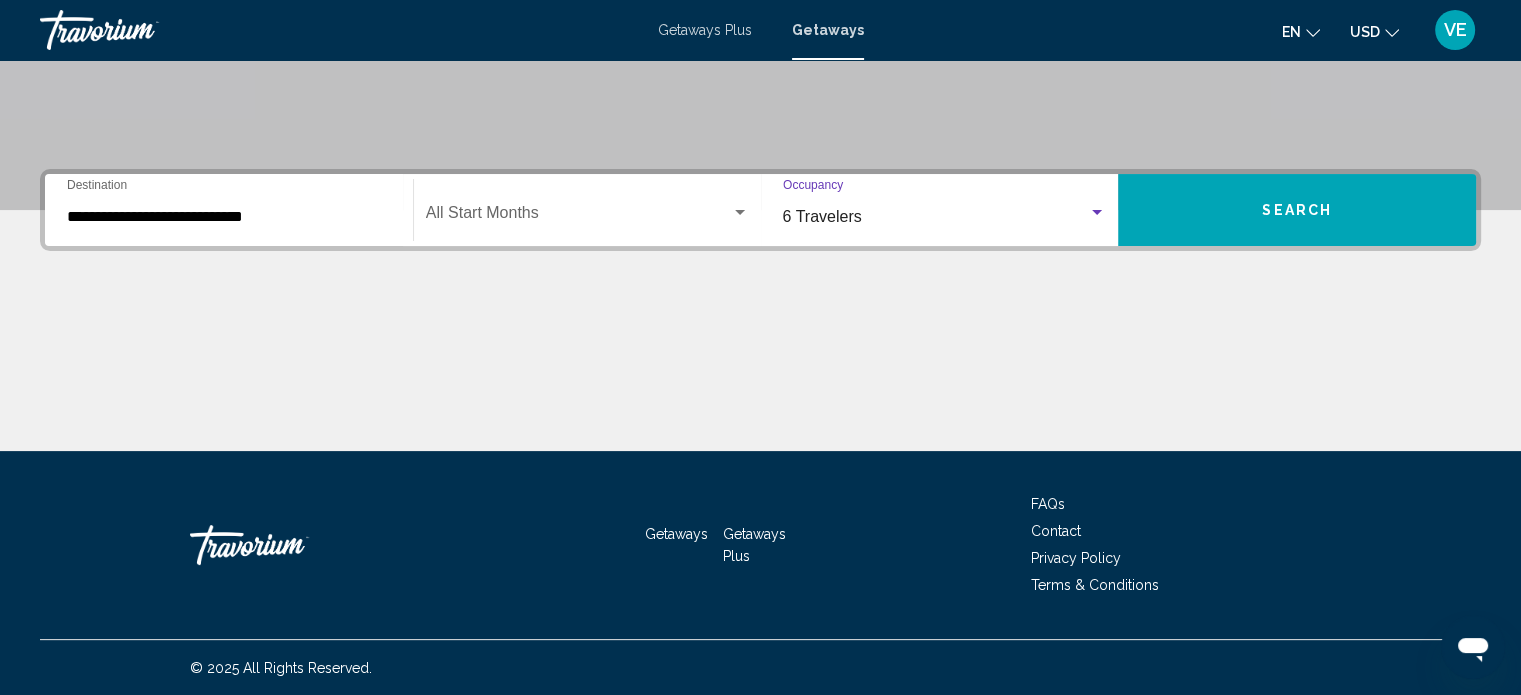 click on "Search" at bounding box center [1297, 210] 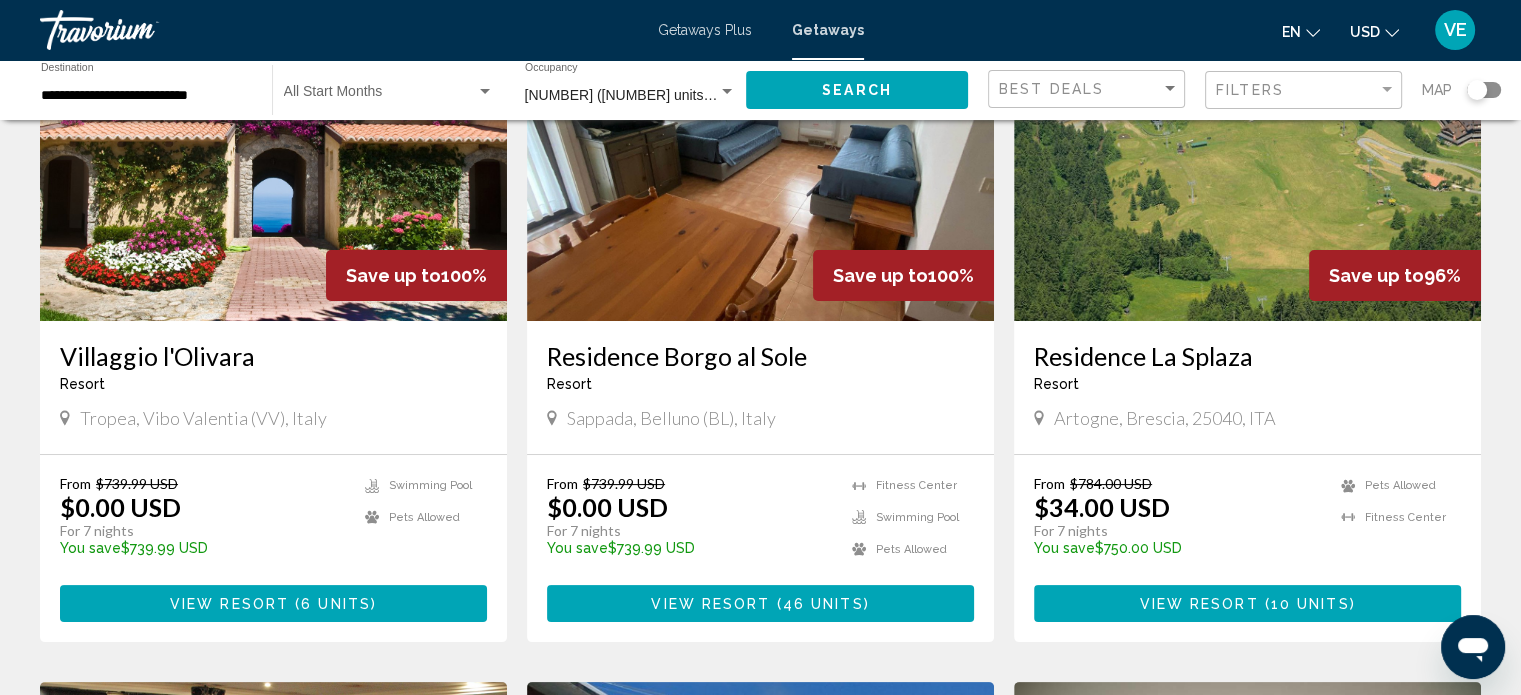 scroll, scrollTop: 0, scrollLeft: 0, axis: both 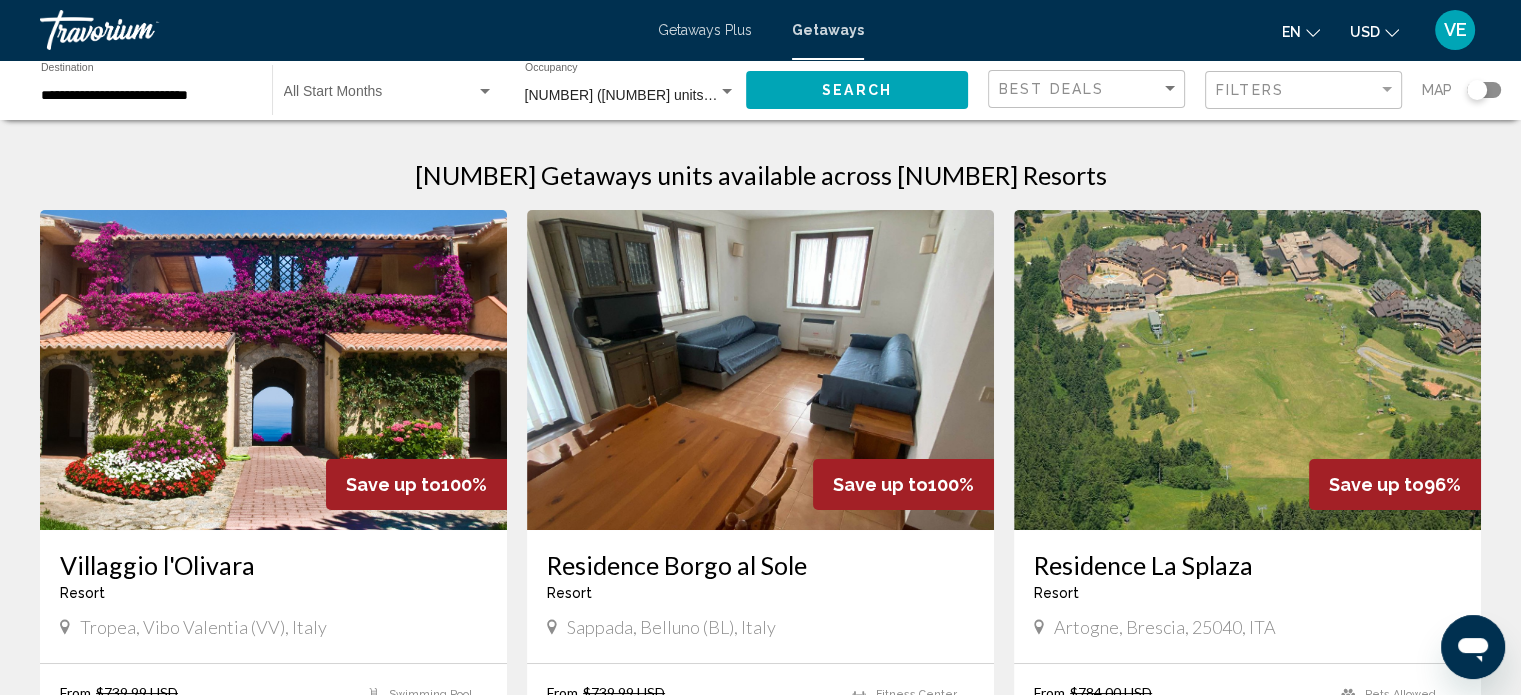 click at bounding box center [485, 92] 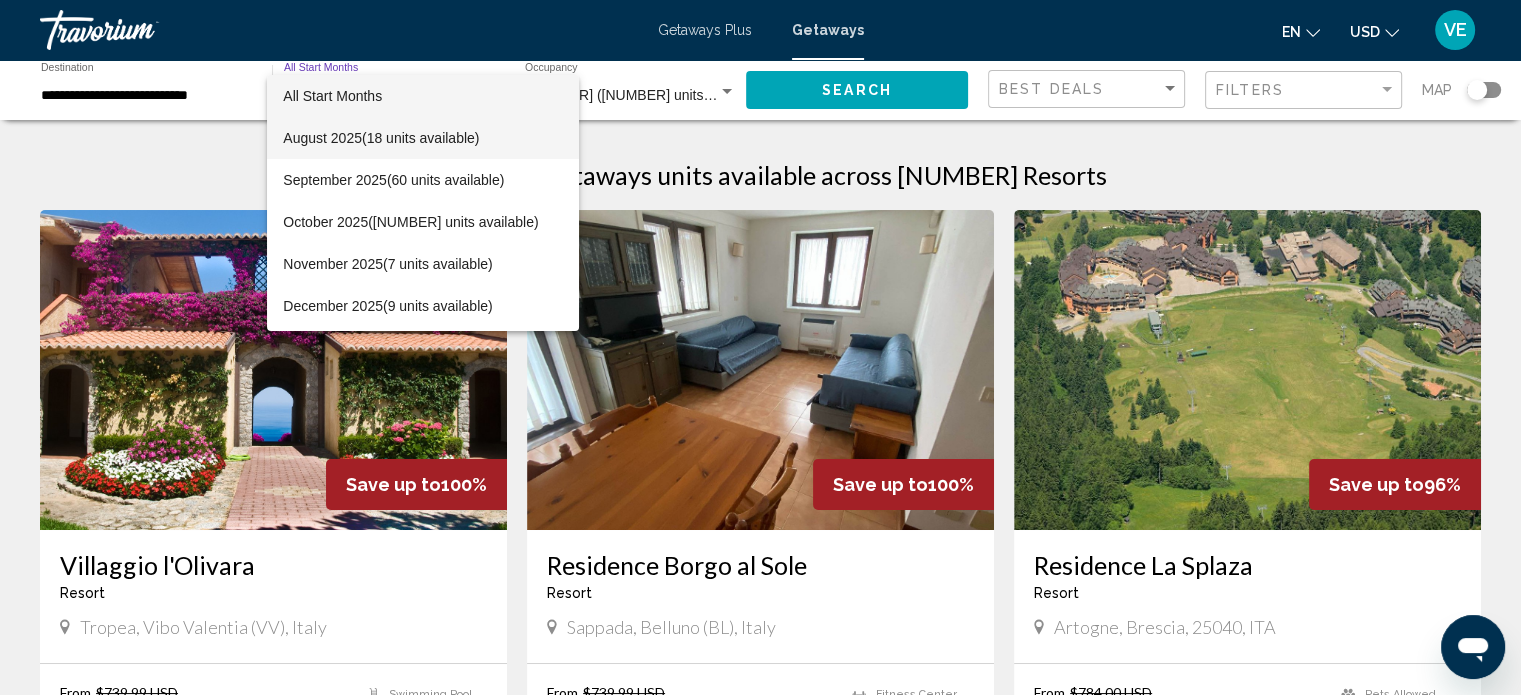 click on "[MONTH] [YEAR] ([NUMBER] units available)" at bounding box center [423, 138] 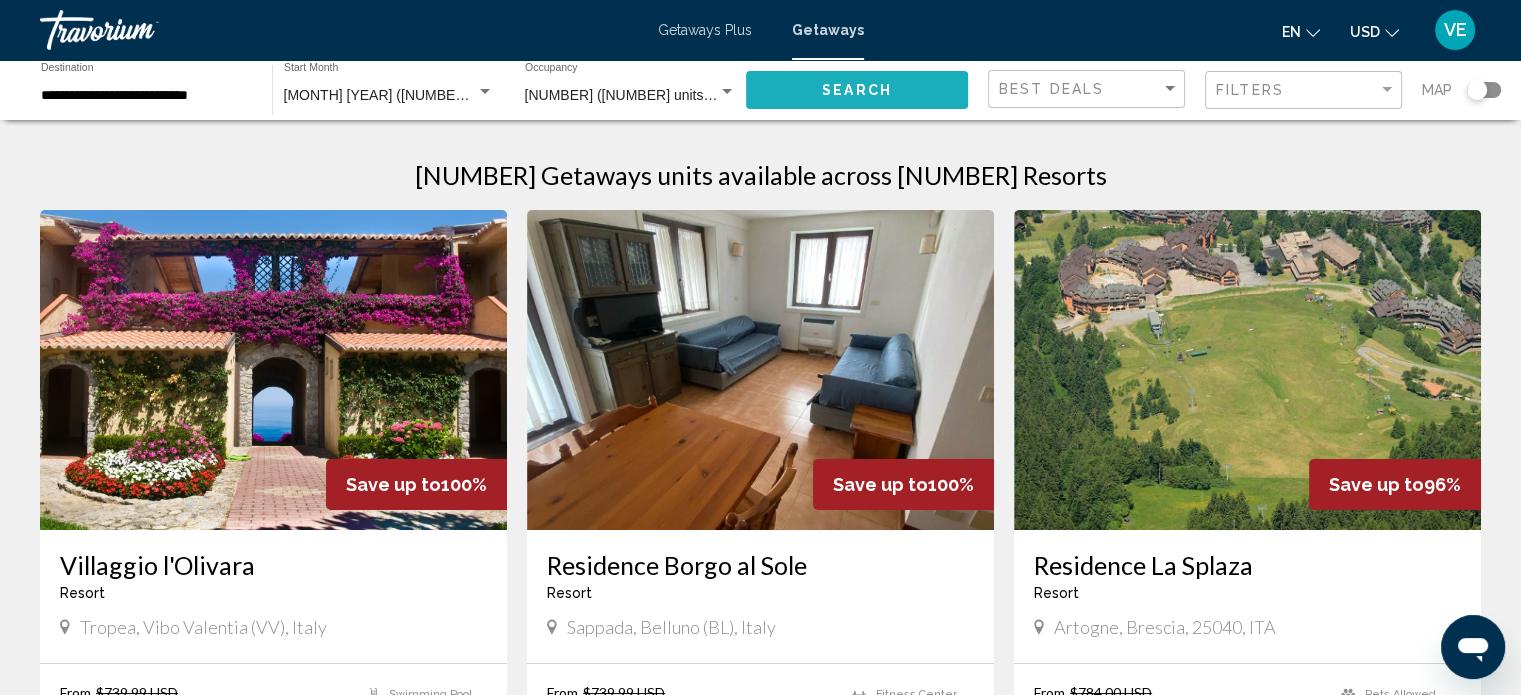 click on "Search" 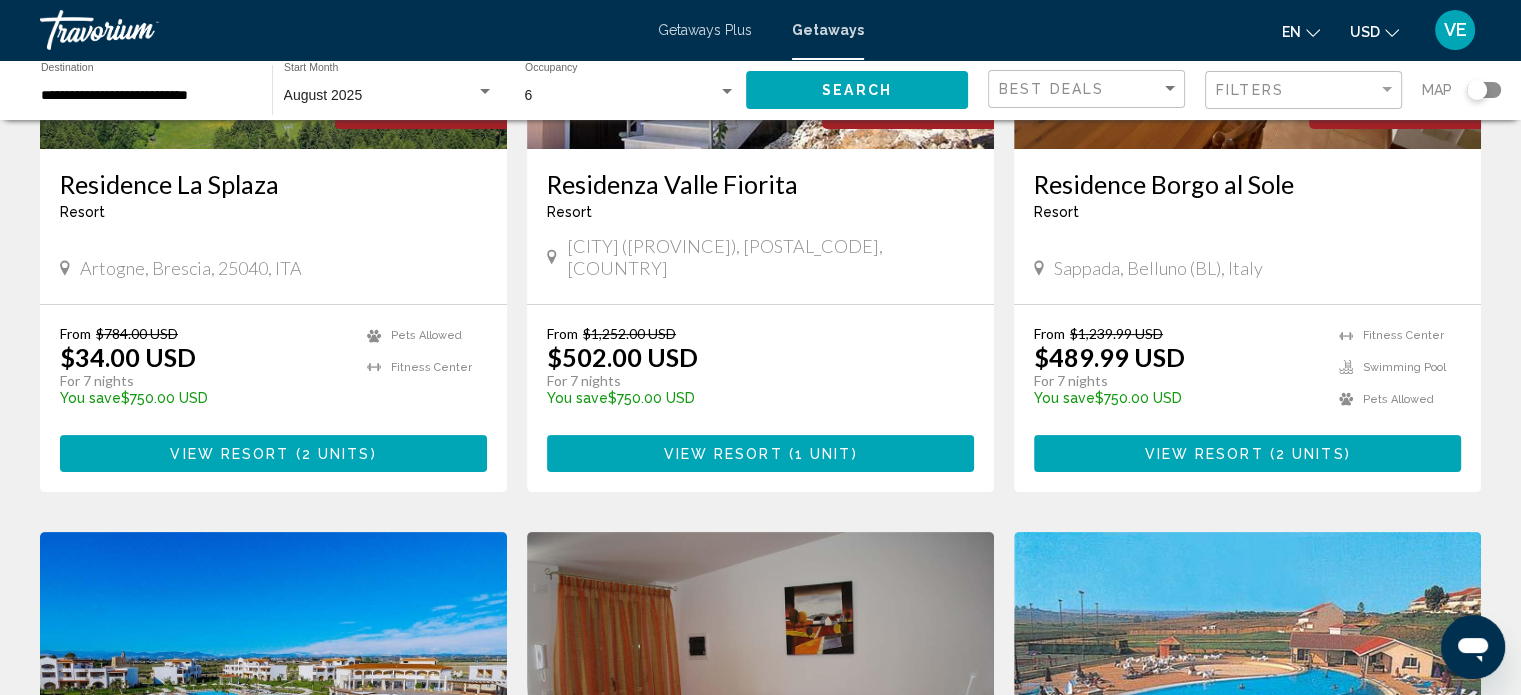 scroll, scrollTop: 400, scrollLeft: 0, axis: vertical 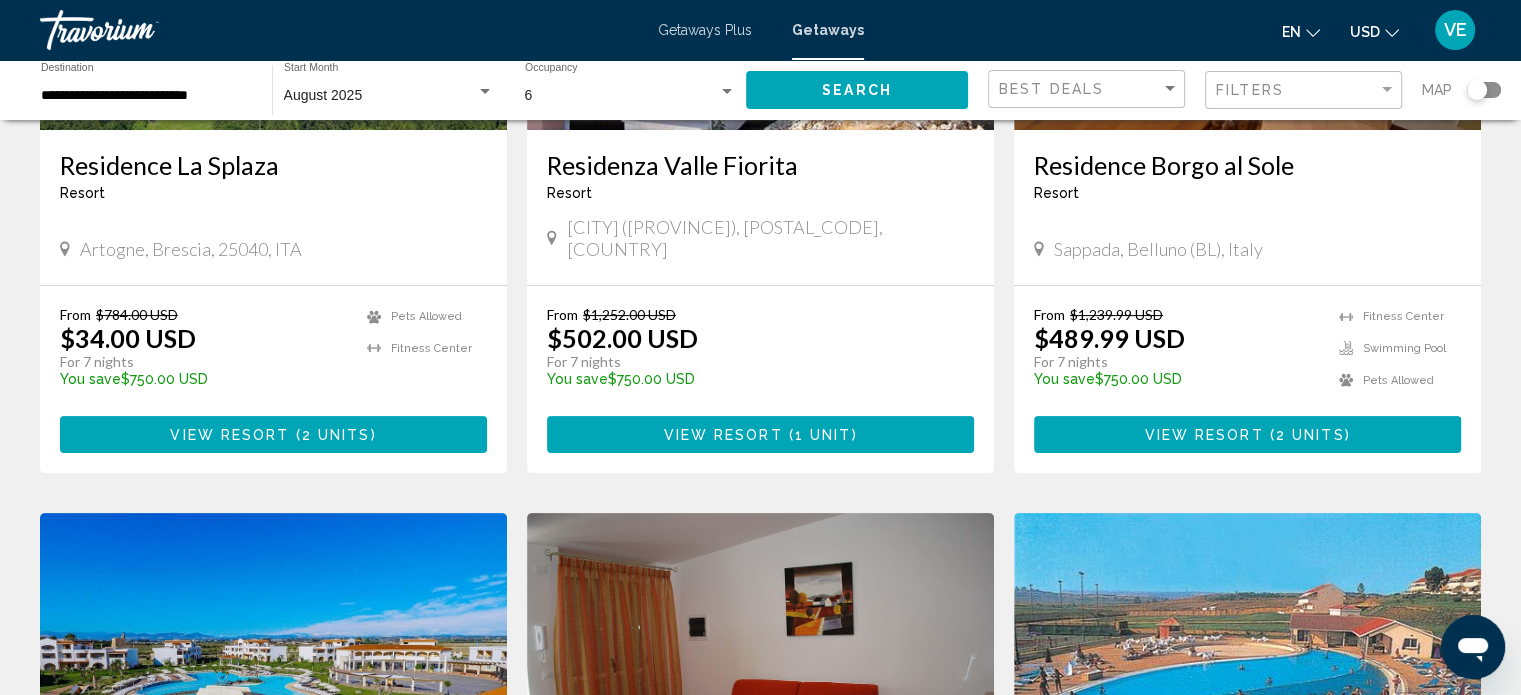 click on "2 units" at bounding box center (336, 435) 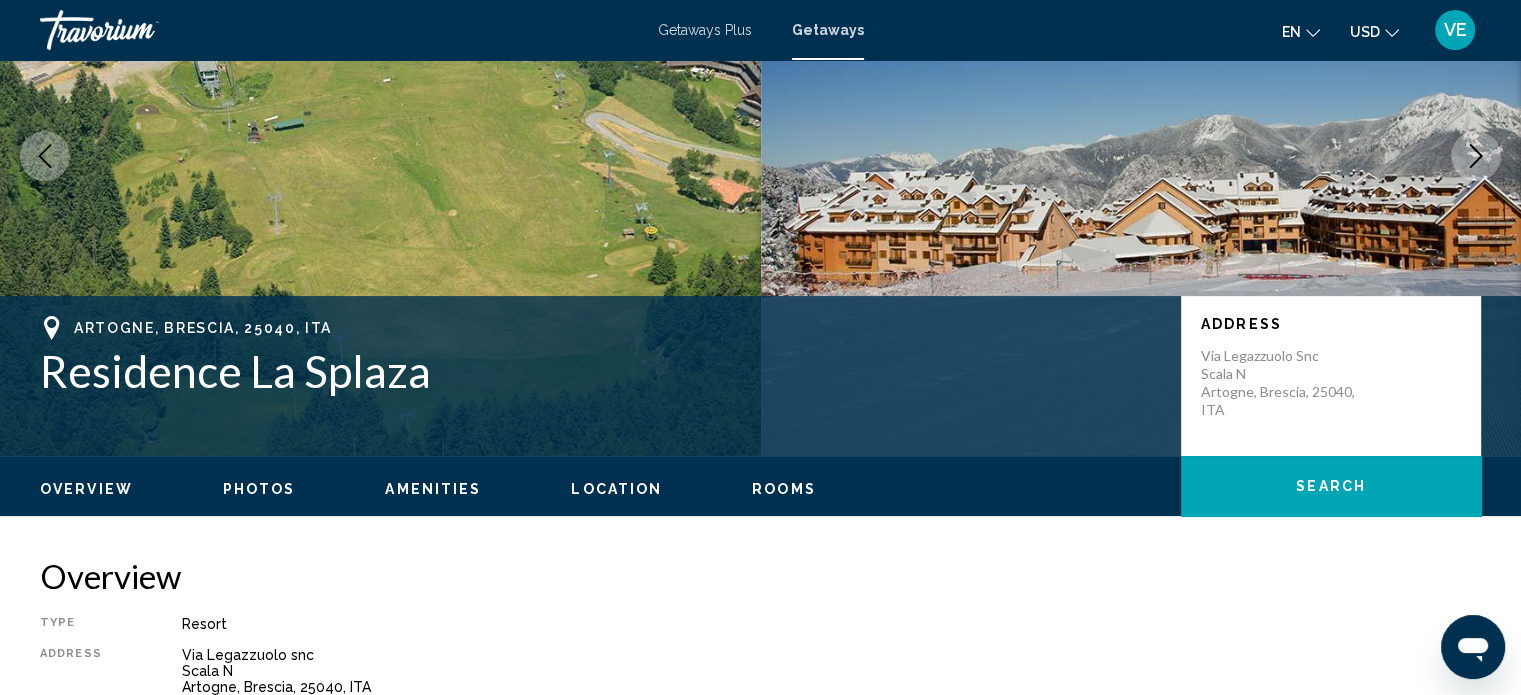 scroll, scrollTop: 0, scrollLeft: 0, axis: both 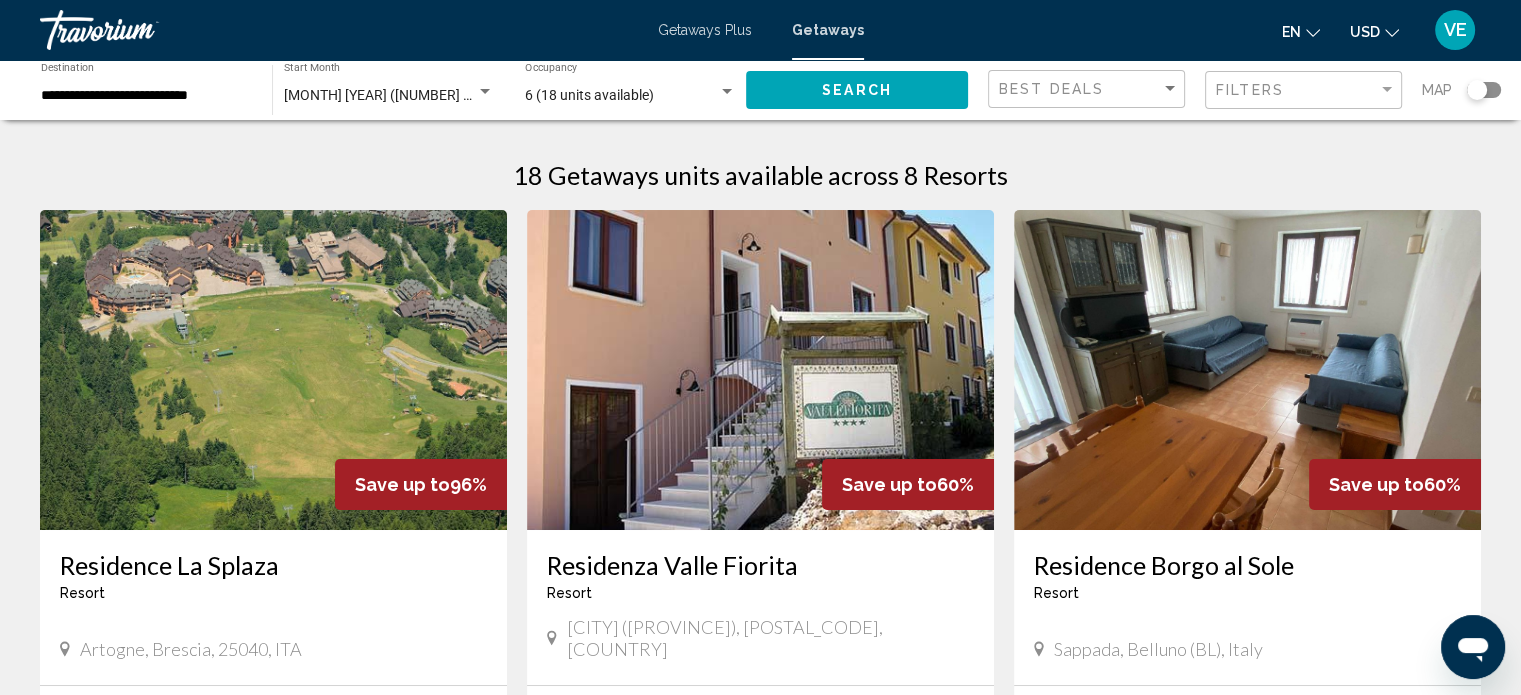 click at bounding box center (727, 92) 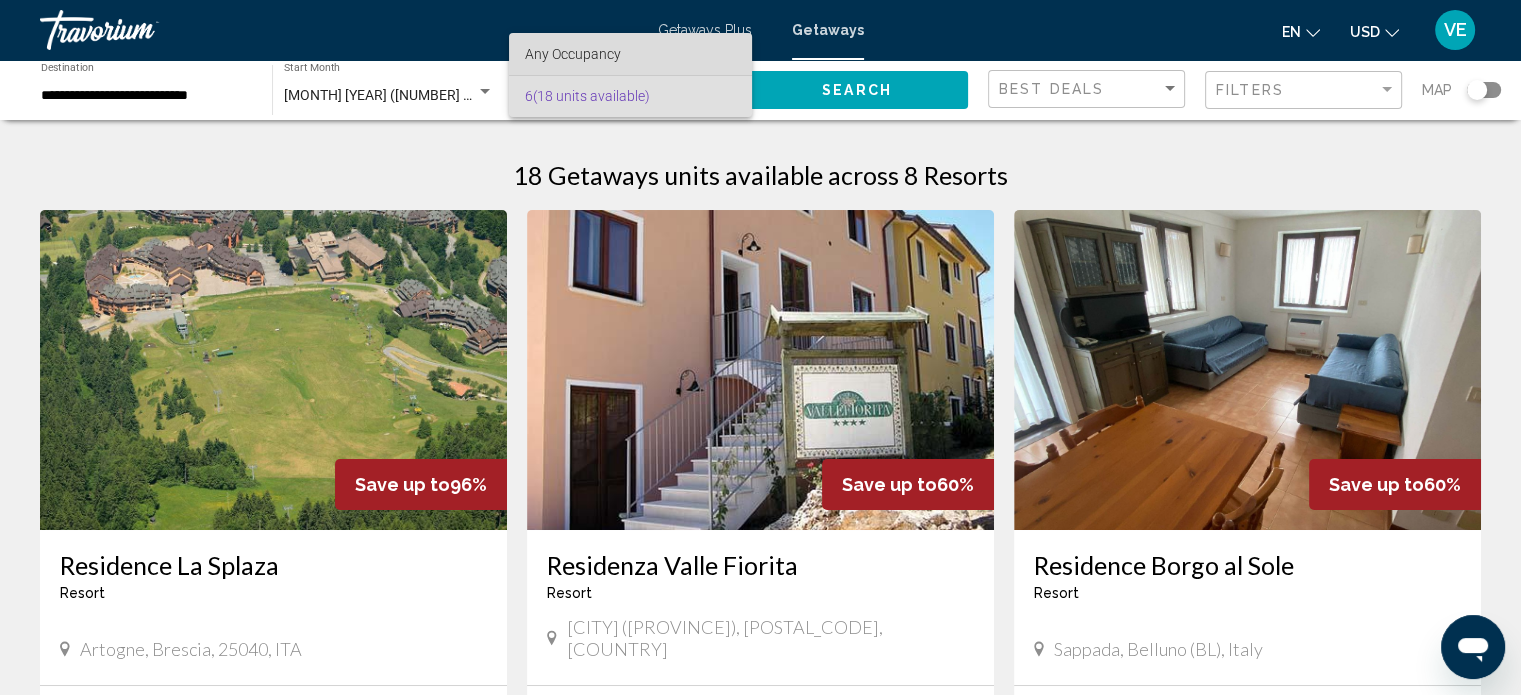 click on "Any Occupancy" at bounding box center [630, 54] 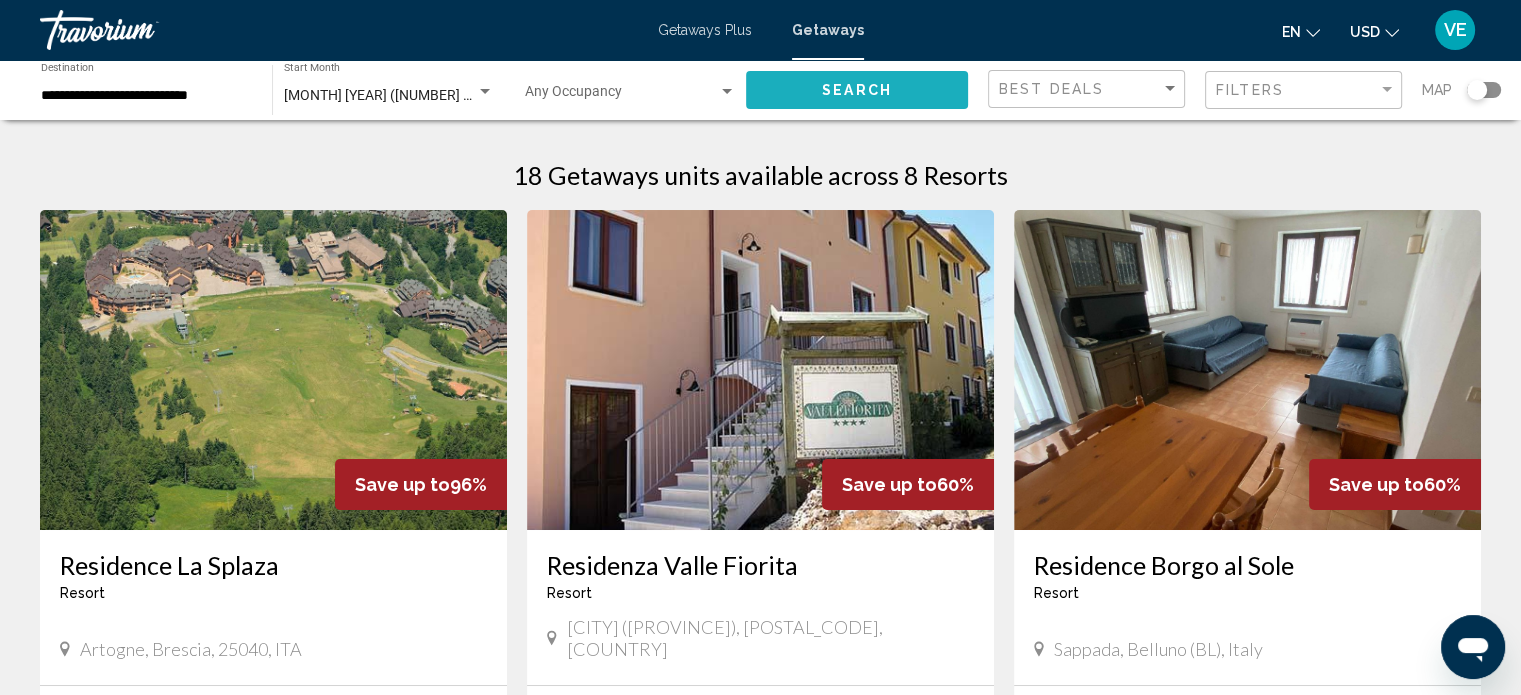 click on "Search" 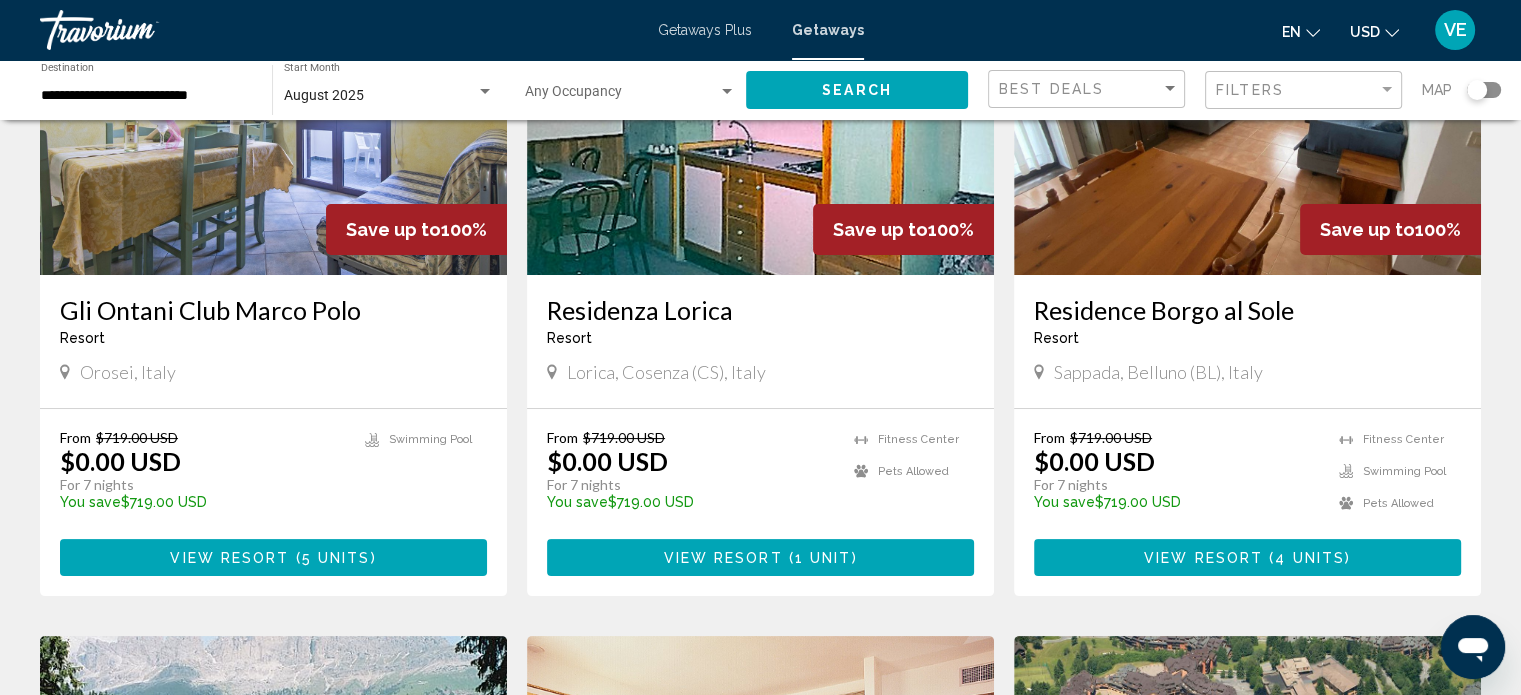 scroll, scrollTop: 400, scrollLeft: 0, axis: vertical 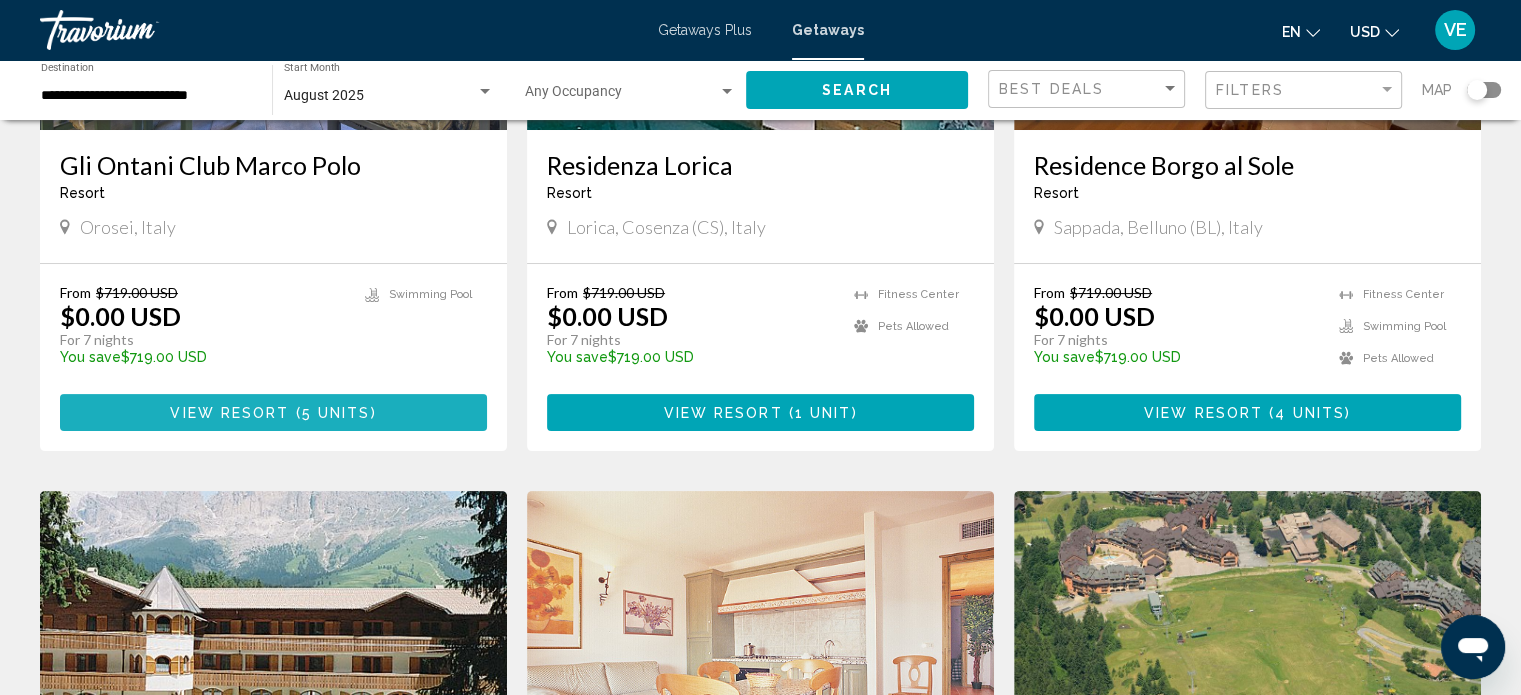 click on "5 units" at bounding box center [336, 413] 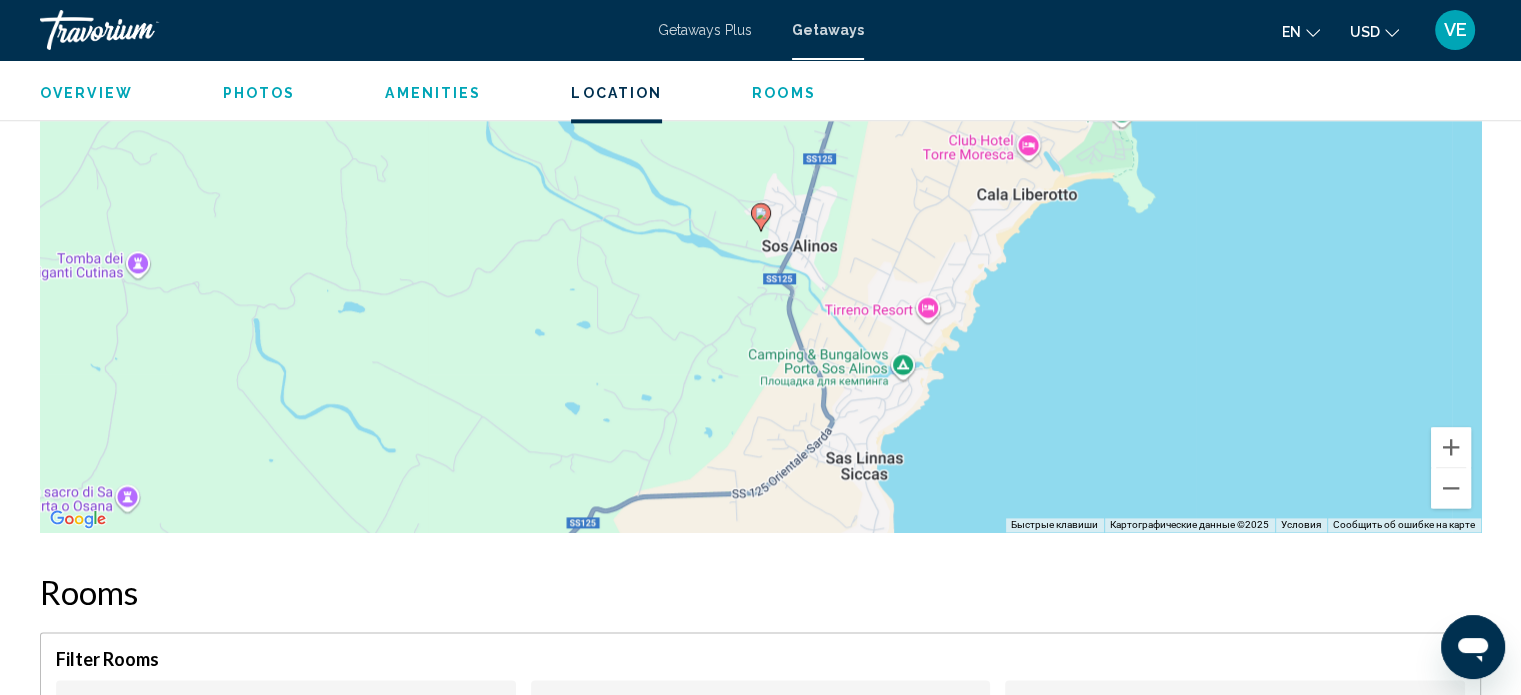scroll, scrollTop: 2512, scrollLeft: 0, axis: vertical 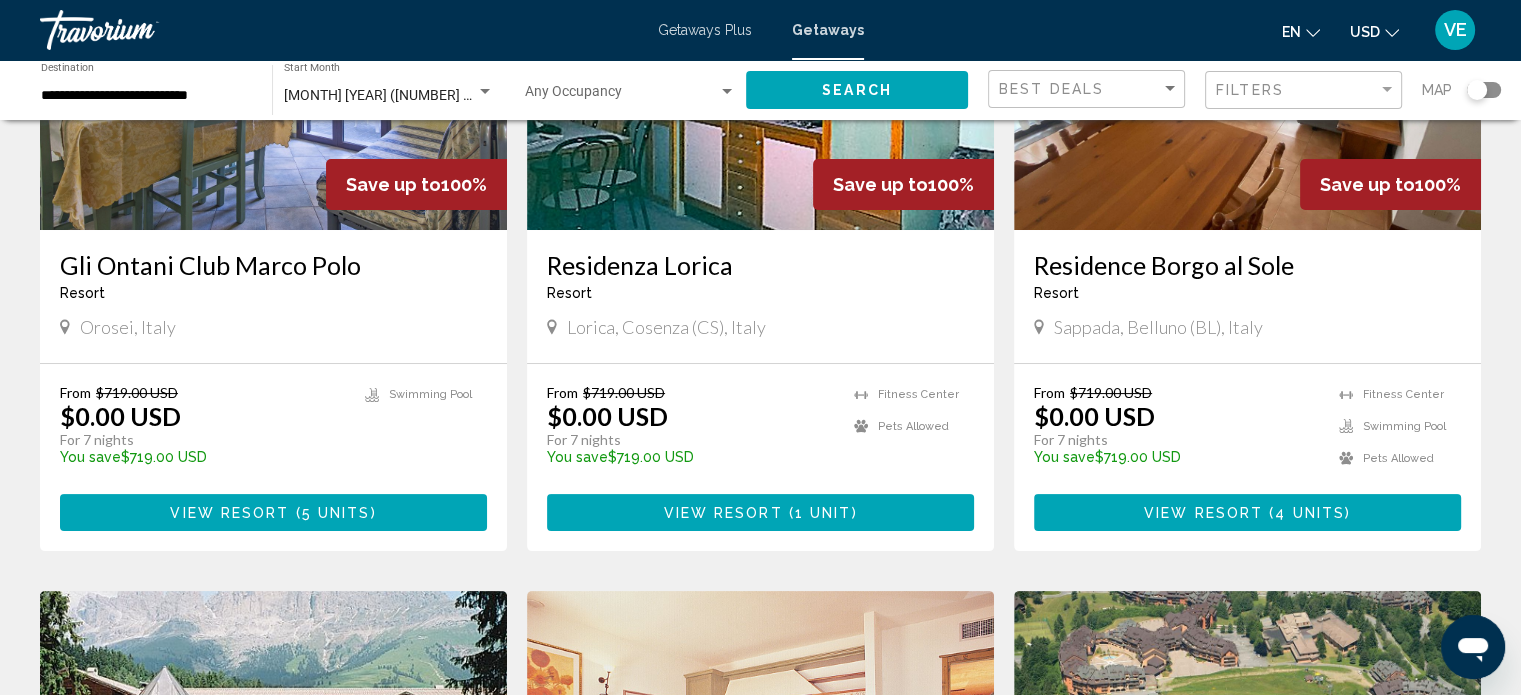 click on "View Resort" at bounding box center [722, 513] 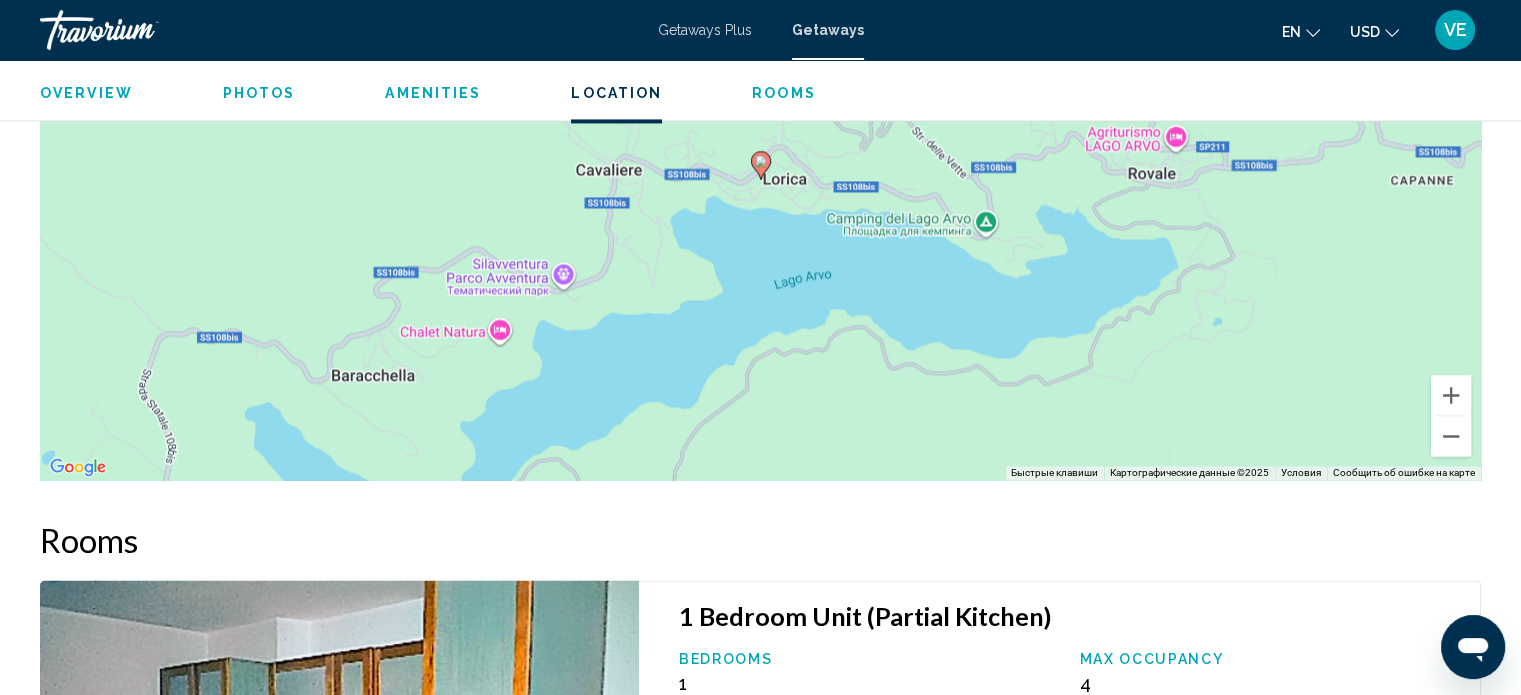 scroll, scrollTop: 2930, scrollLeft: 0, axis: vertical 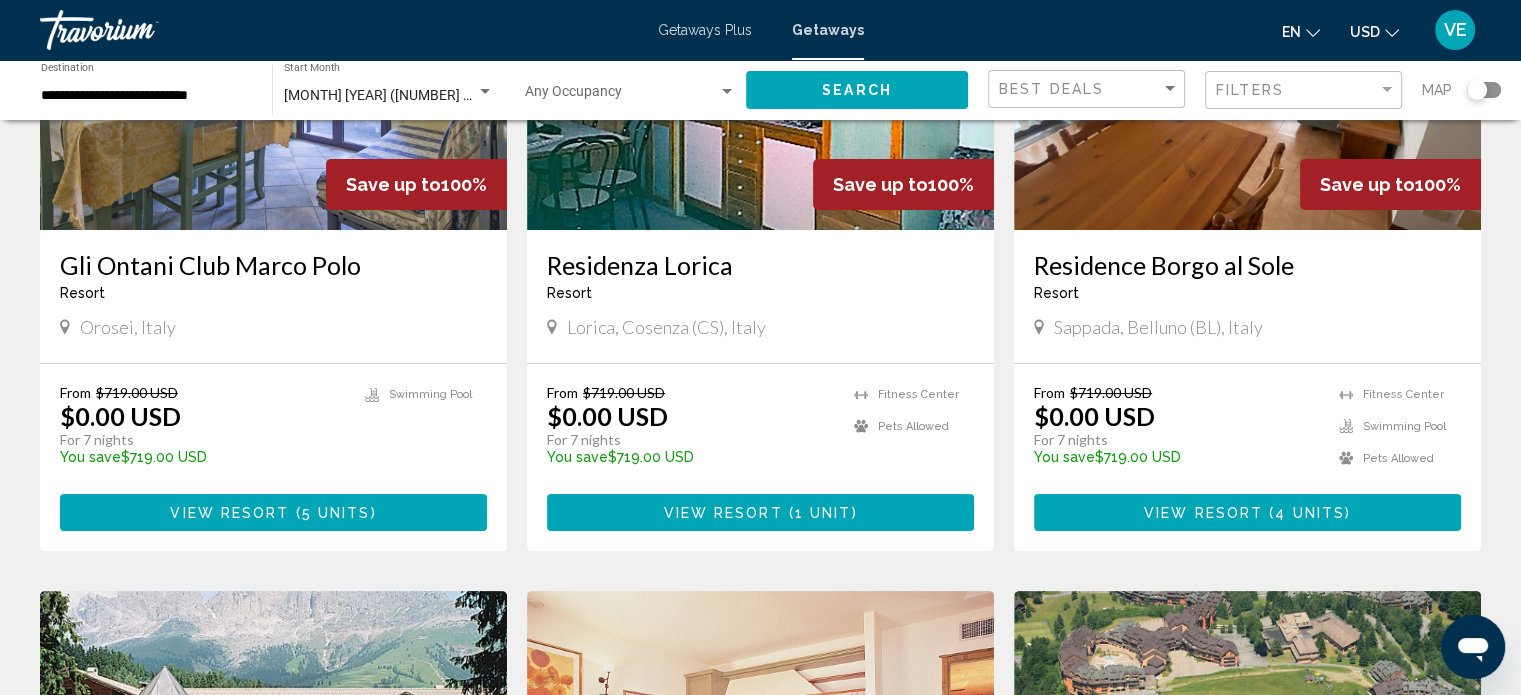 click on "View Resort" at bounding box center (1203, 513) 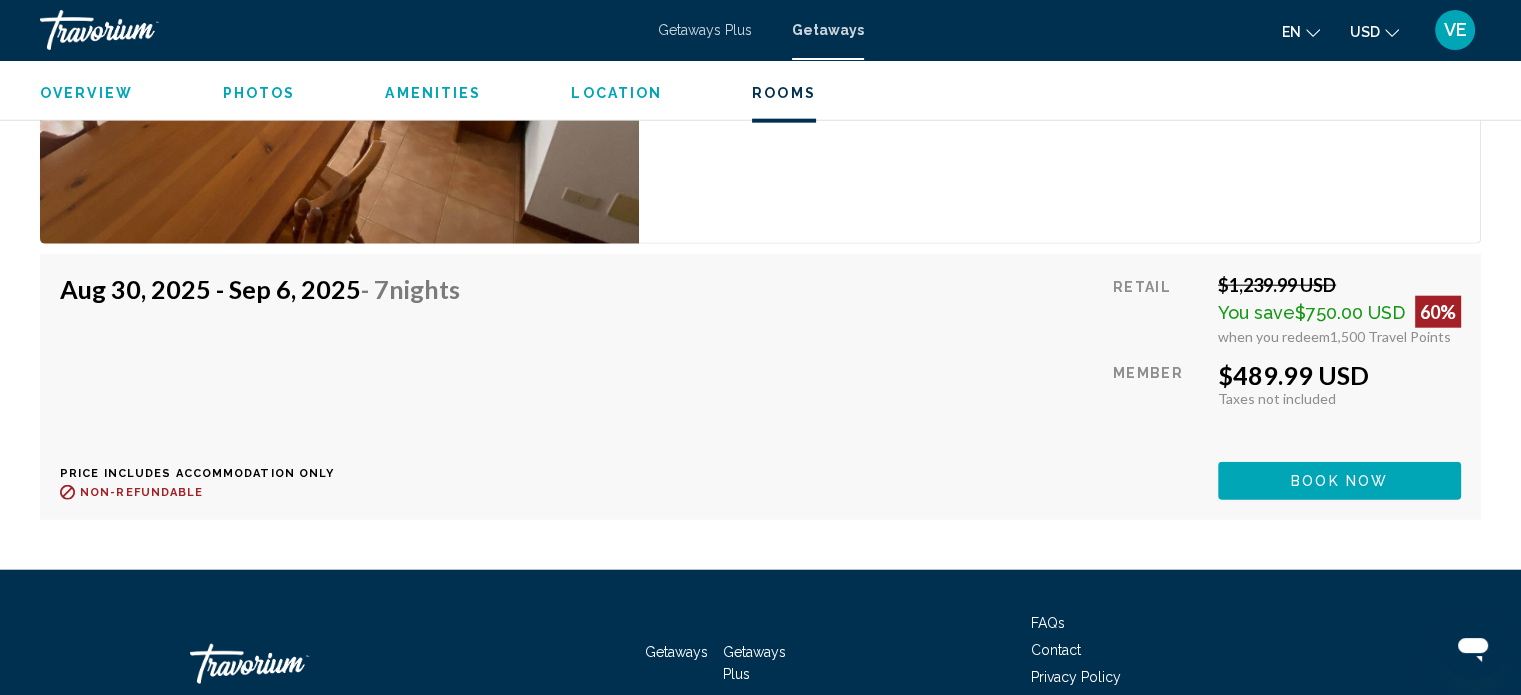 scroll, scrollTop: 4412, scrollLeft: 0, axis: vertical 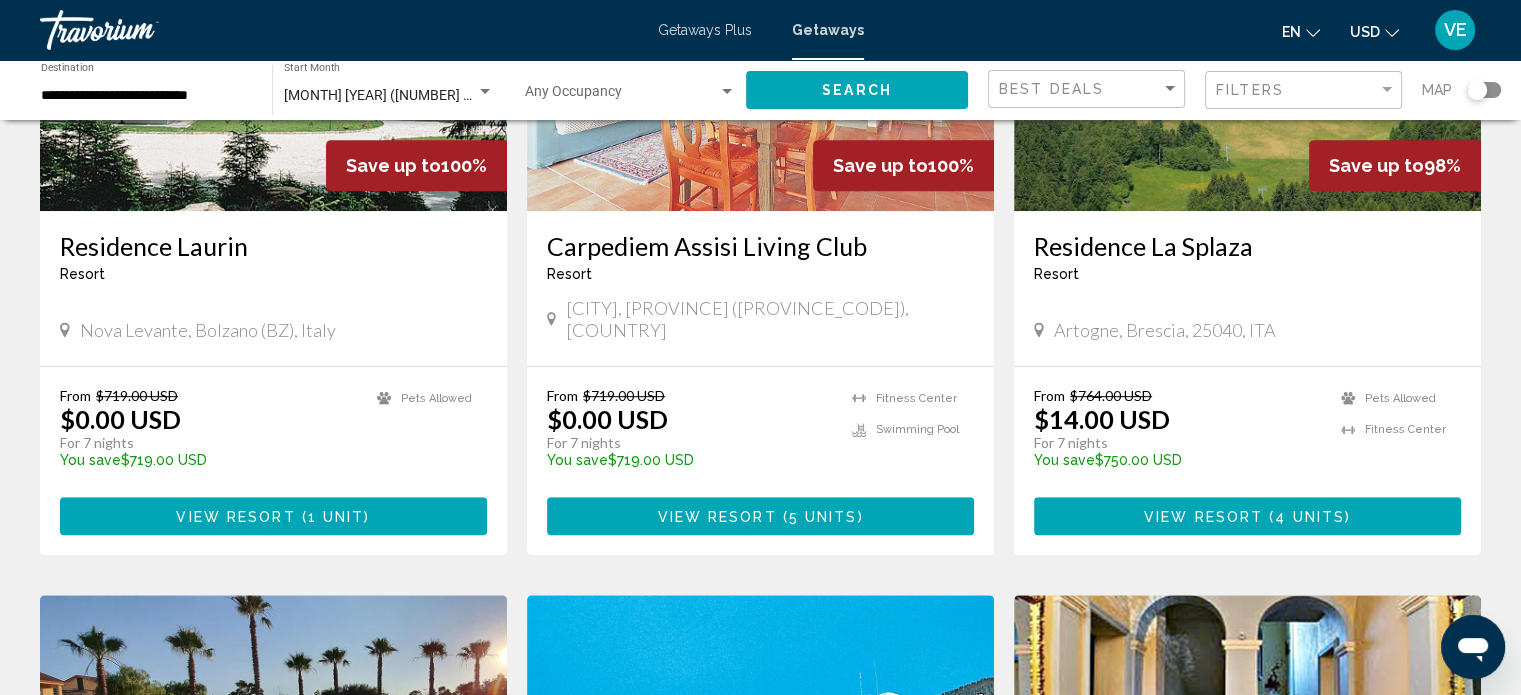 click on "View Resort" at bounding box center (235, 517) 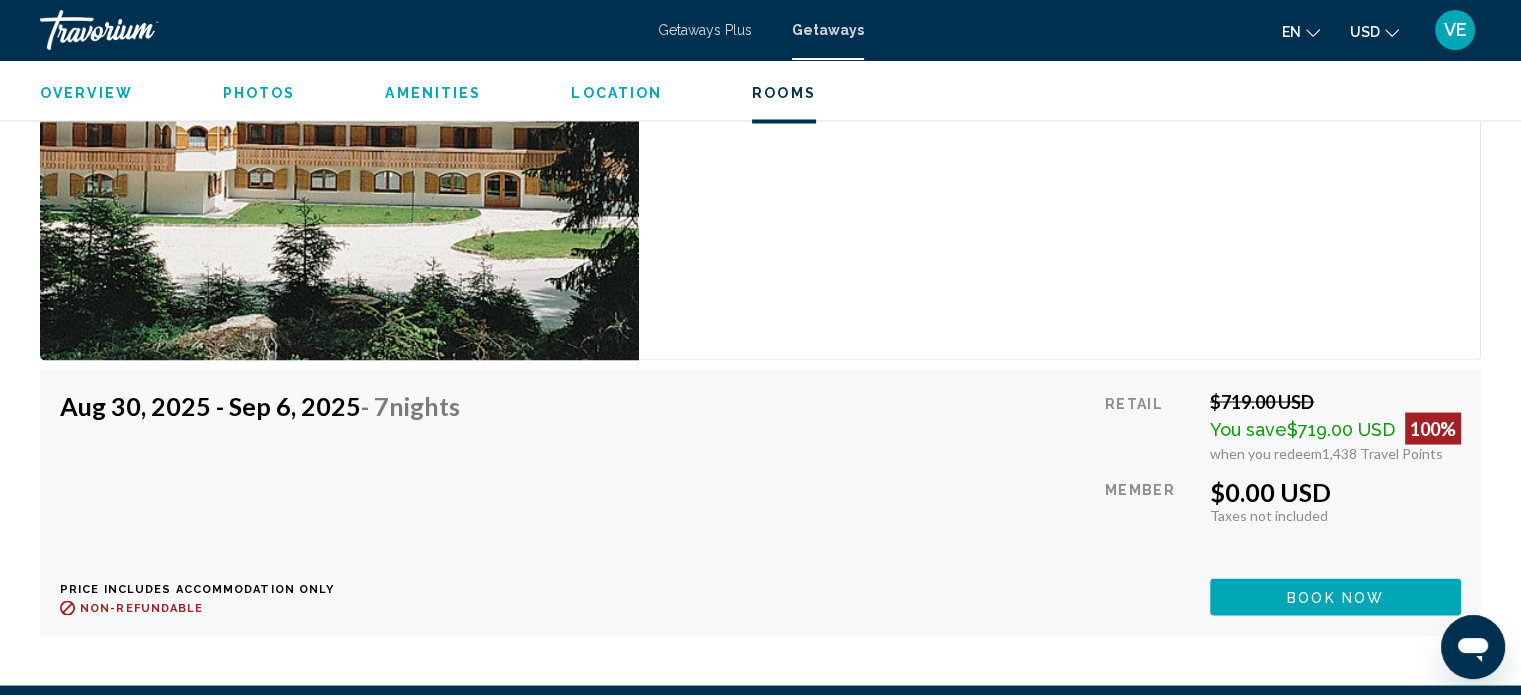 scroll, scrollTop: 3612, scrollLeft: 0, axis: vertical 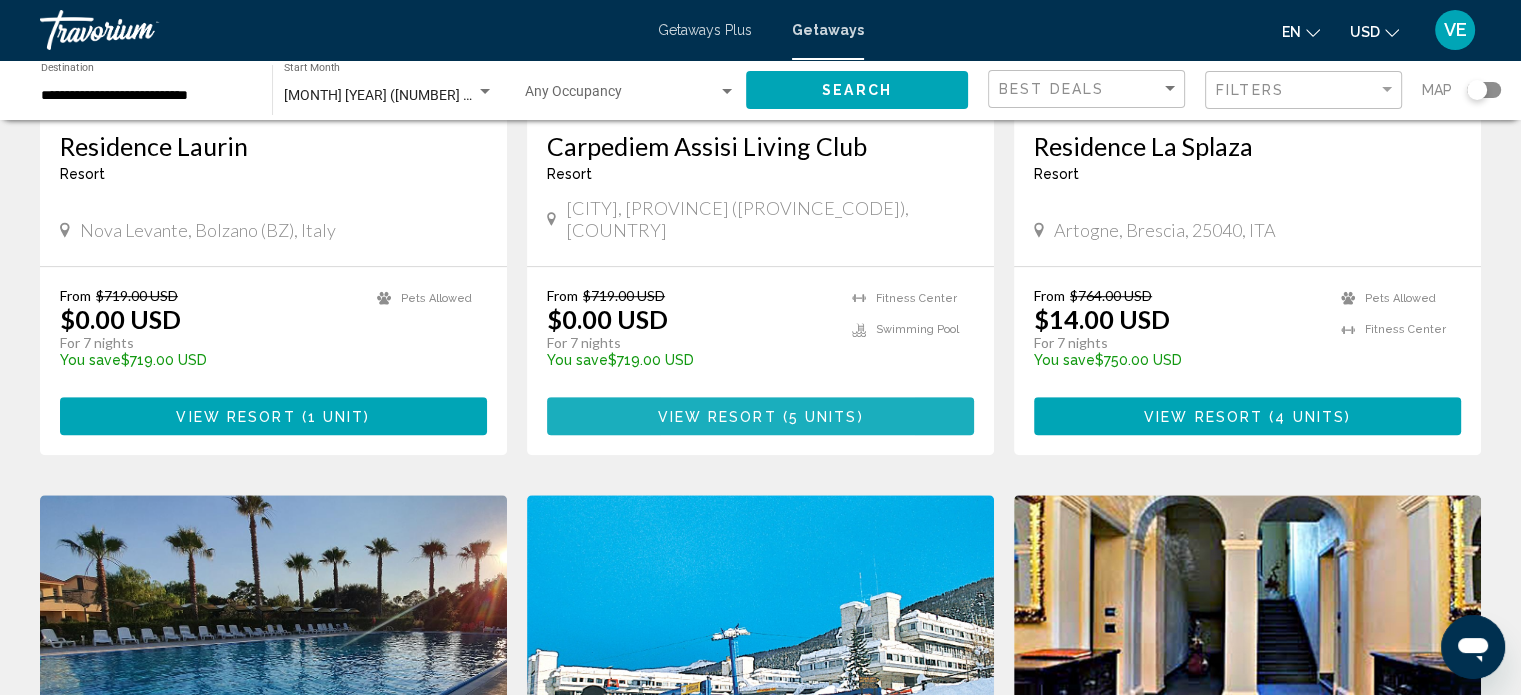 click on "View Resort" at bounding box center [716, 417] 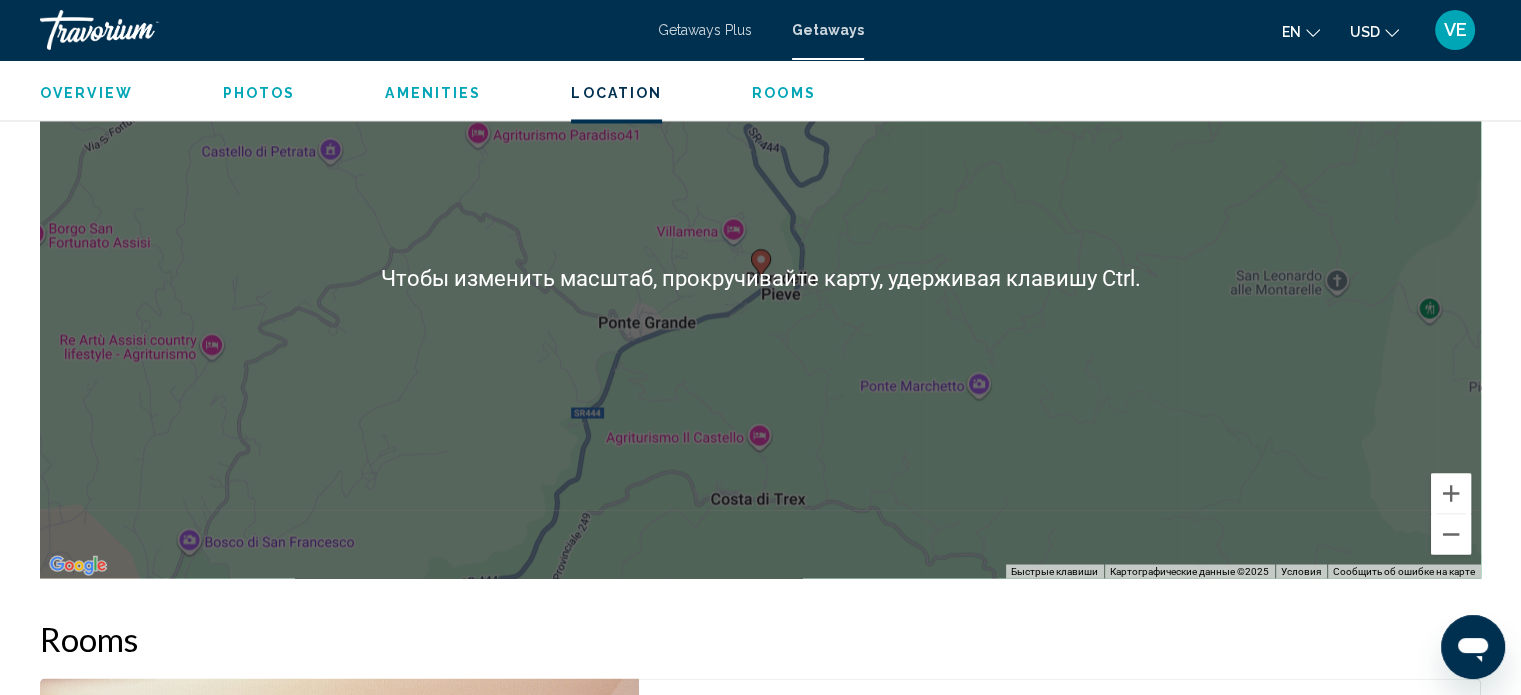 scroll, scrollTop: 3412, scrollLeft: 0, axis: vertical 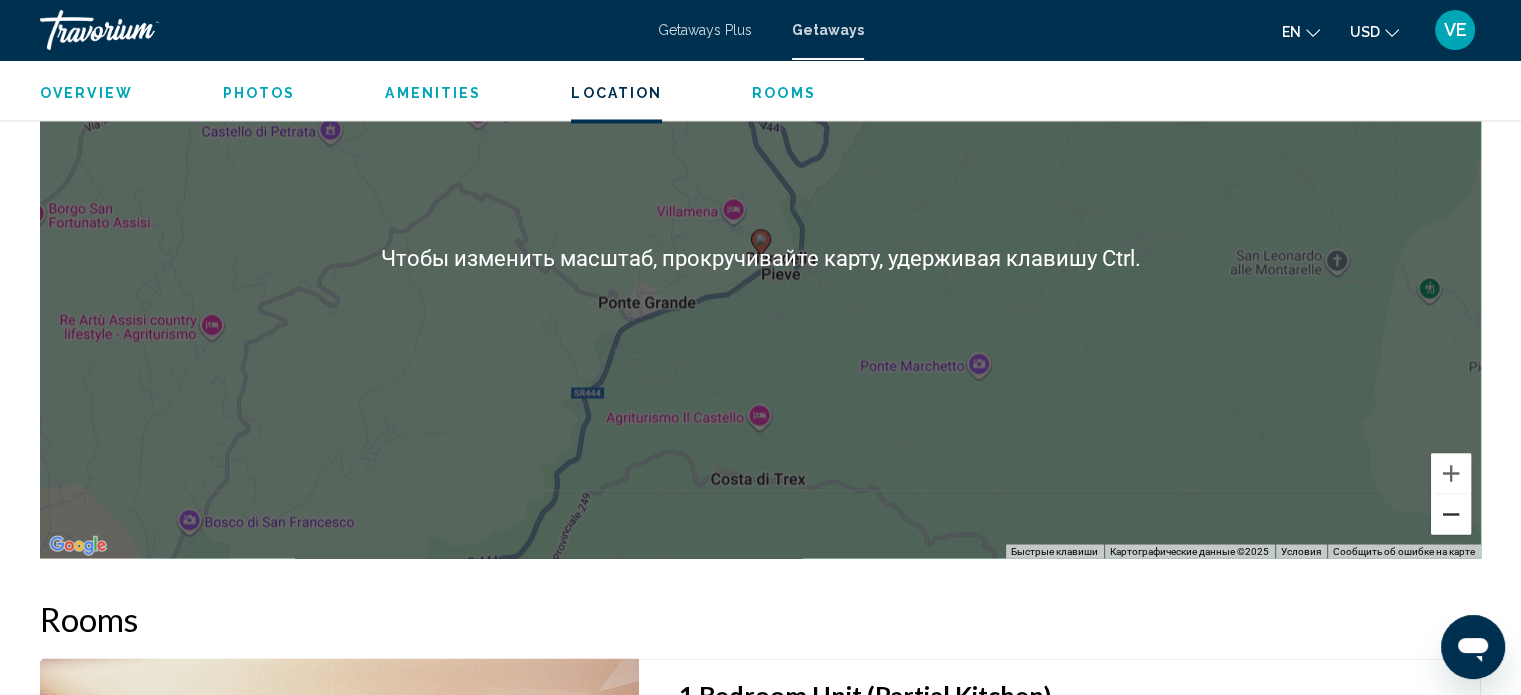 click at bounding box center (1451, 514) 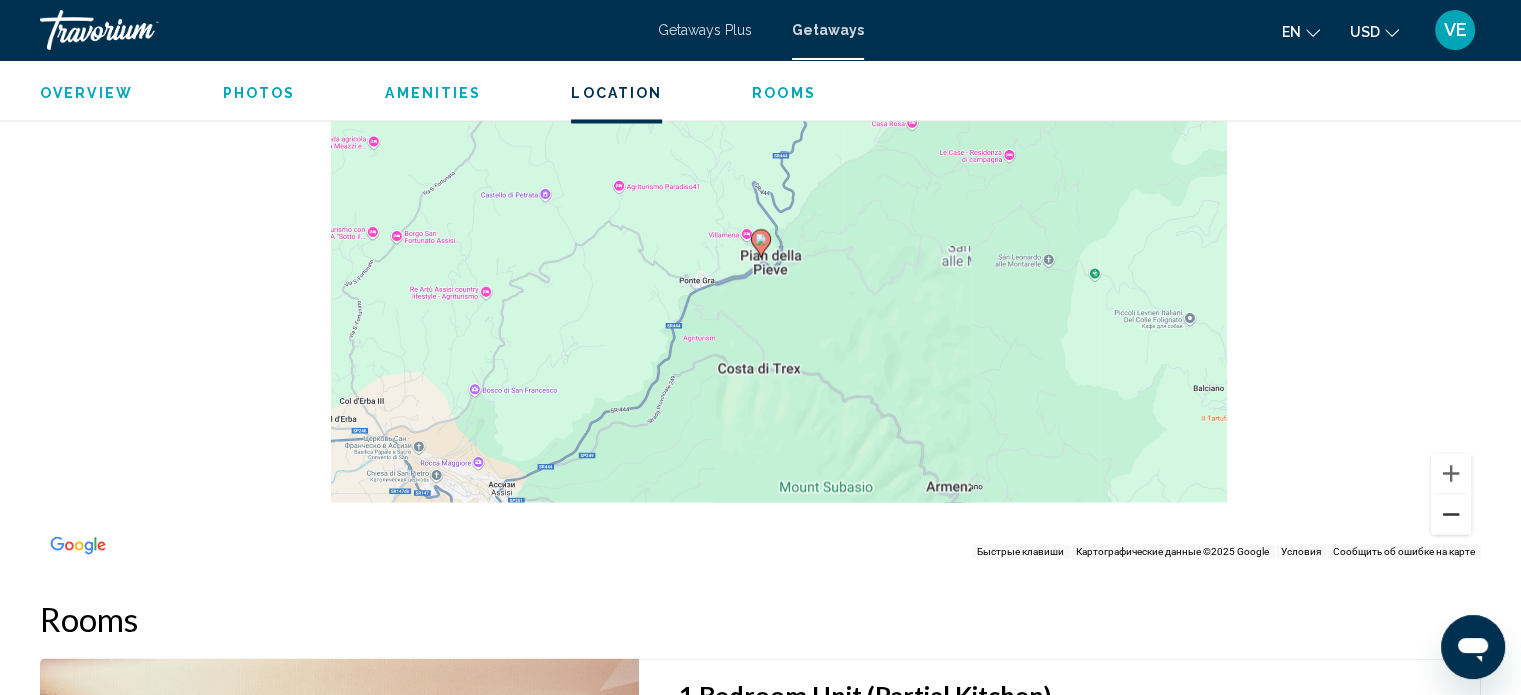 click at bounding box center [1451, 514] 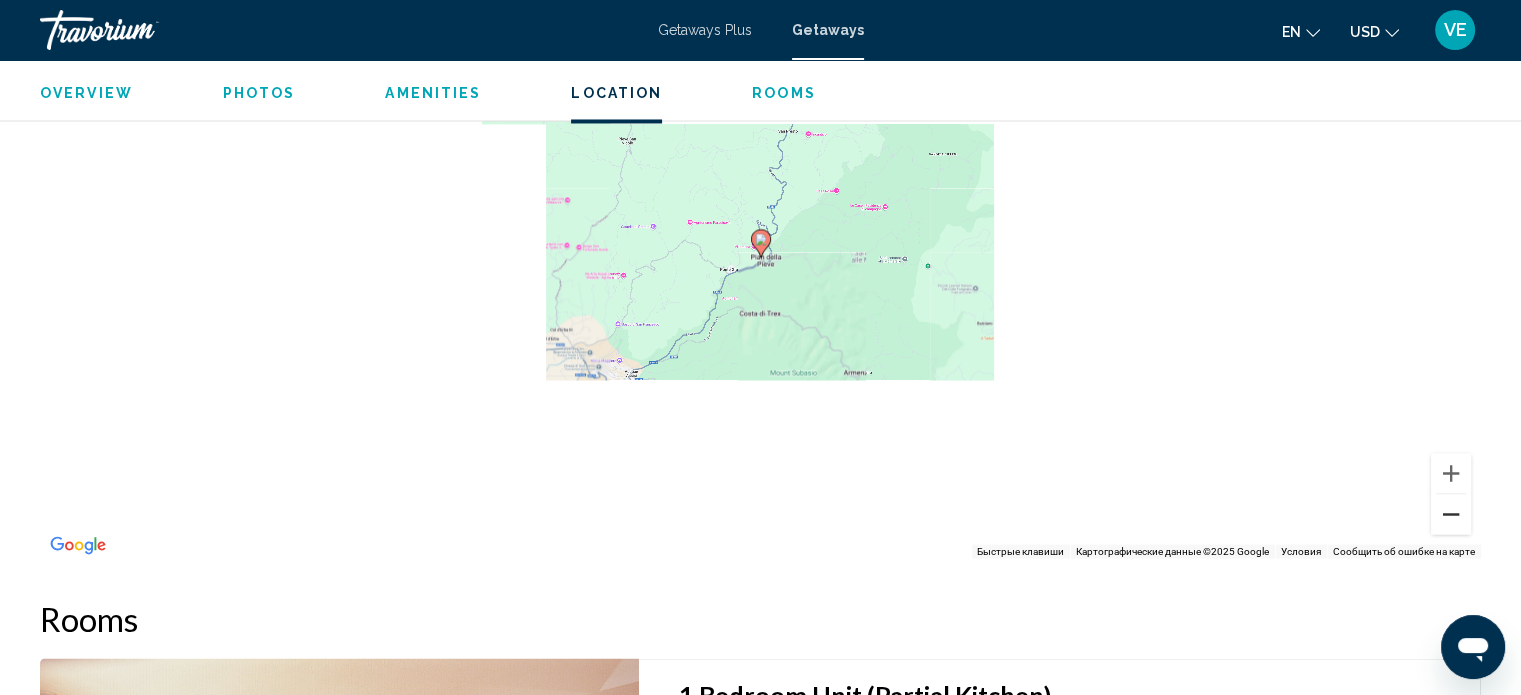 click at bounding box center [1451, 514] 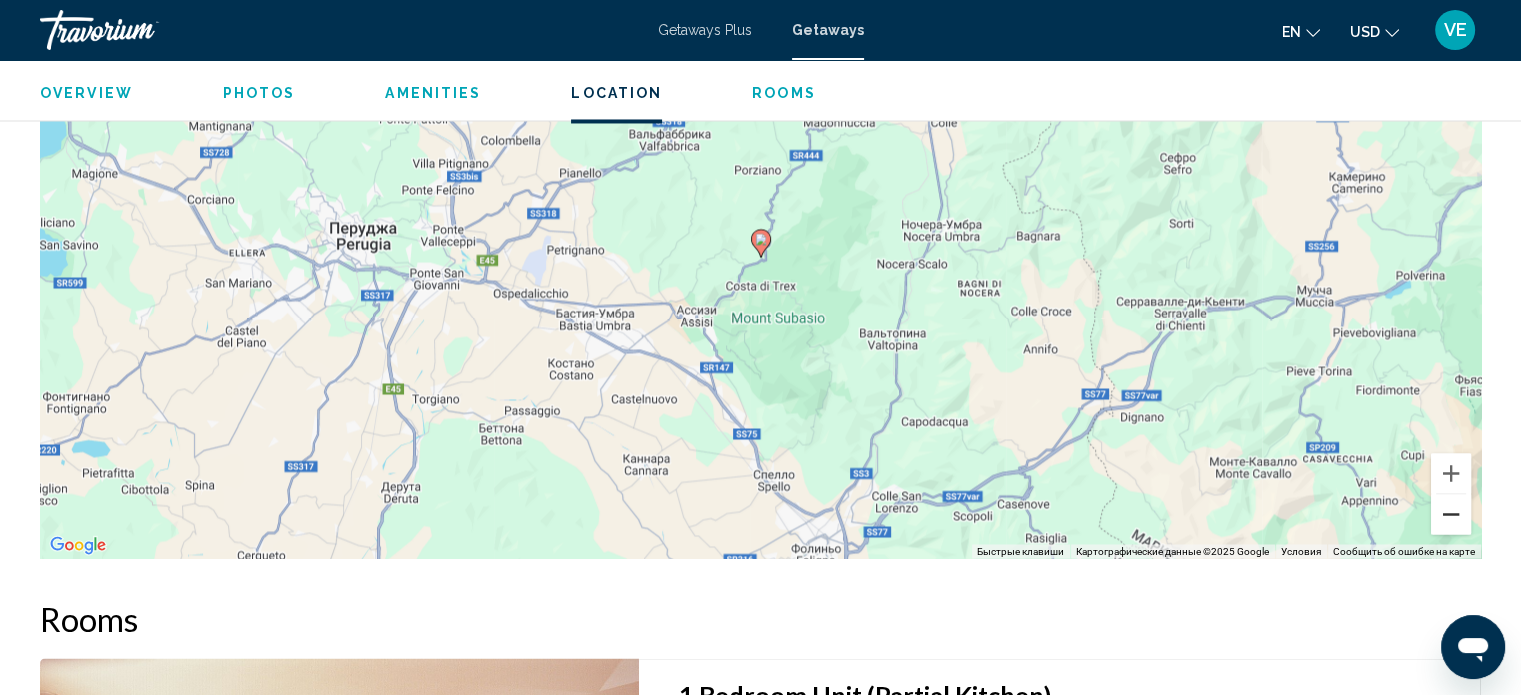 click at bounding box center (1451, 514) 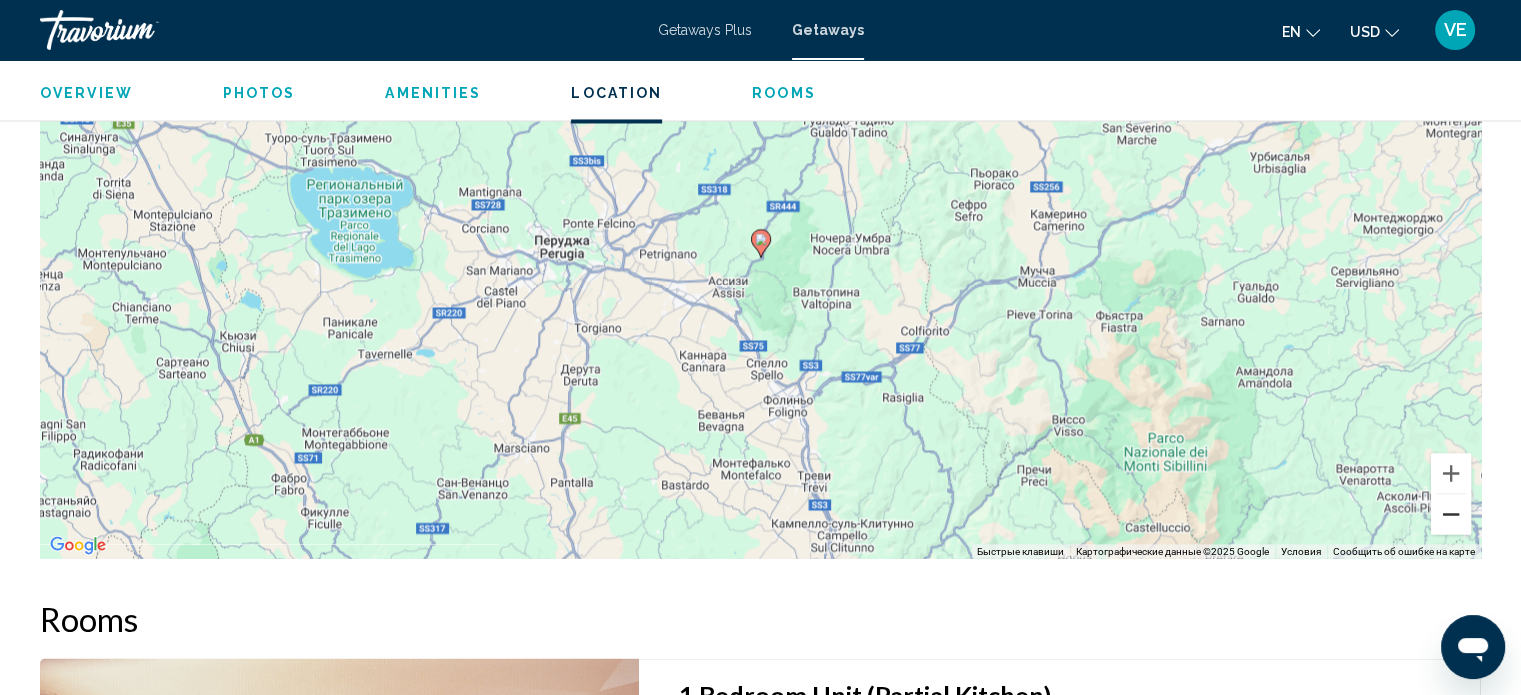 click at bounding box center [1451, 514] 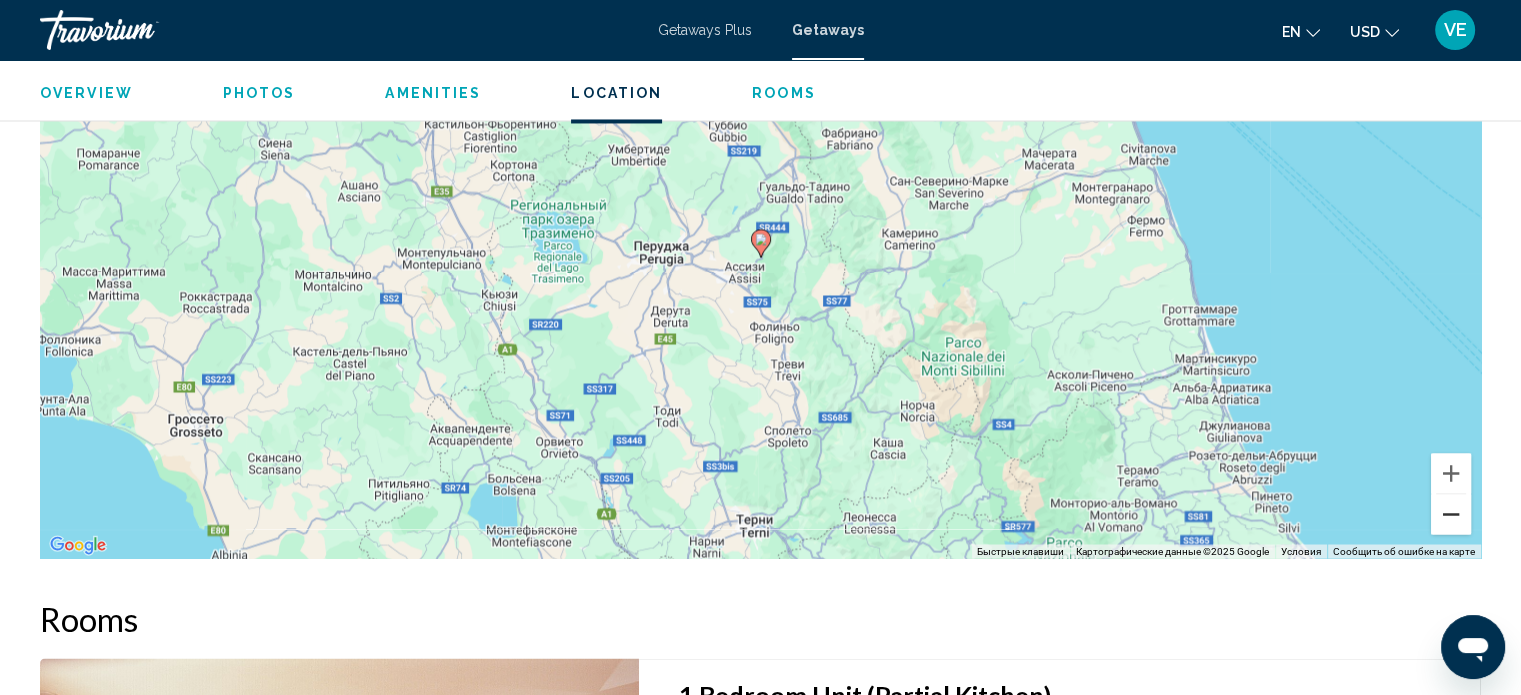 click at bounding box center (1451, 514) 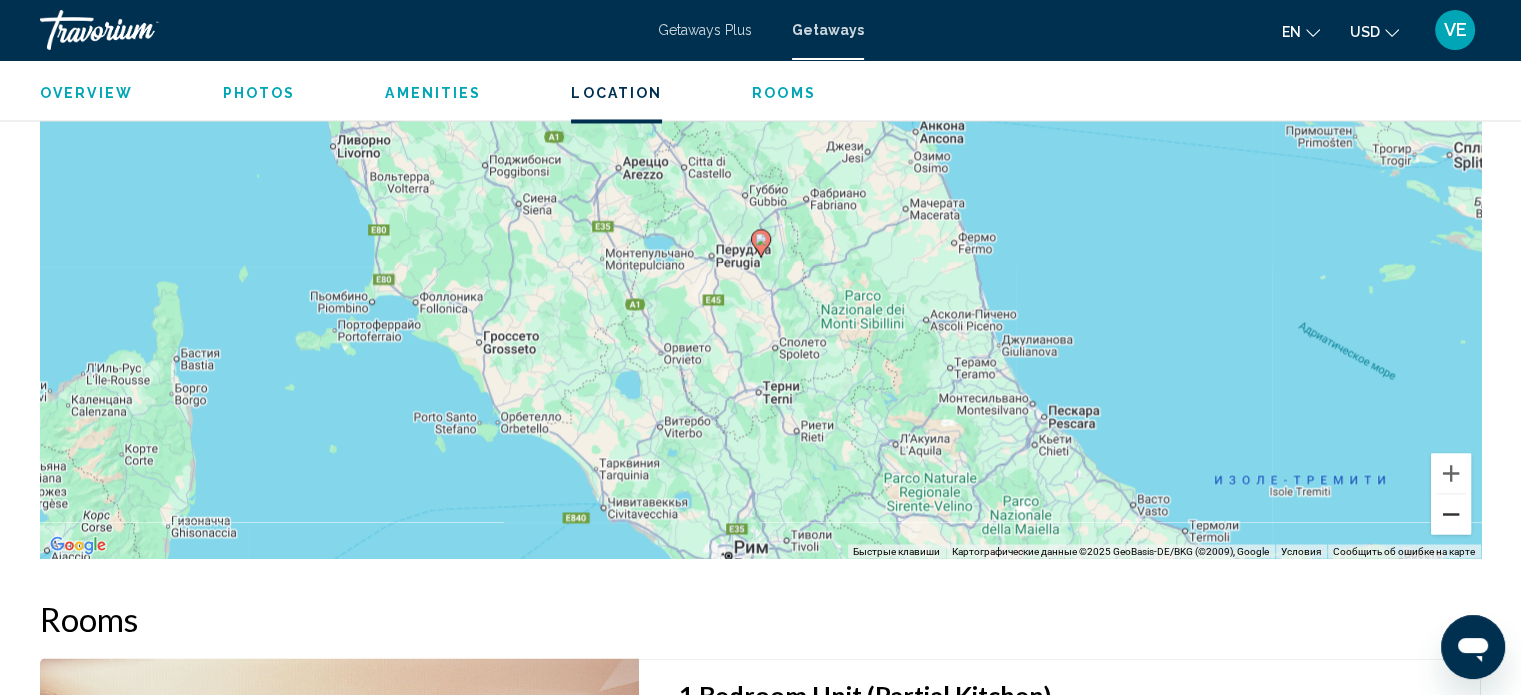 click at bounding box center [1451, 514] 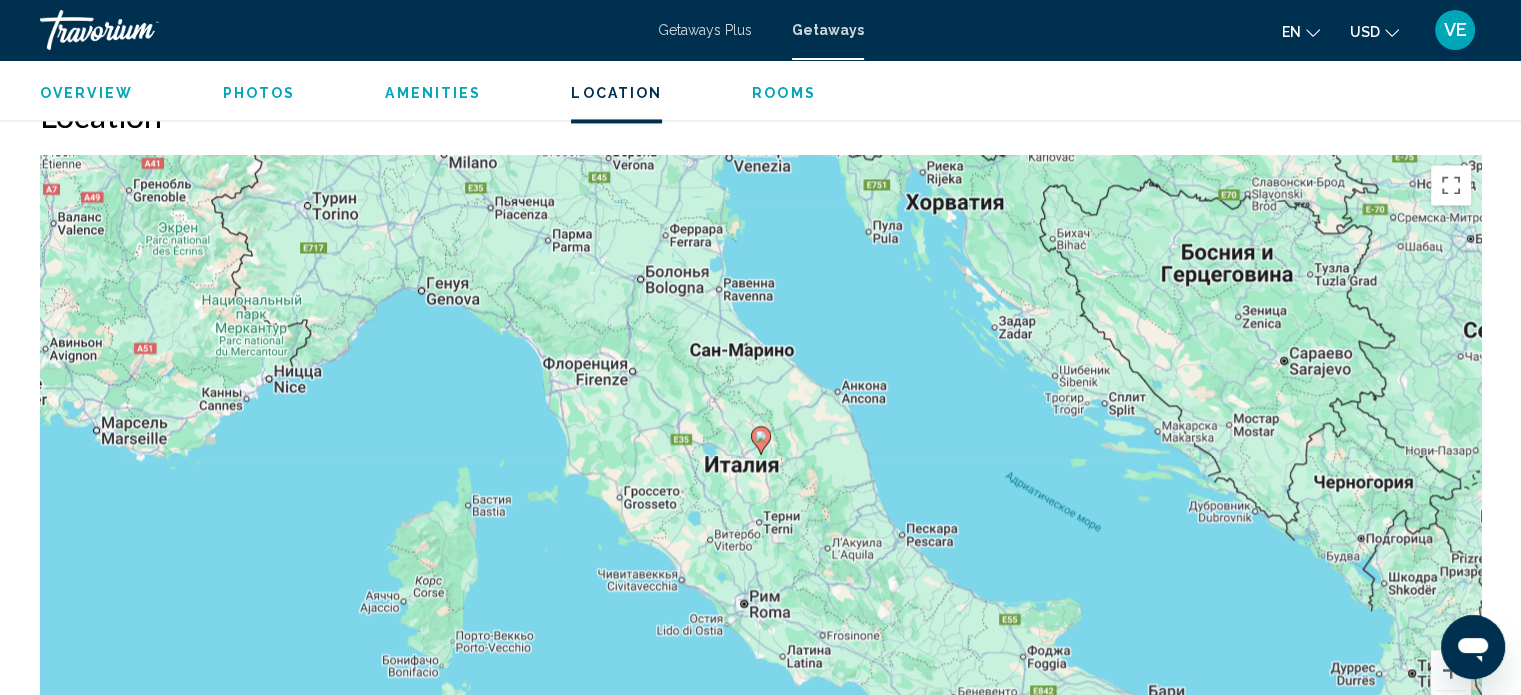 scroll, scrollTop: 3212, scrollLeft: 0, axis: vertical 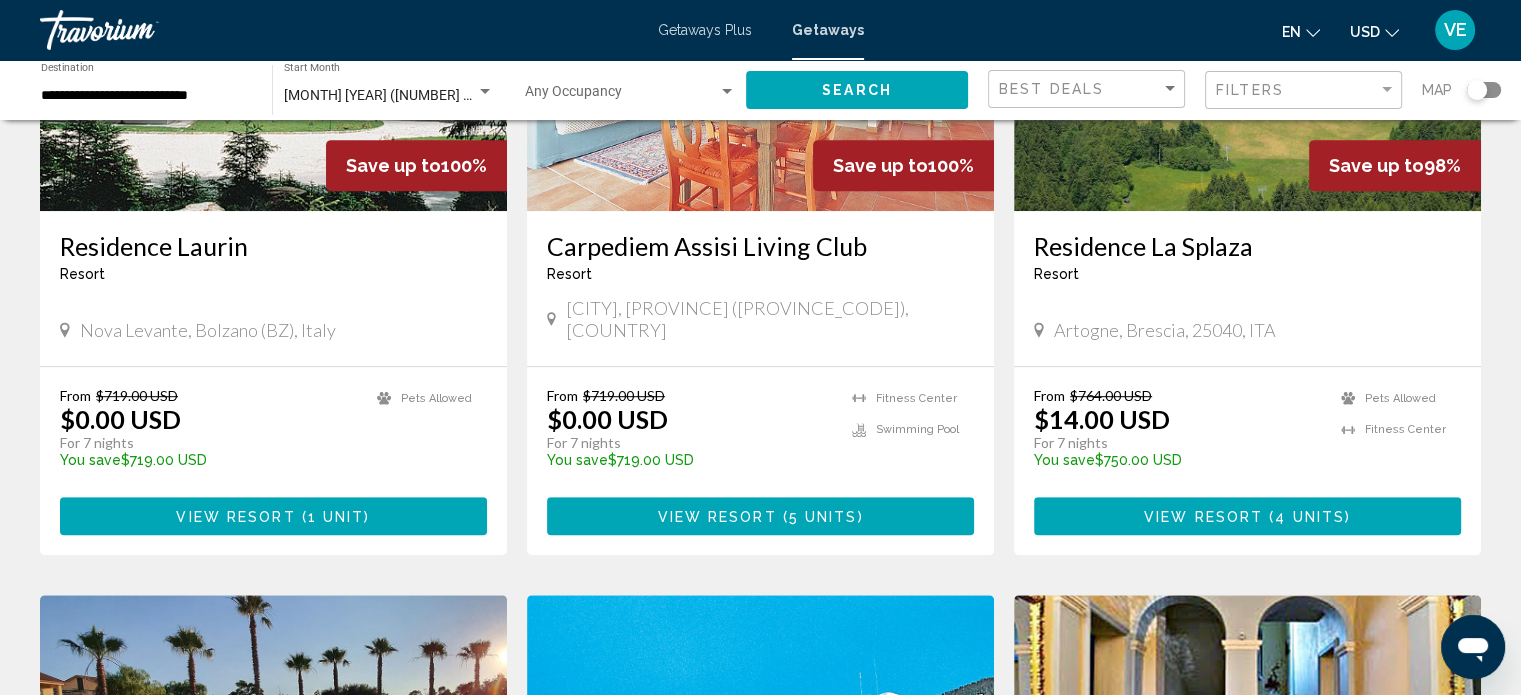 click on "View Resort    ( 4 units )" at bounding box center [1247, 515] 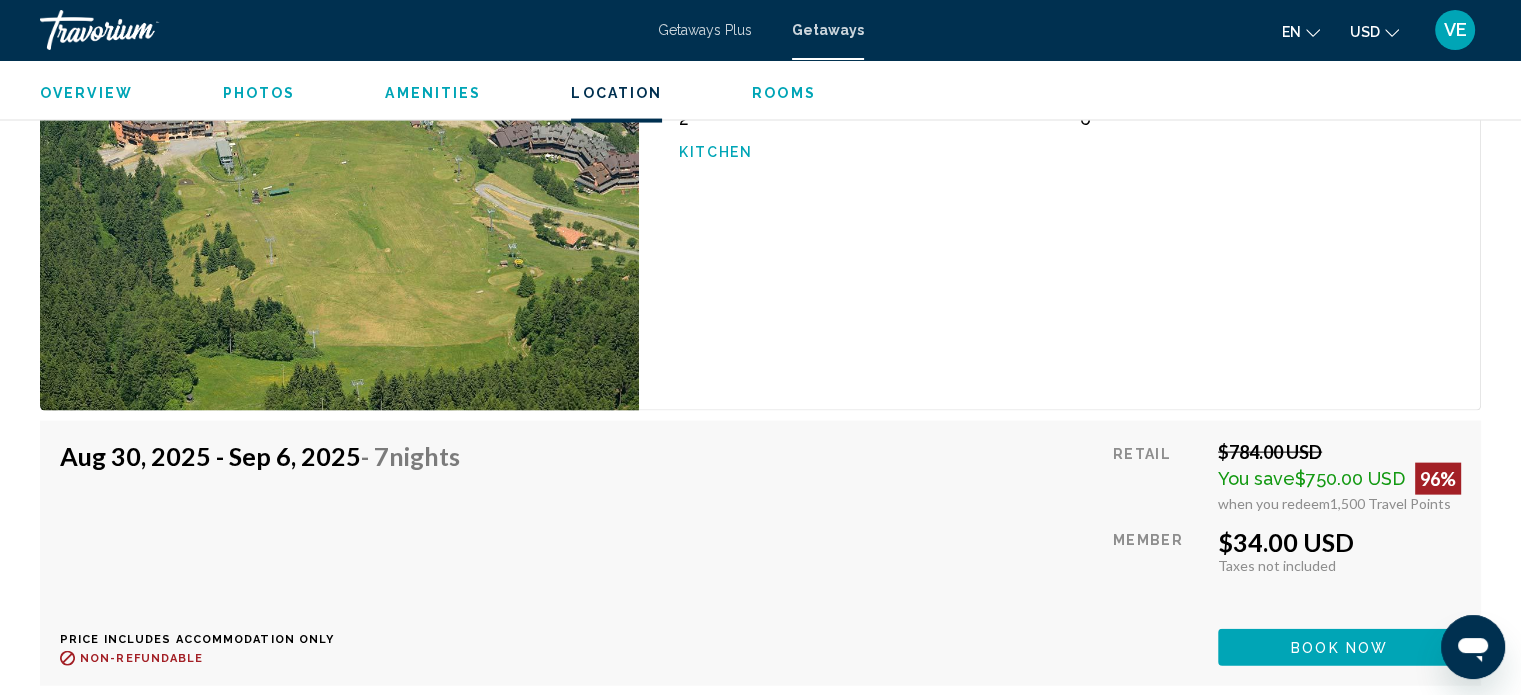scroll, scrollTop: 4412, scrollLeft: 0, axis: vertical 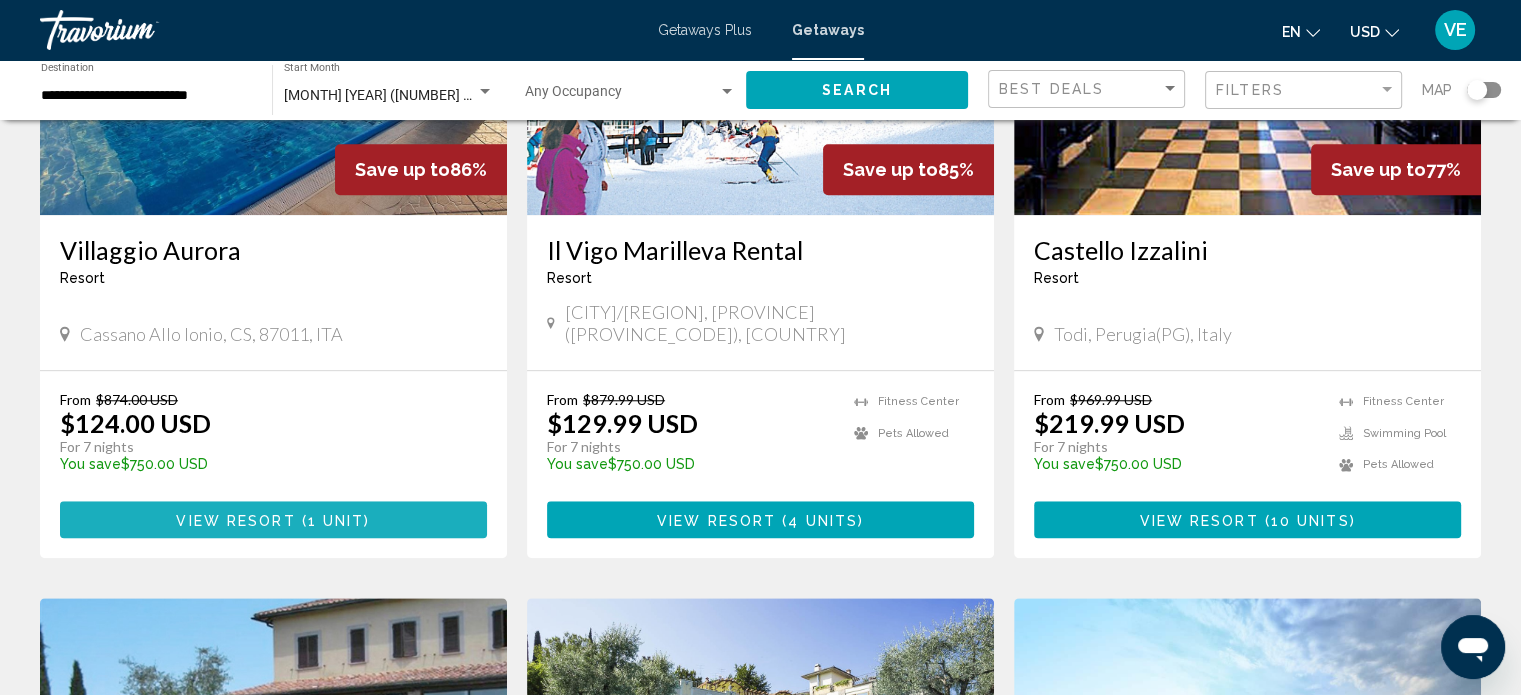 click on "View Resort" at bounding box center (235, 520) 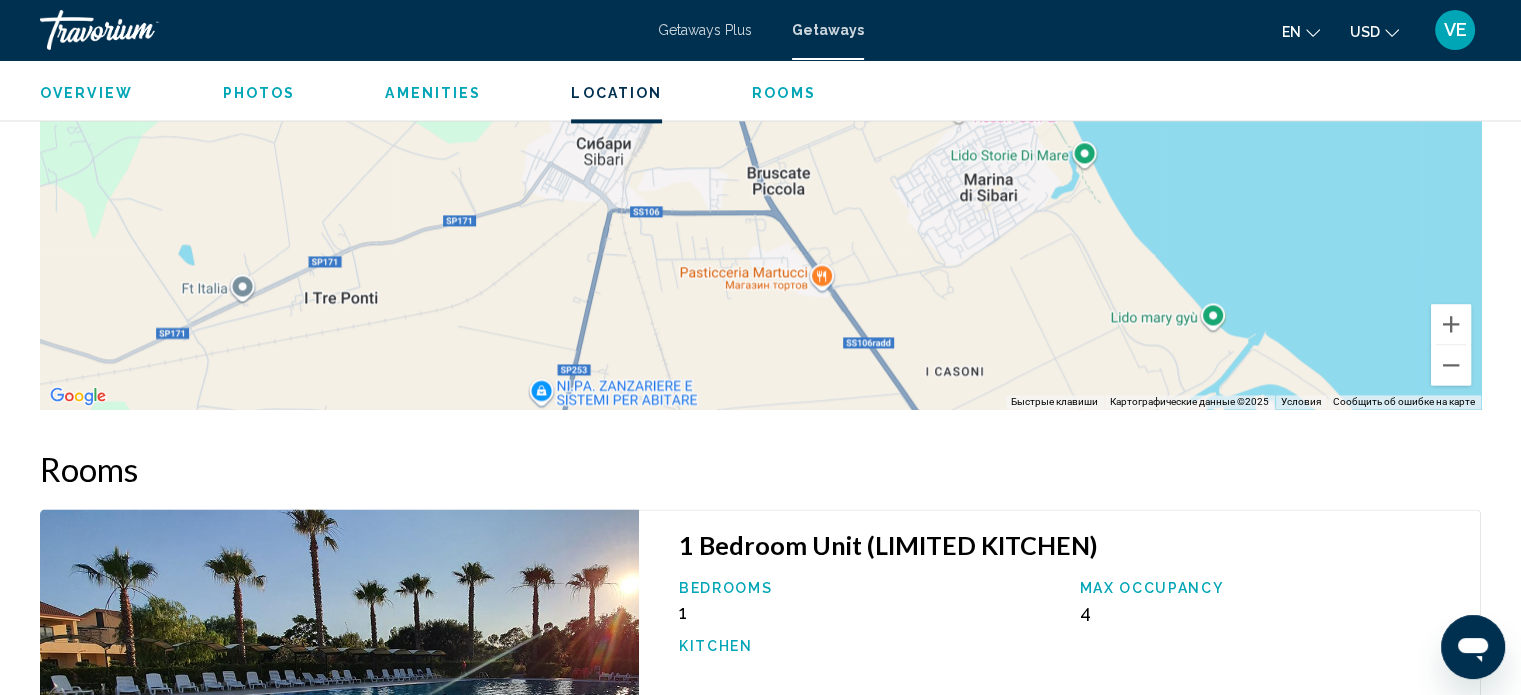 scroll, scrollTop: 2813, scrollLeft: 0, axis: vertical 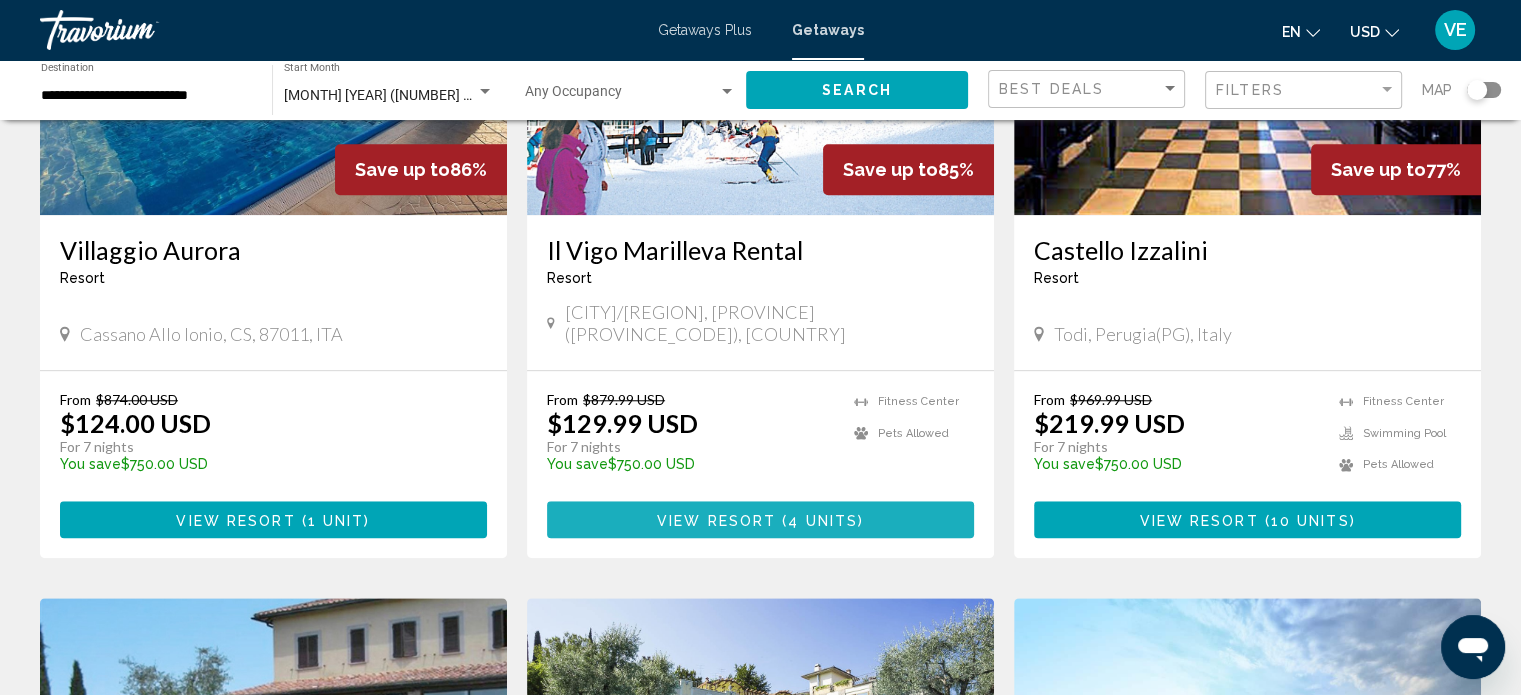 click on "View Resort" at bounding box center [716, 520] 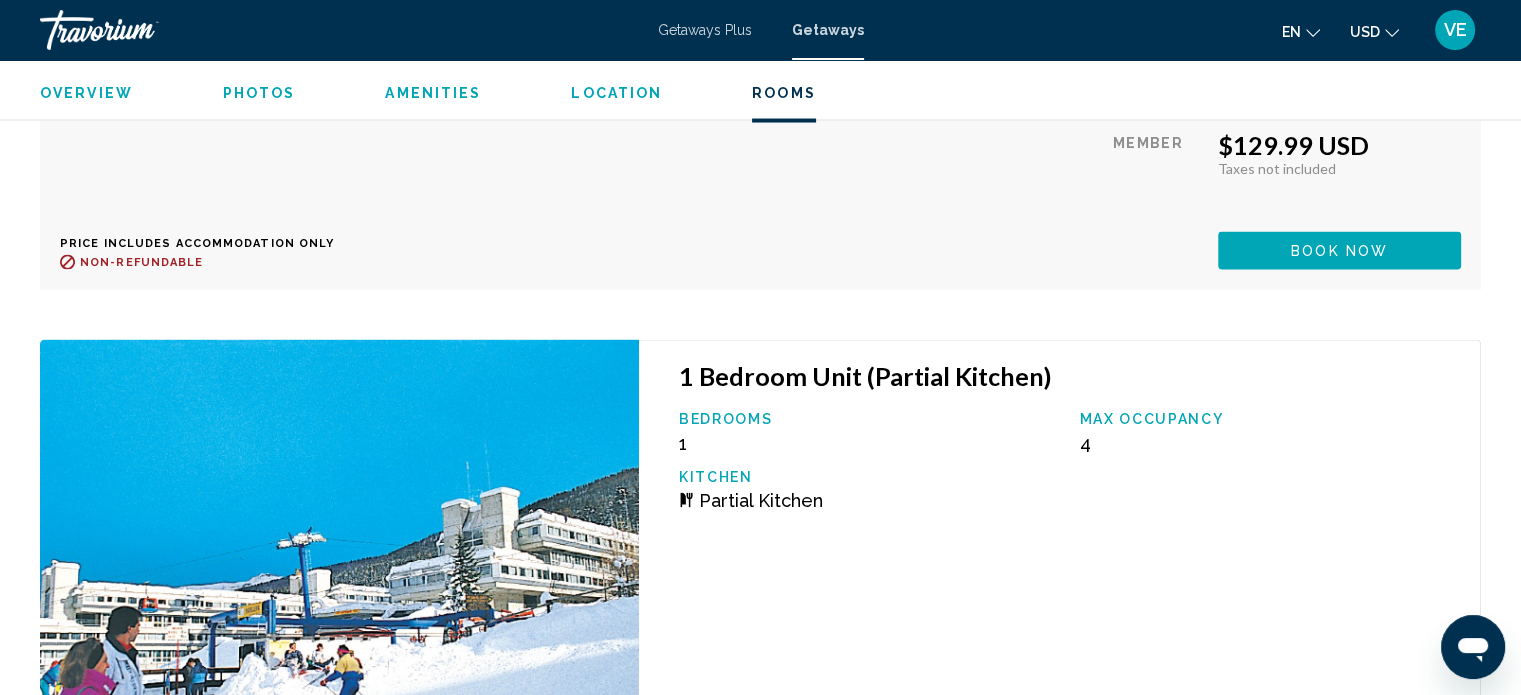 scroll, scrollTop: 4312, scrollLeft: 0, axis: vertical 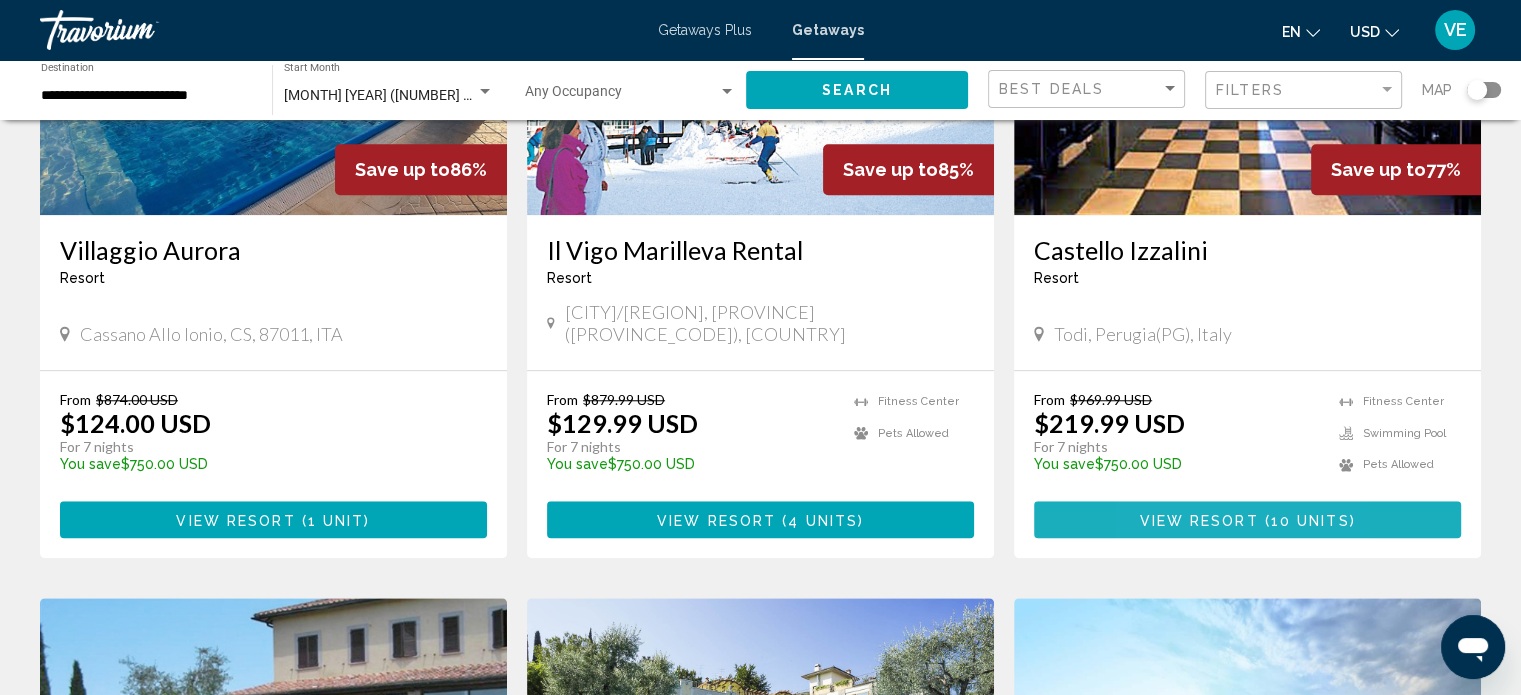 click on "View Resort" at bounding box center (1198, 520) 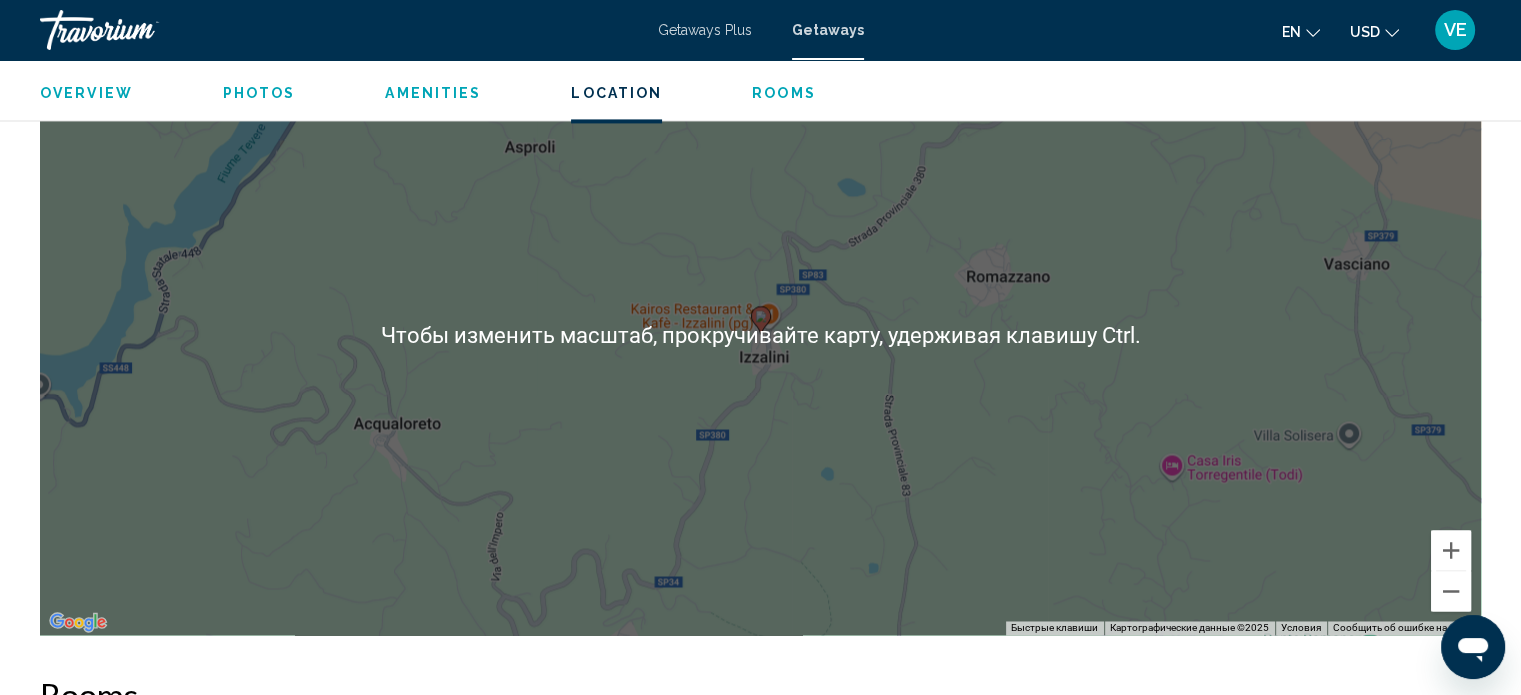 scroll, scrollTop: 2844, scrollLeft: 0, axis: vertical 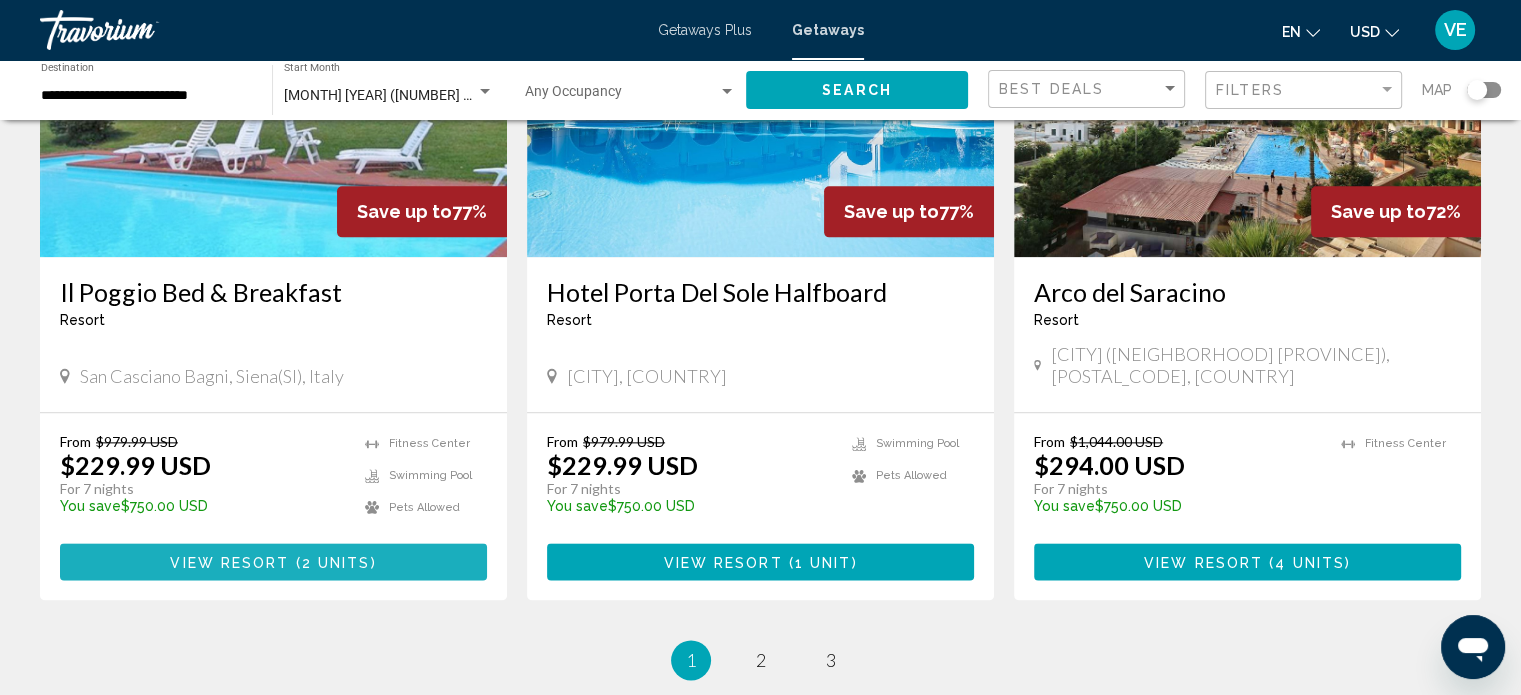 click on "View Resort" at bounding box center [229, 562] 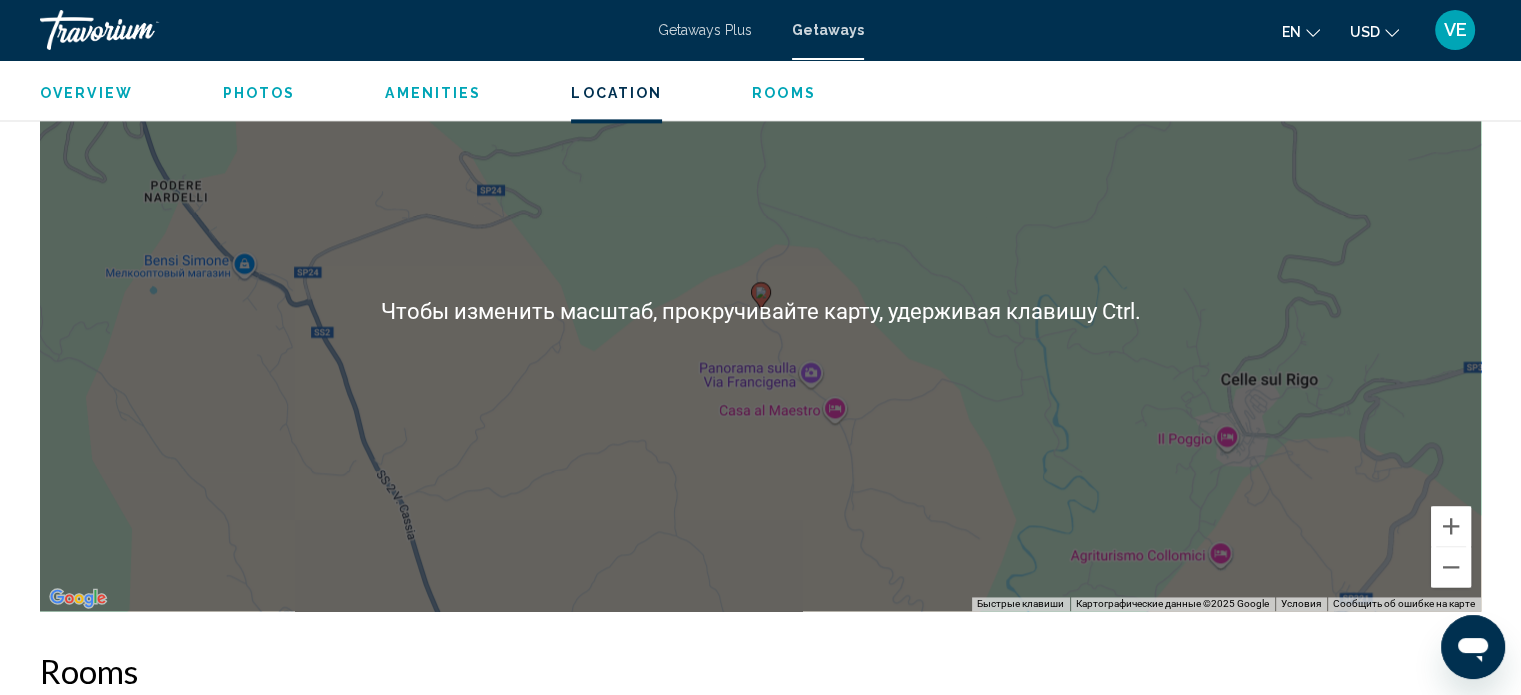 scroll, scrollTop: 3012, scrollLeft: 0, axis: vertical 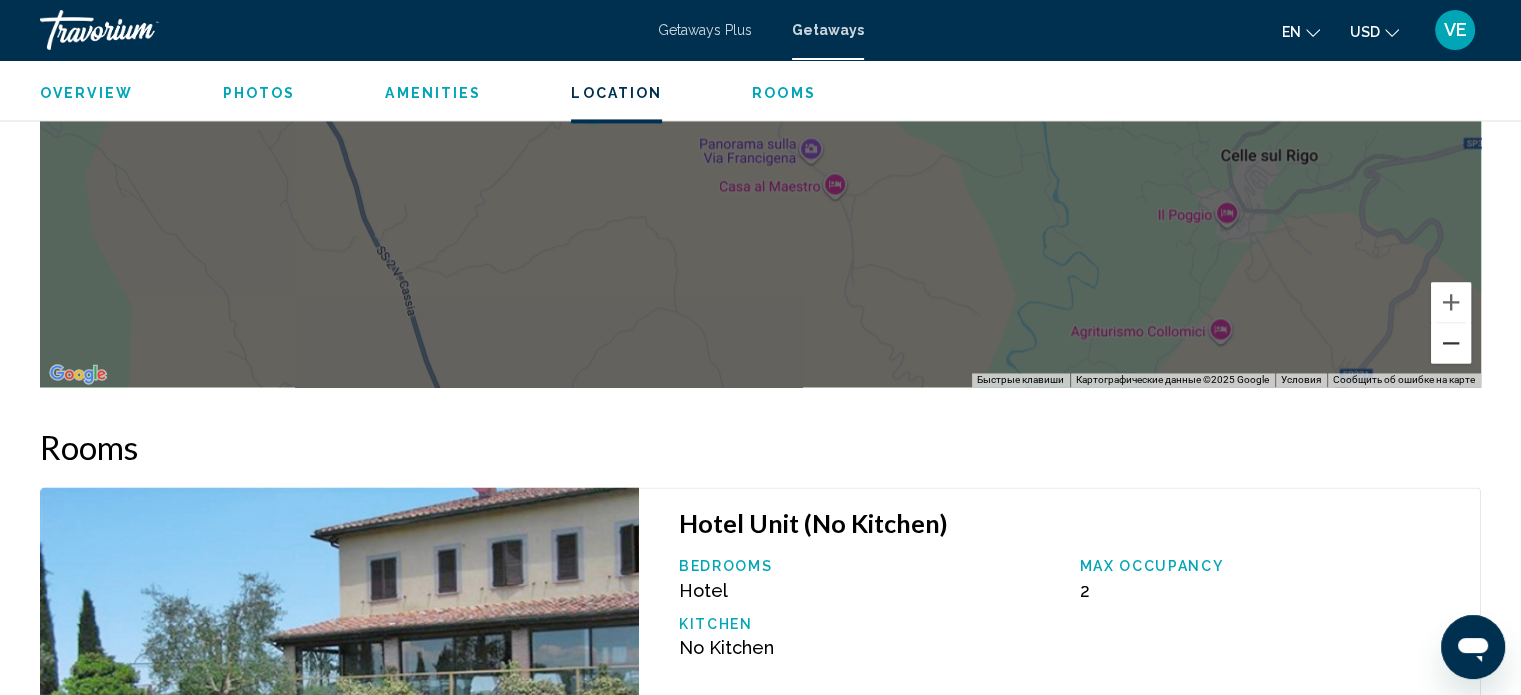 click at bounding box center [1451, 343] 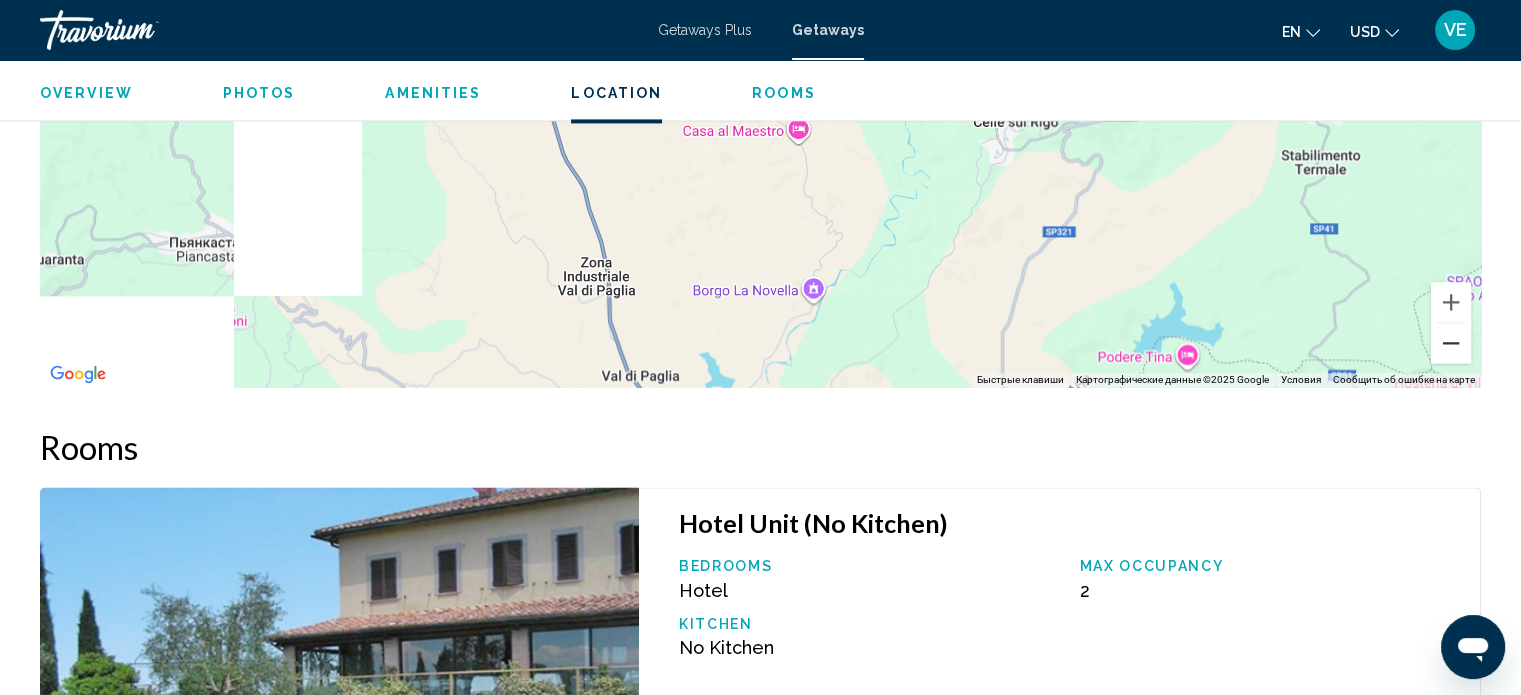 click at bounding box center (1451, 343) 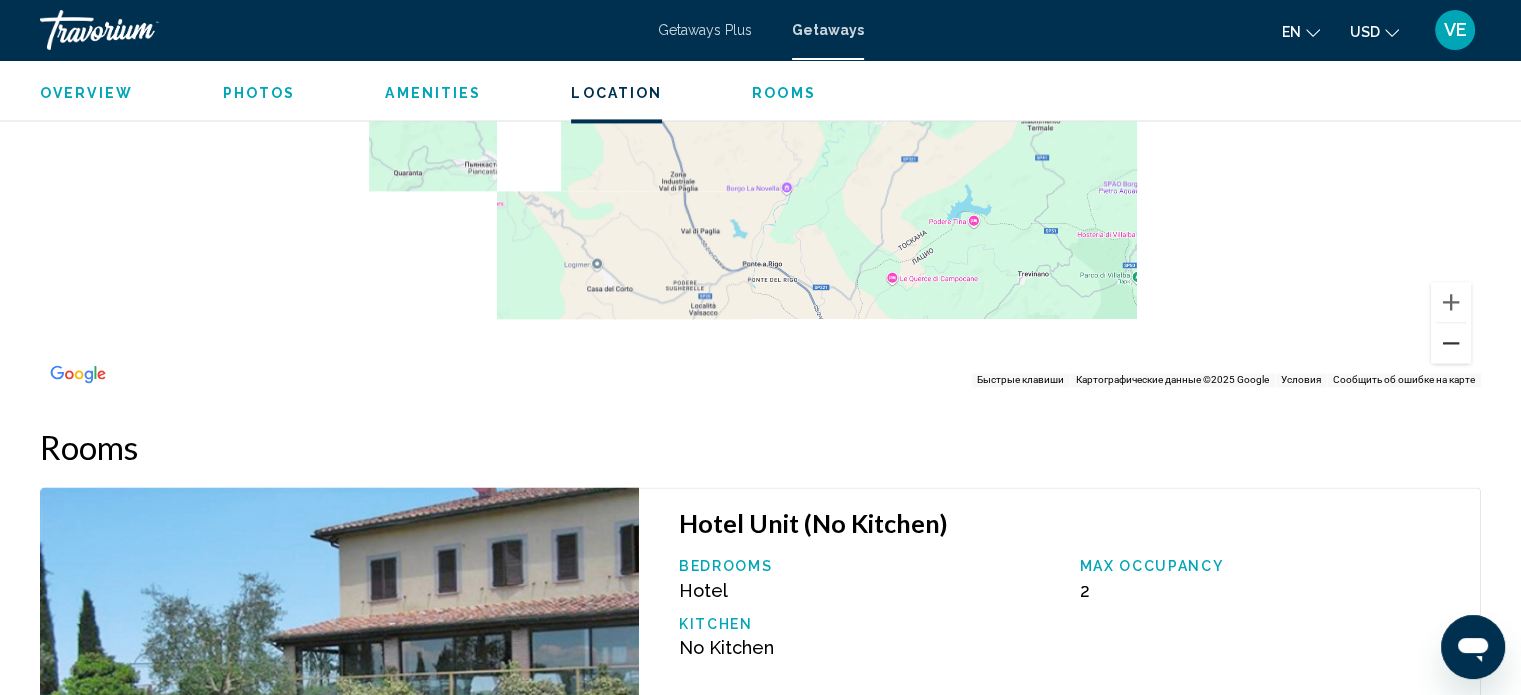 click at bounding box center (1451, 343) 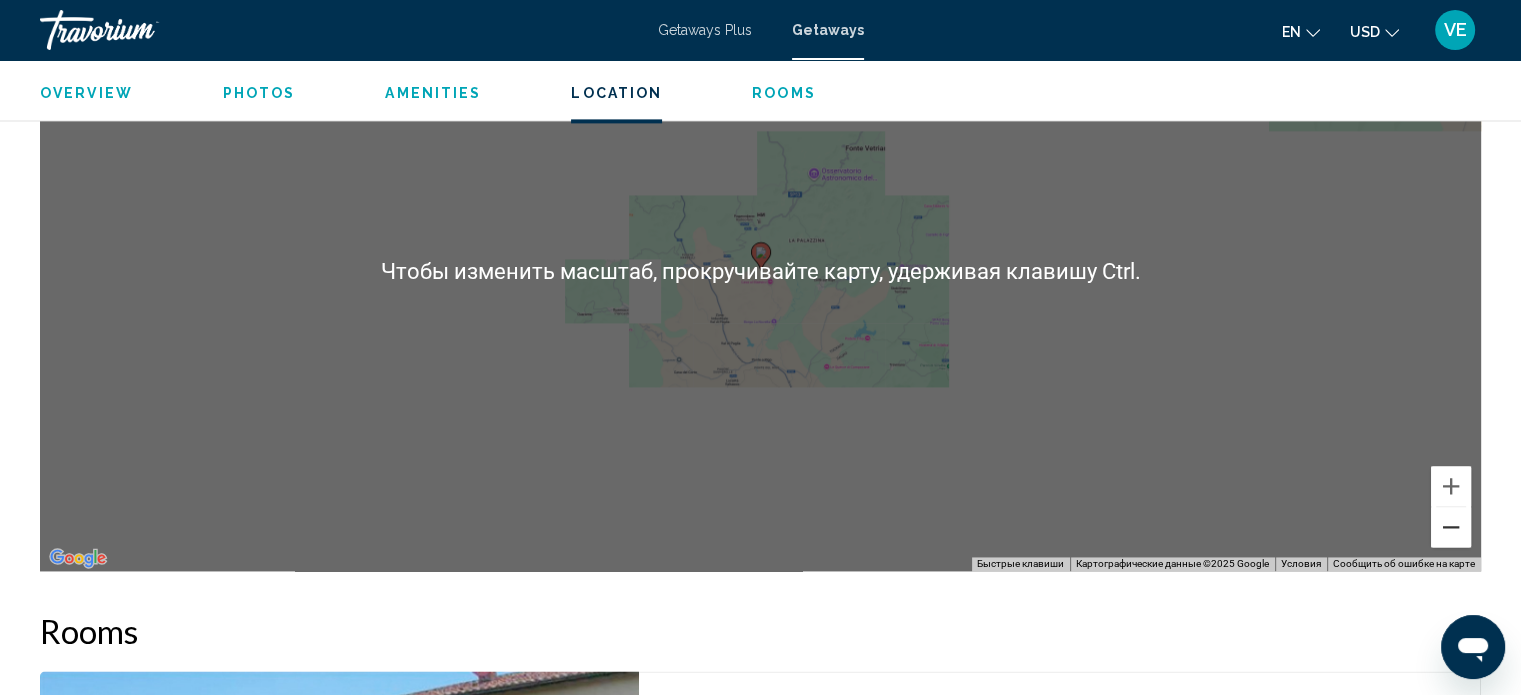 scroll, scrollTop: 2712, scrollLeft: 0, axis: vertical 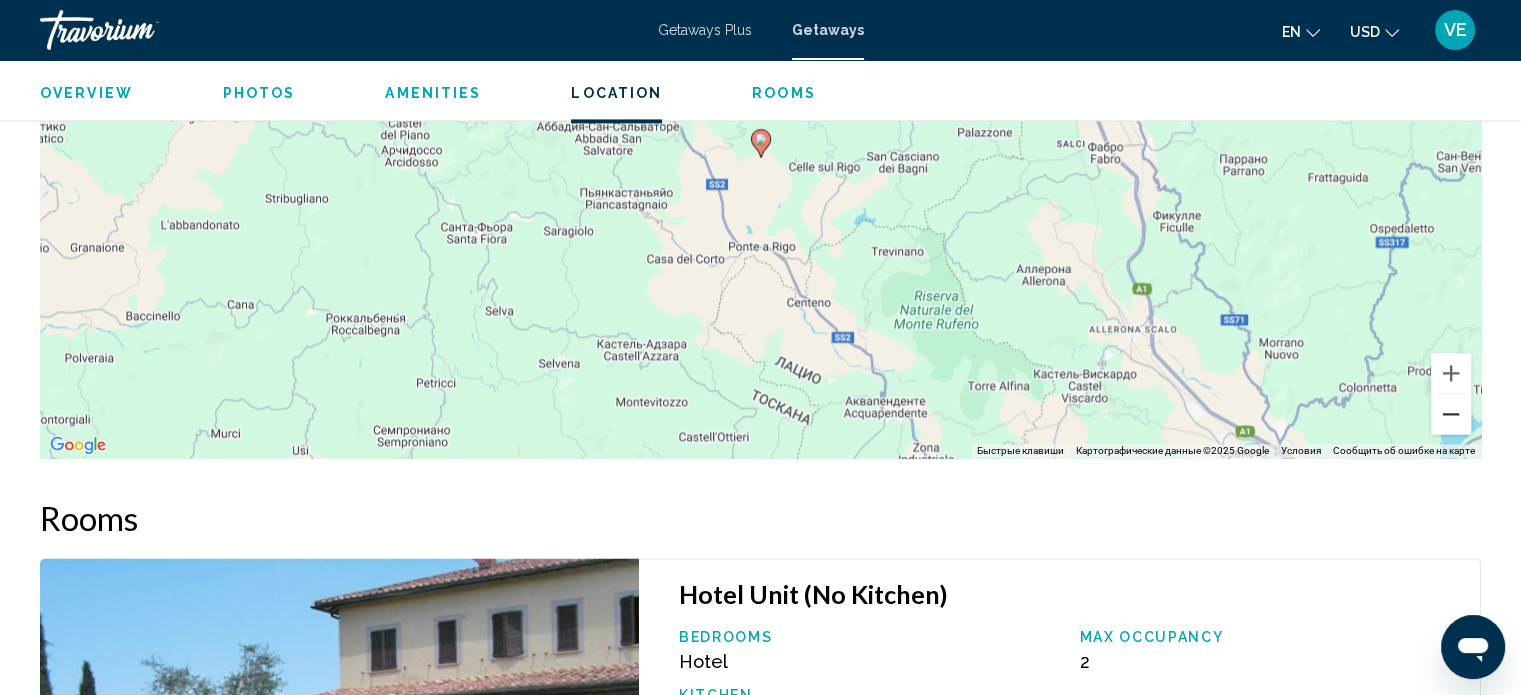 click at bounding box center (1451, 414) 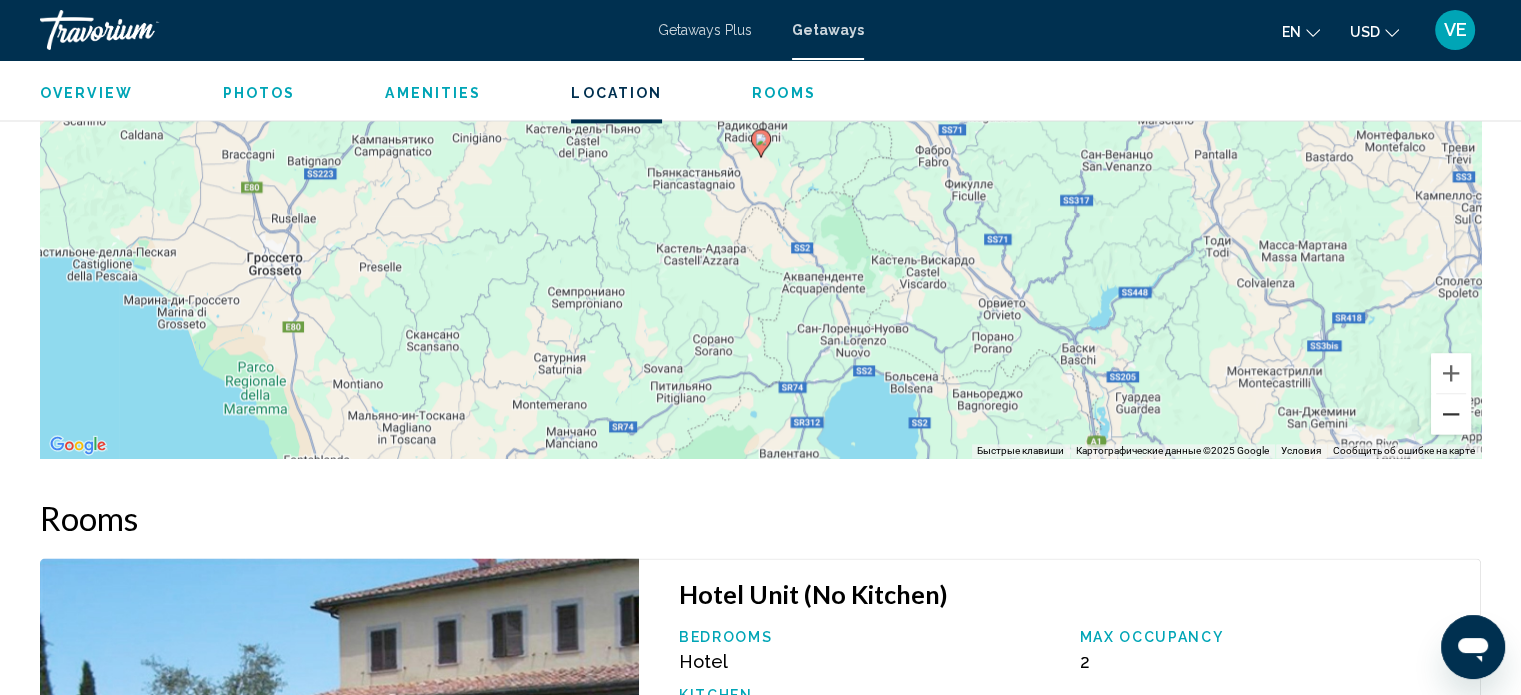 click at bounding box center [1451, 414] 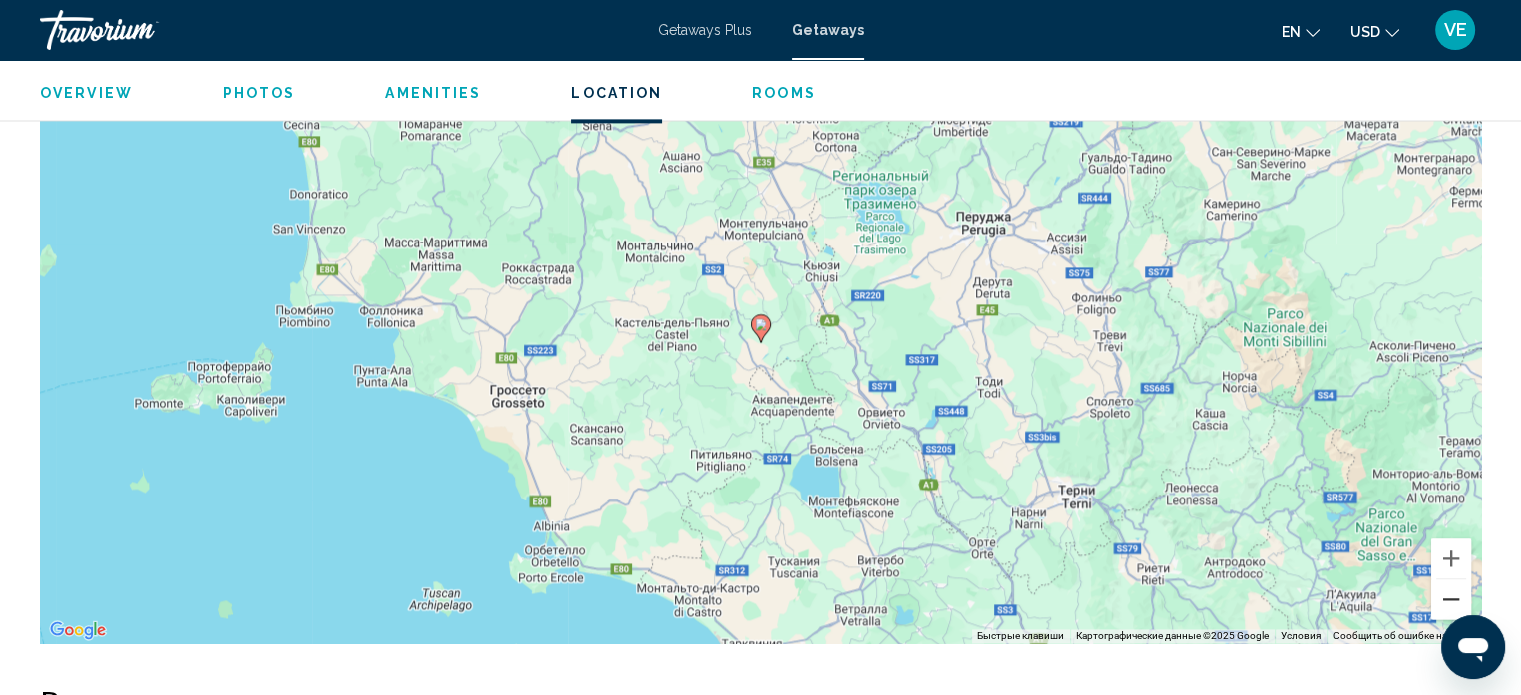 scroll, scrollTop: 2879, scrollLeft: 0, axis: vertical 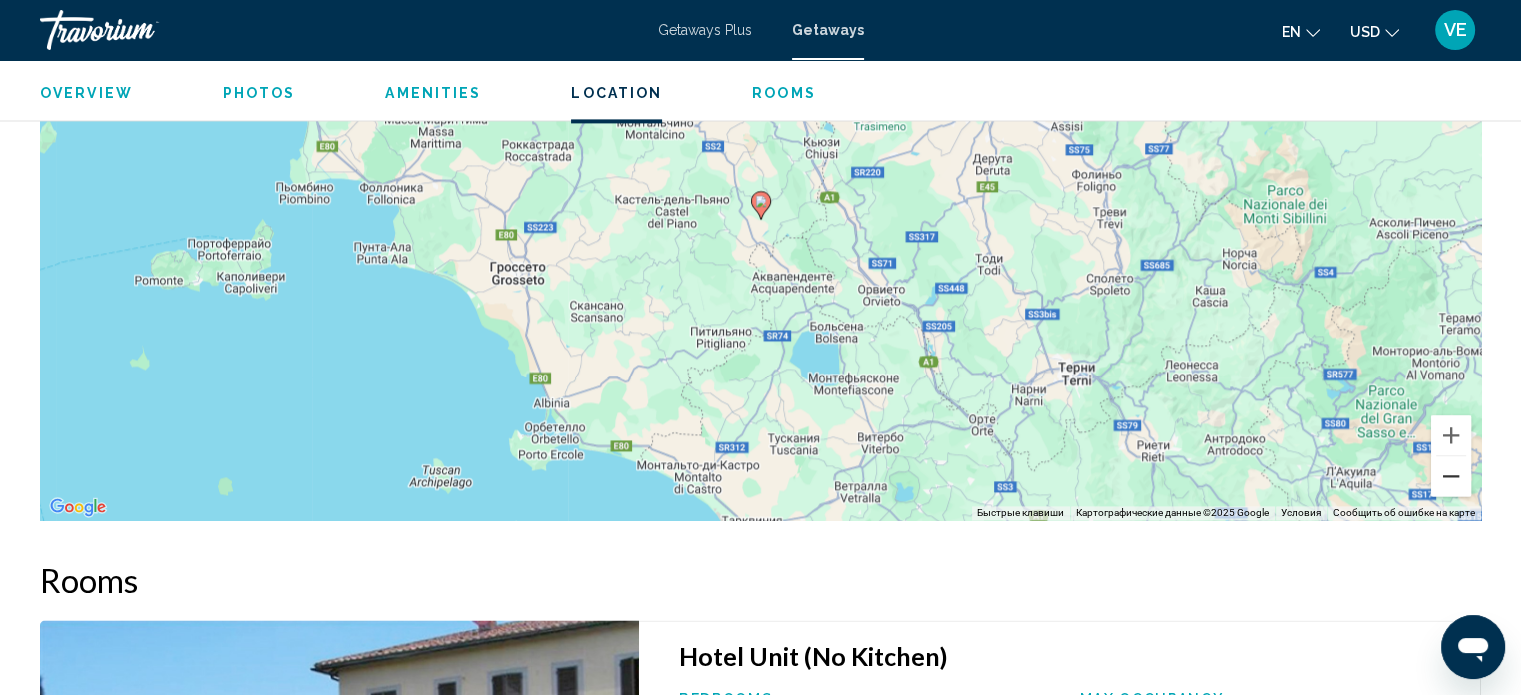 click at bounding box center (1451, 476) 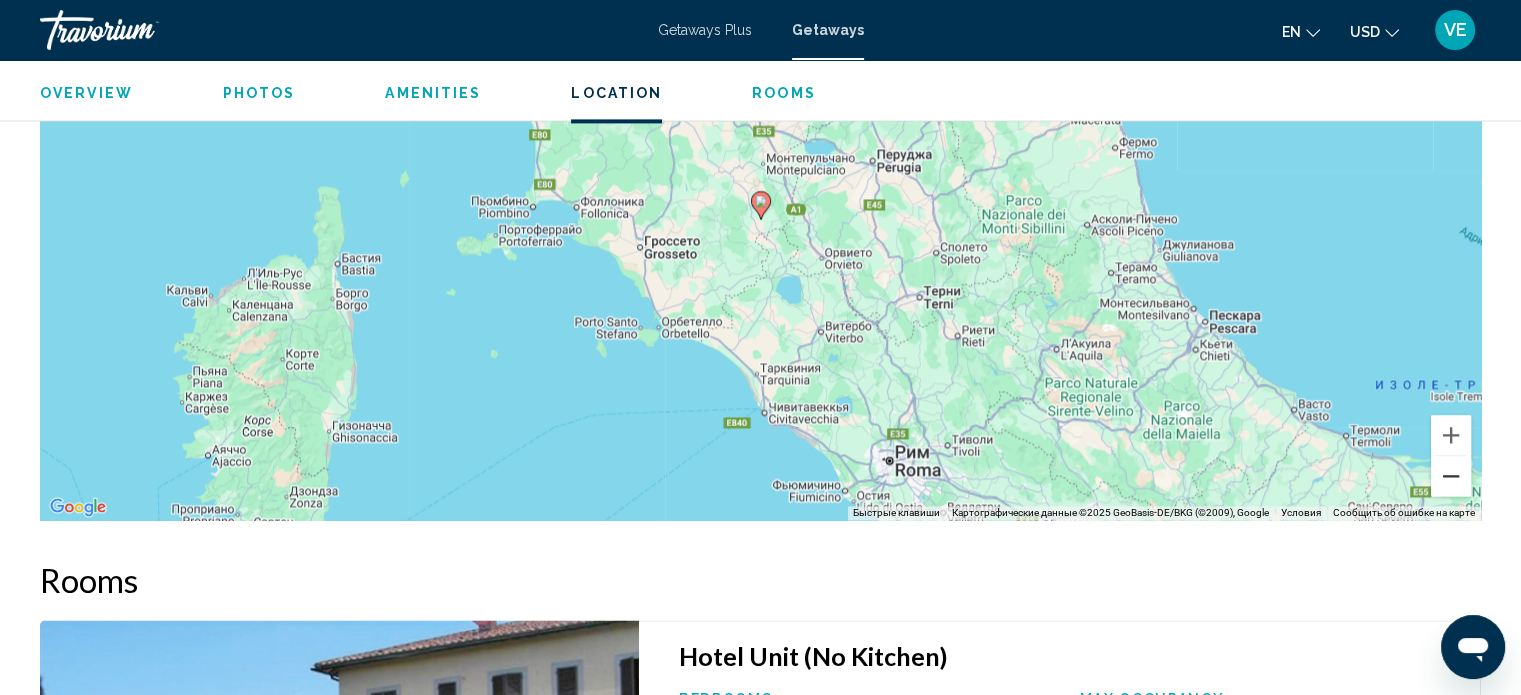 click at bounding box center (1451, 476) 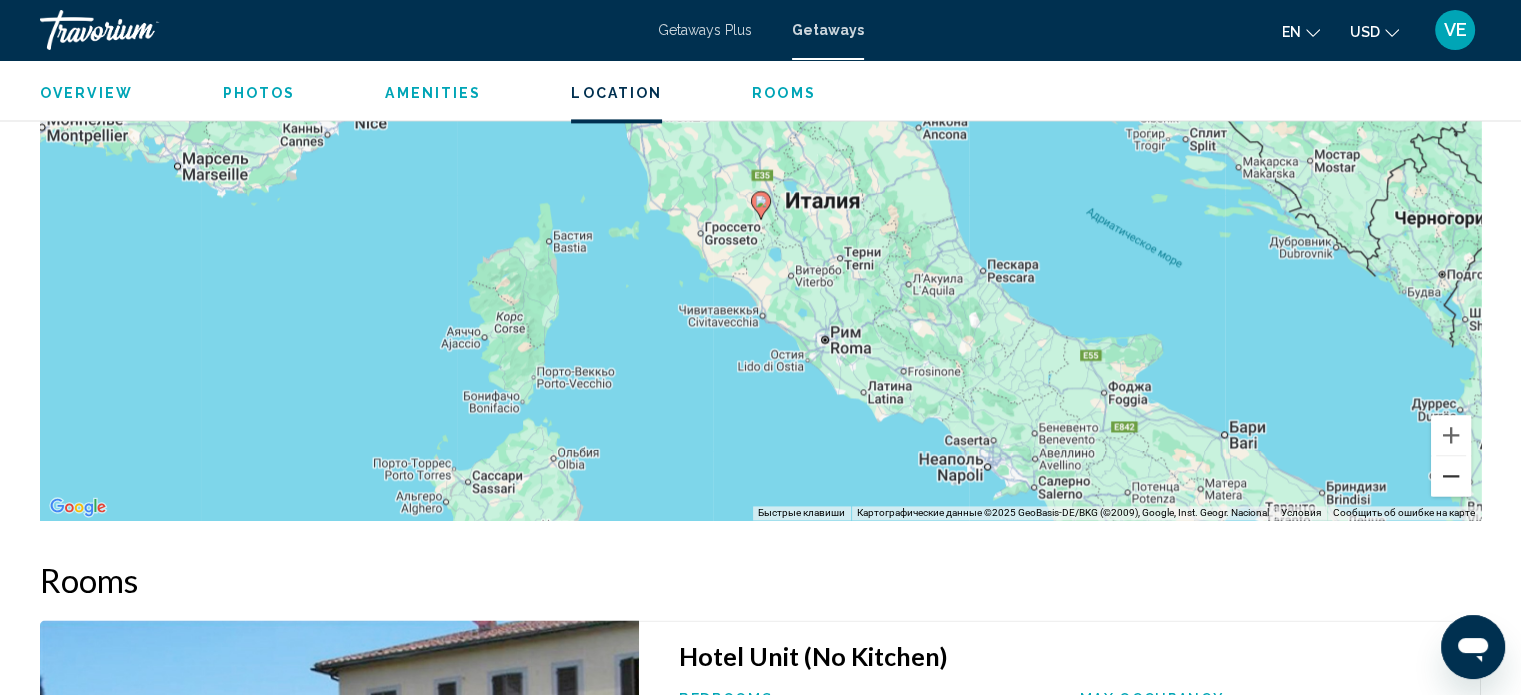 click at bounding box center [1451, 476] 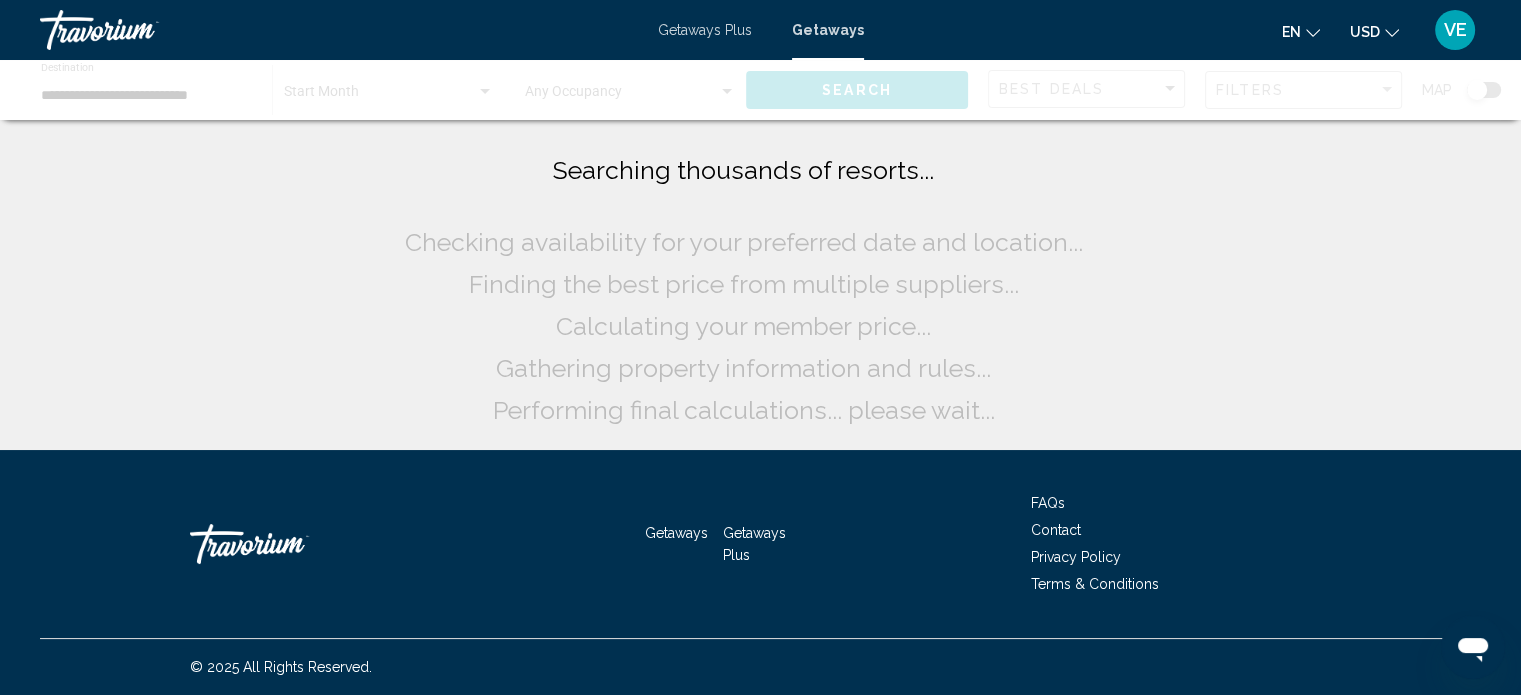 scroll, scrollTop: 0, scrollLeft: 0, axis: both 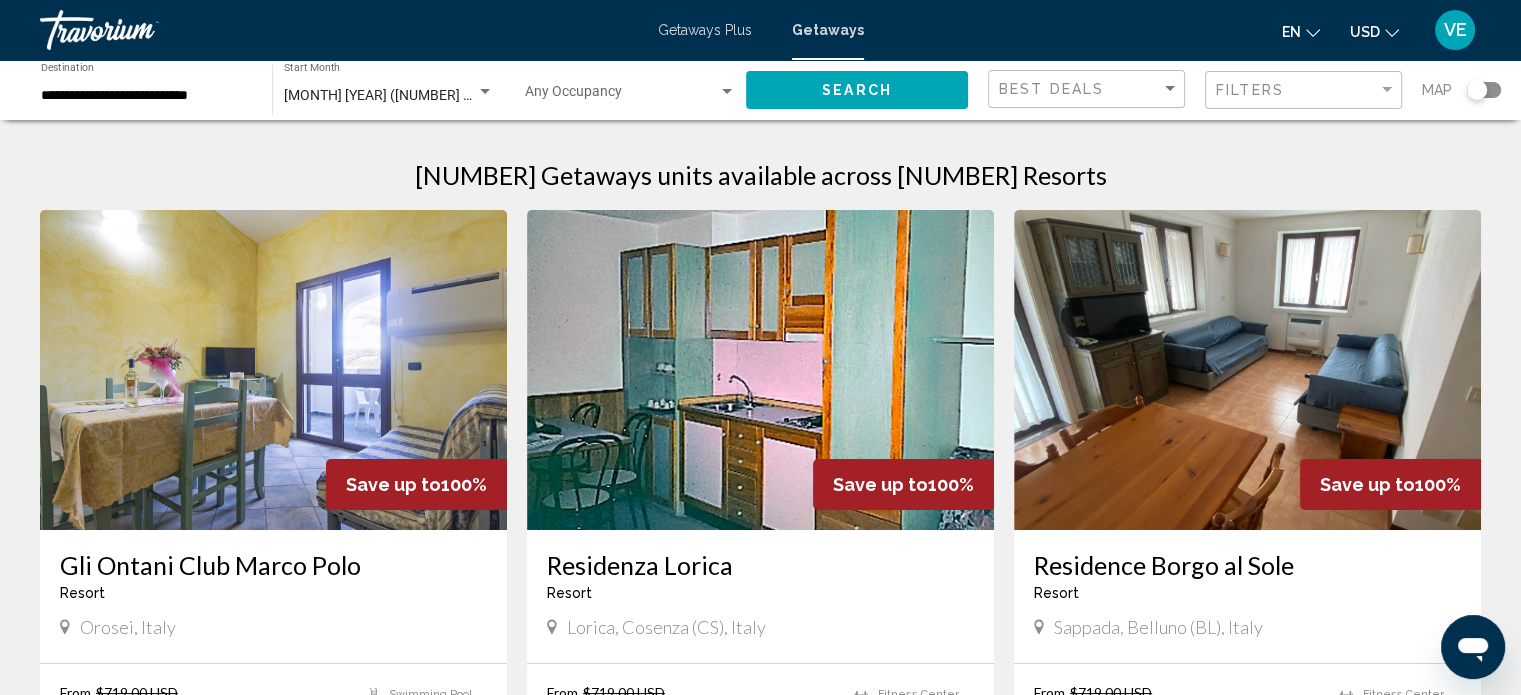 click on "**********" at bounding box center (146, 96) 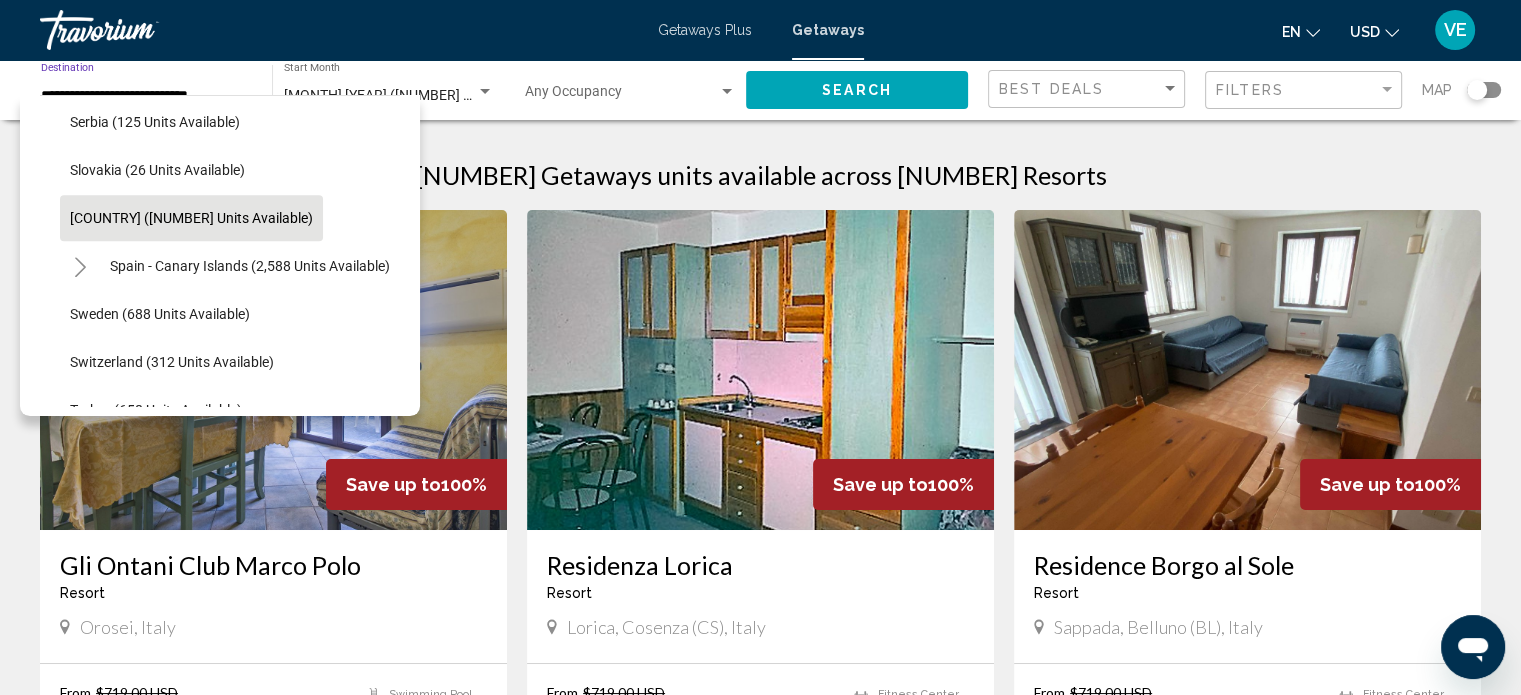 scroll, scrollTop: 1002, scrollLeft: 0, axis: vertical 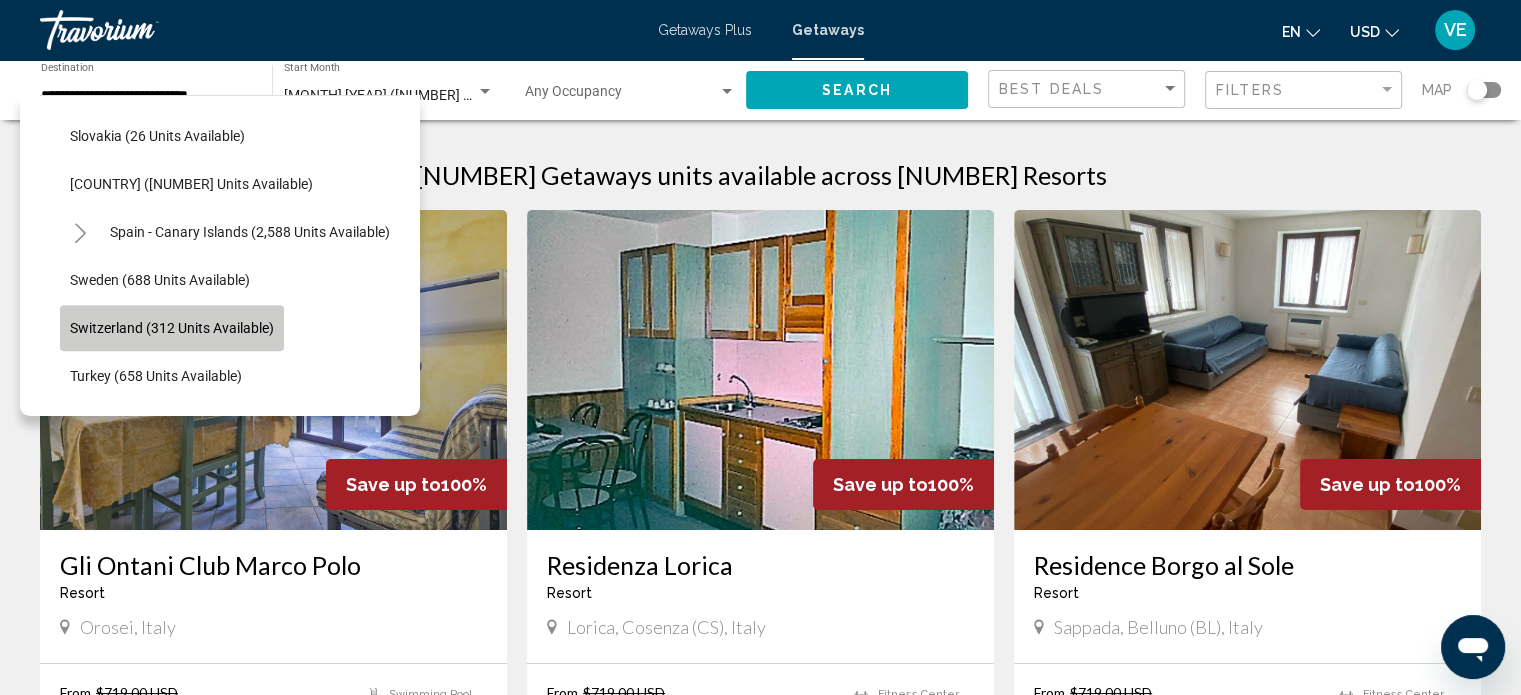 click on "Switzerland (312 units available)" 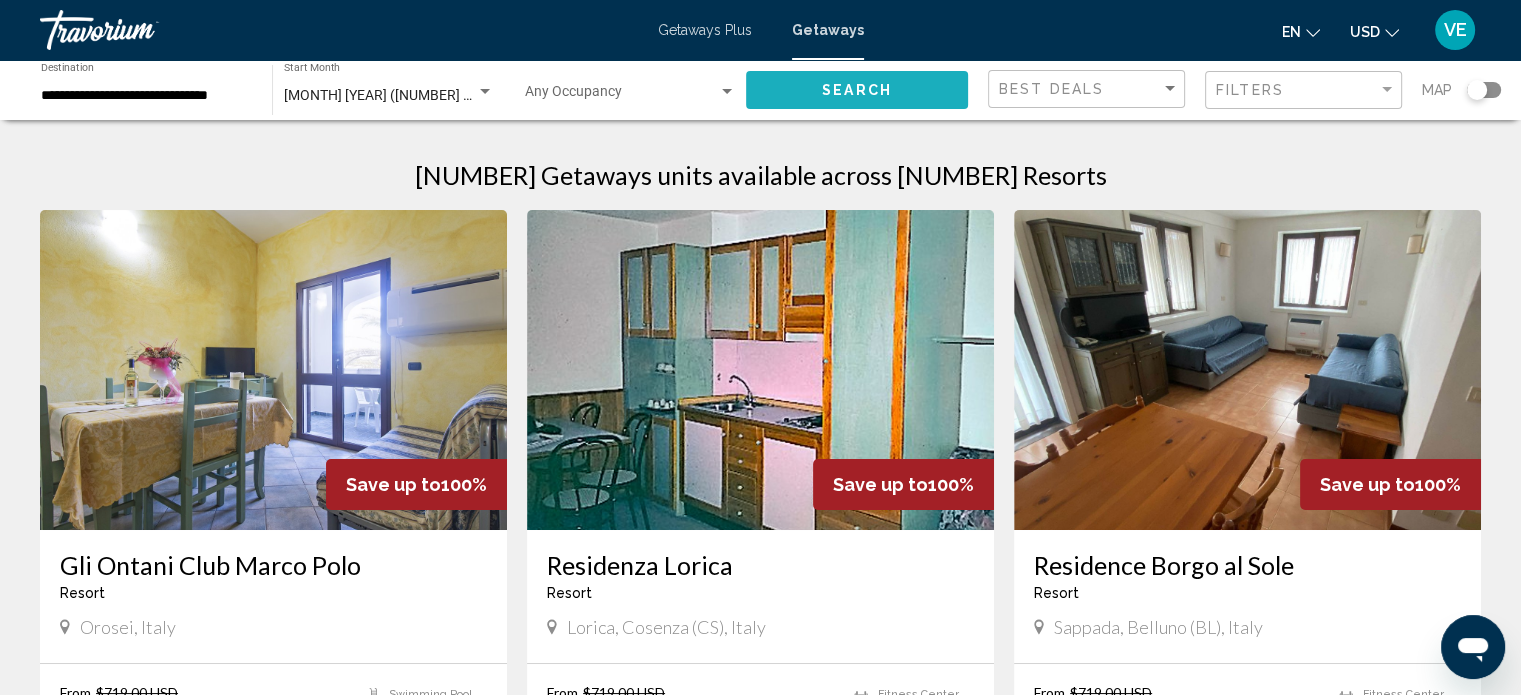 click on "Search" 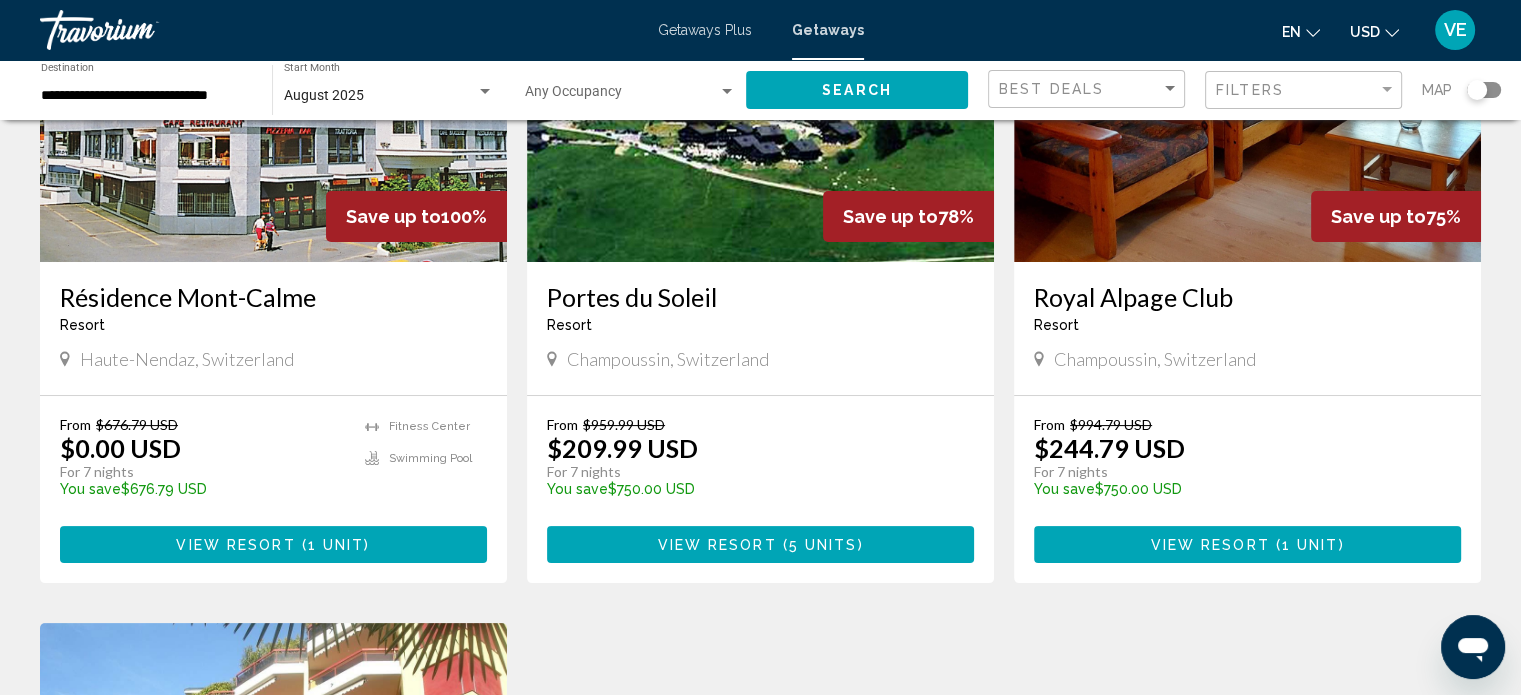 scroll, scrollTop: 300, scrollLeft: 0, axis: vertical 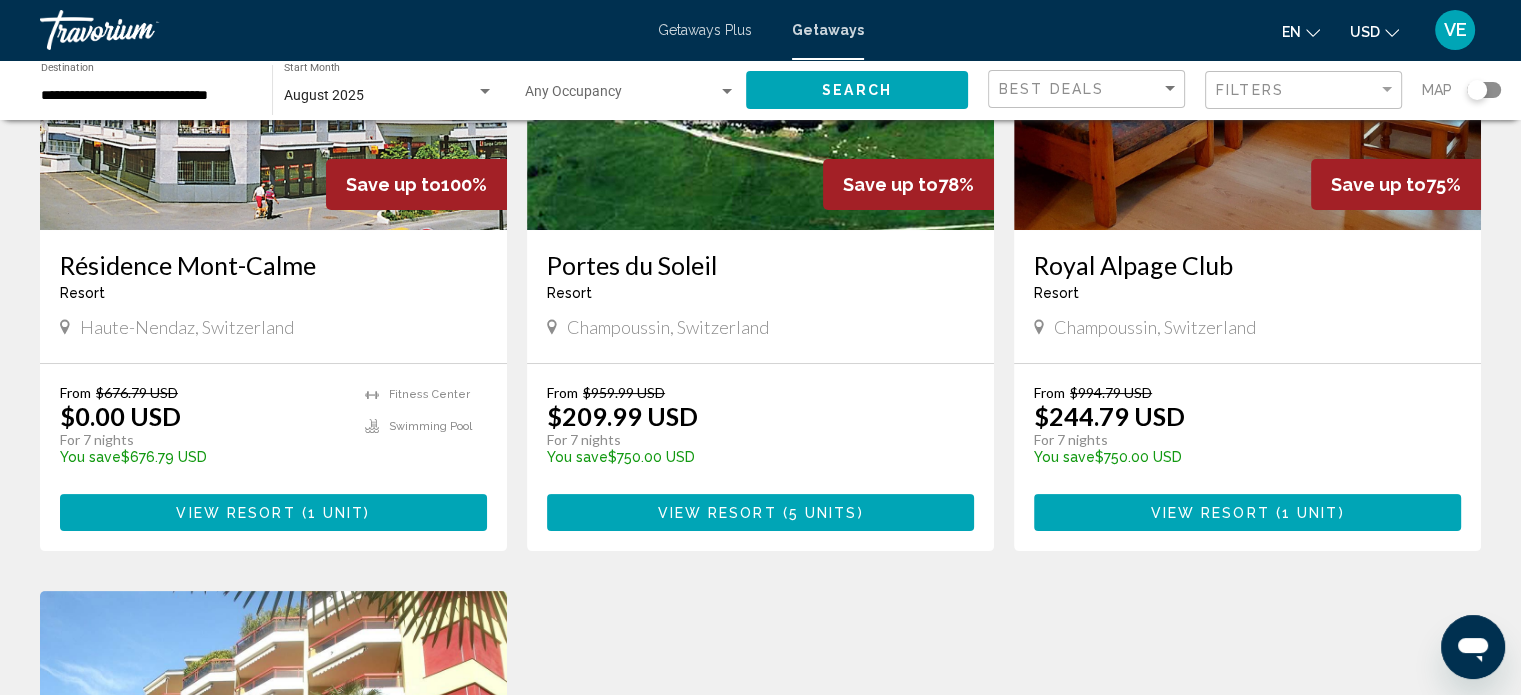 click on "View Resort" at bounding box center (235, 513) 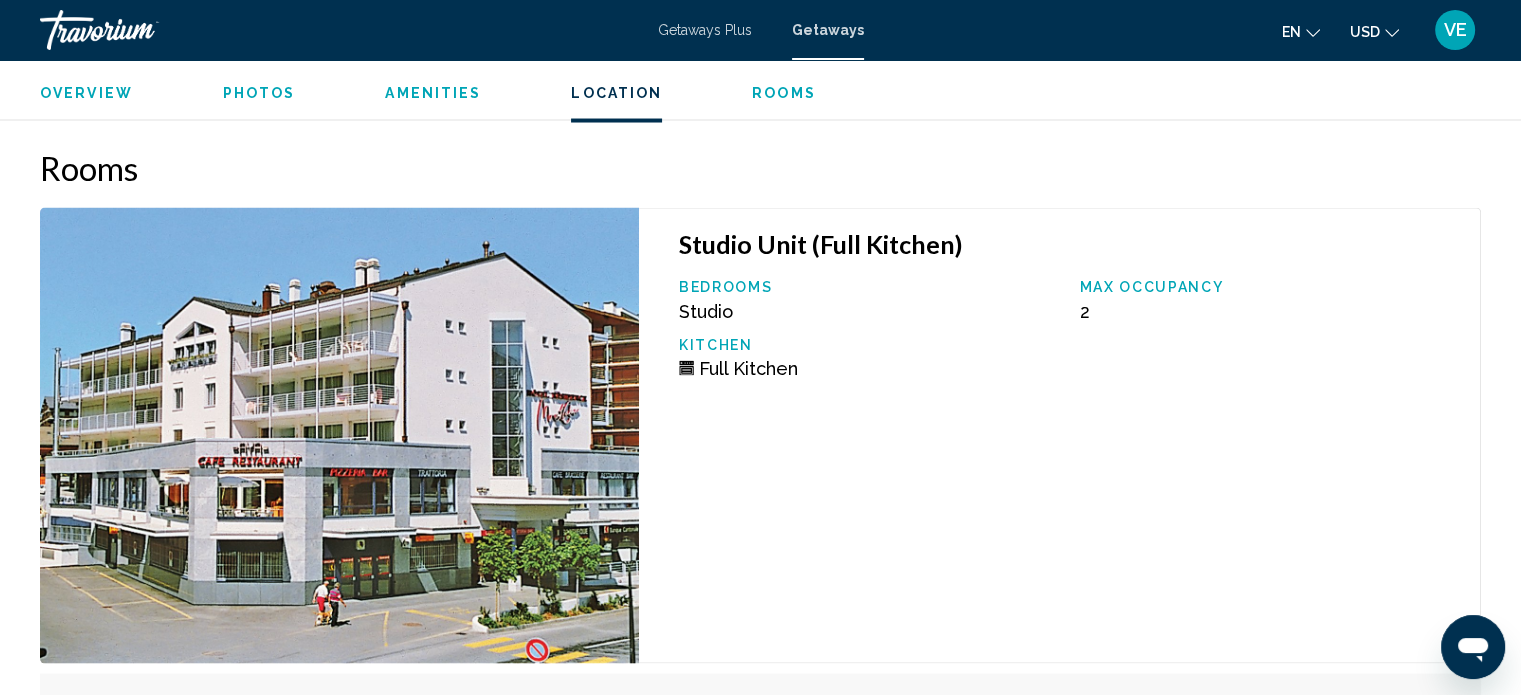 scroll, scrollTop: 3712, scrollLeft: 0, axis: vertical 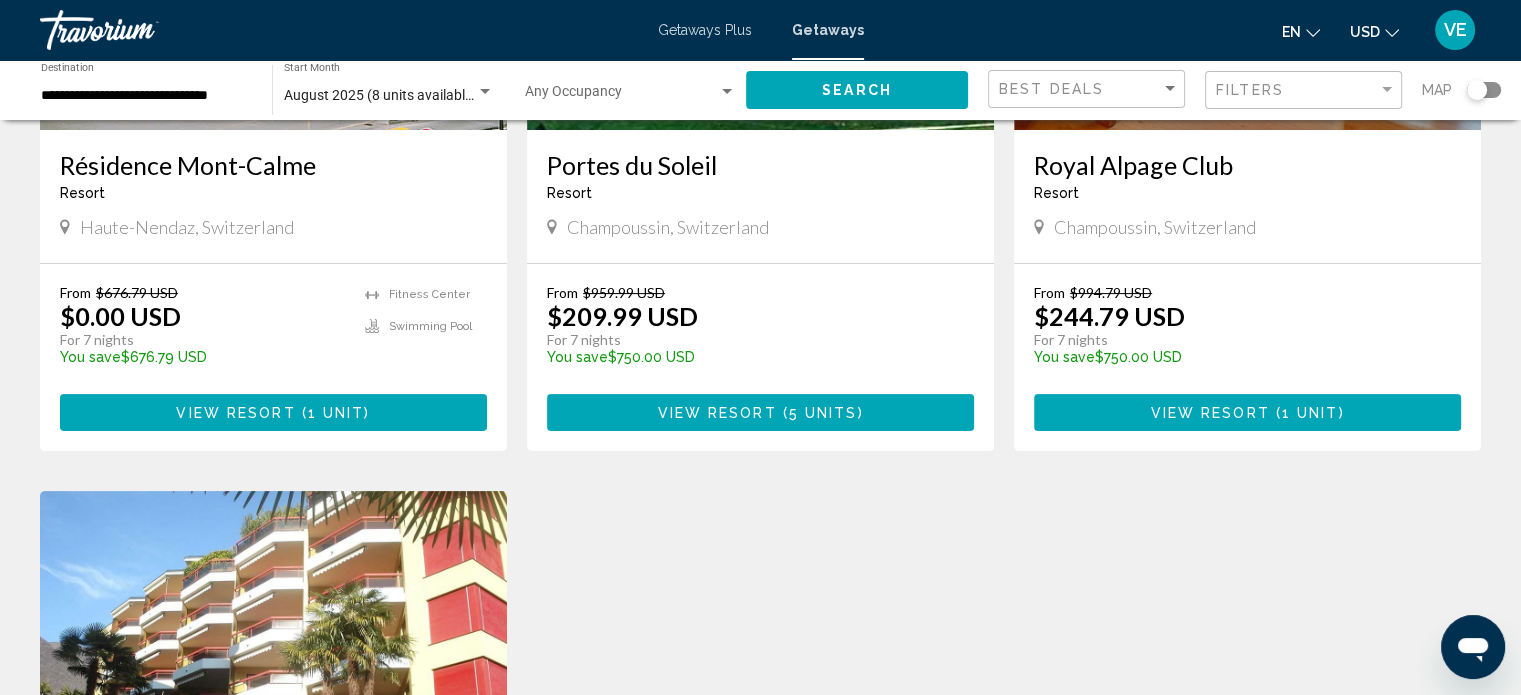 click on "View Resort" at bounding box center [716, 413] 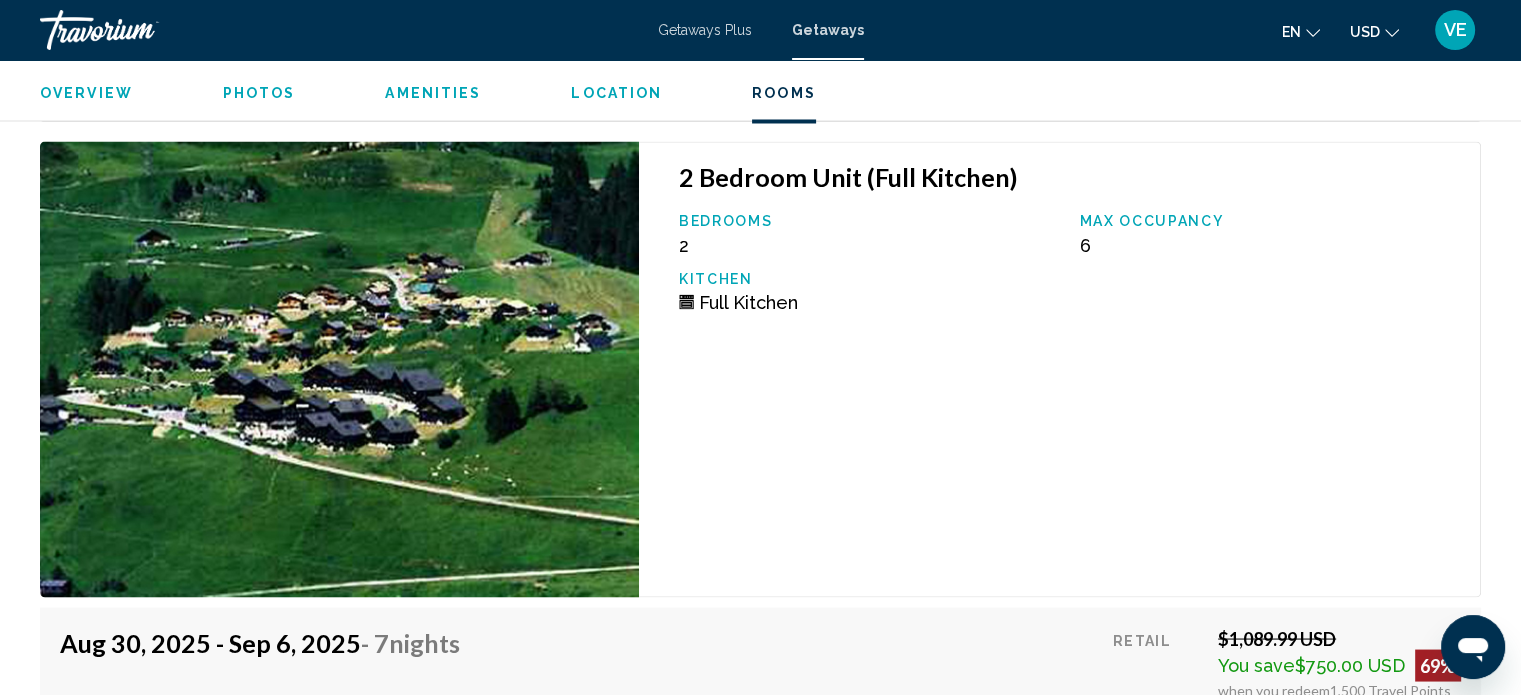 scroll, scrollTop: 3312, scrollLeft: 0, axis: vertical 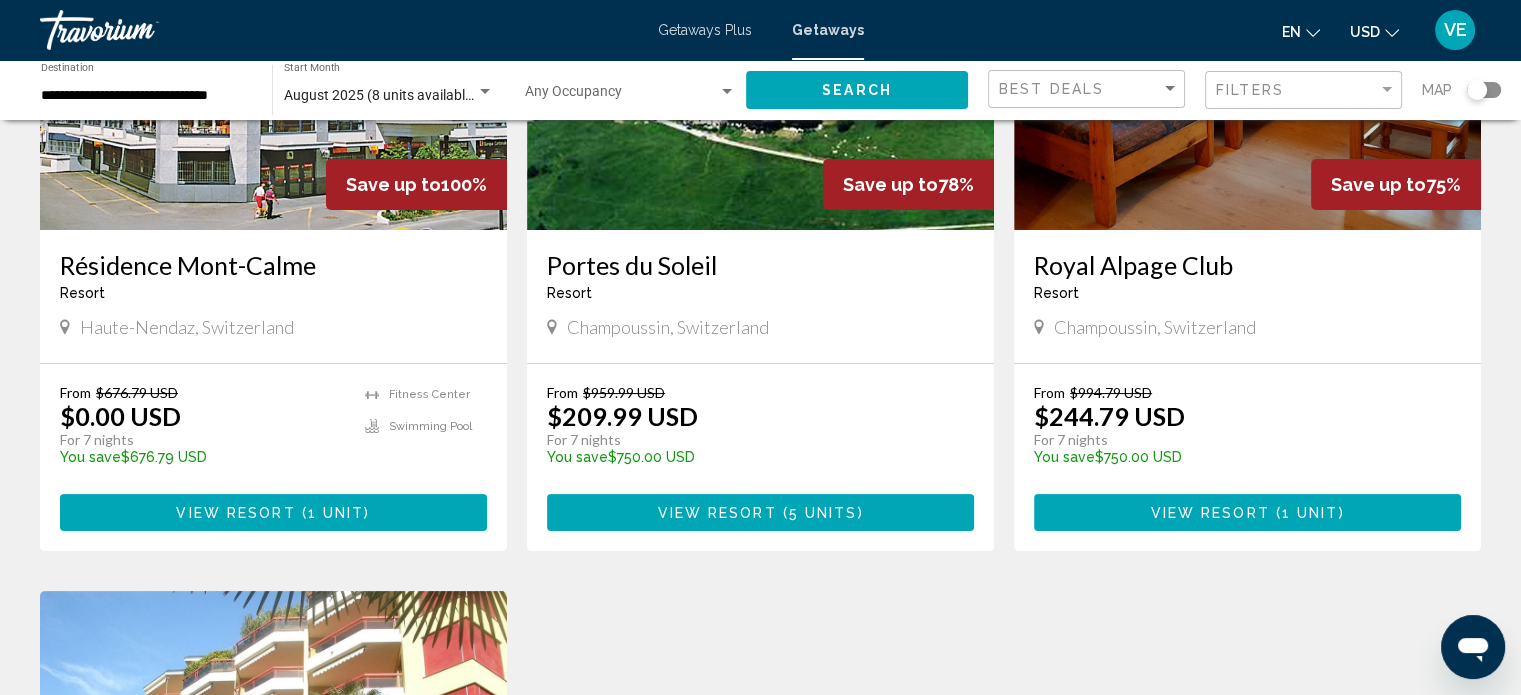 click on "View Resort    ( 1 unit )" at bounding box center [1247, 512] 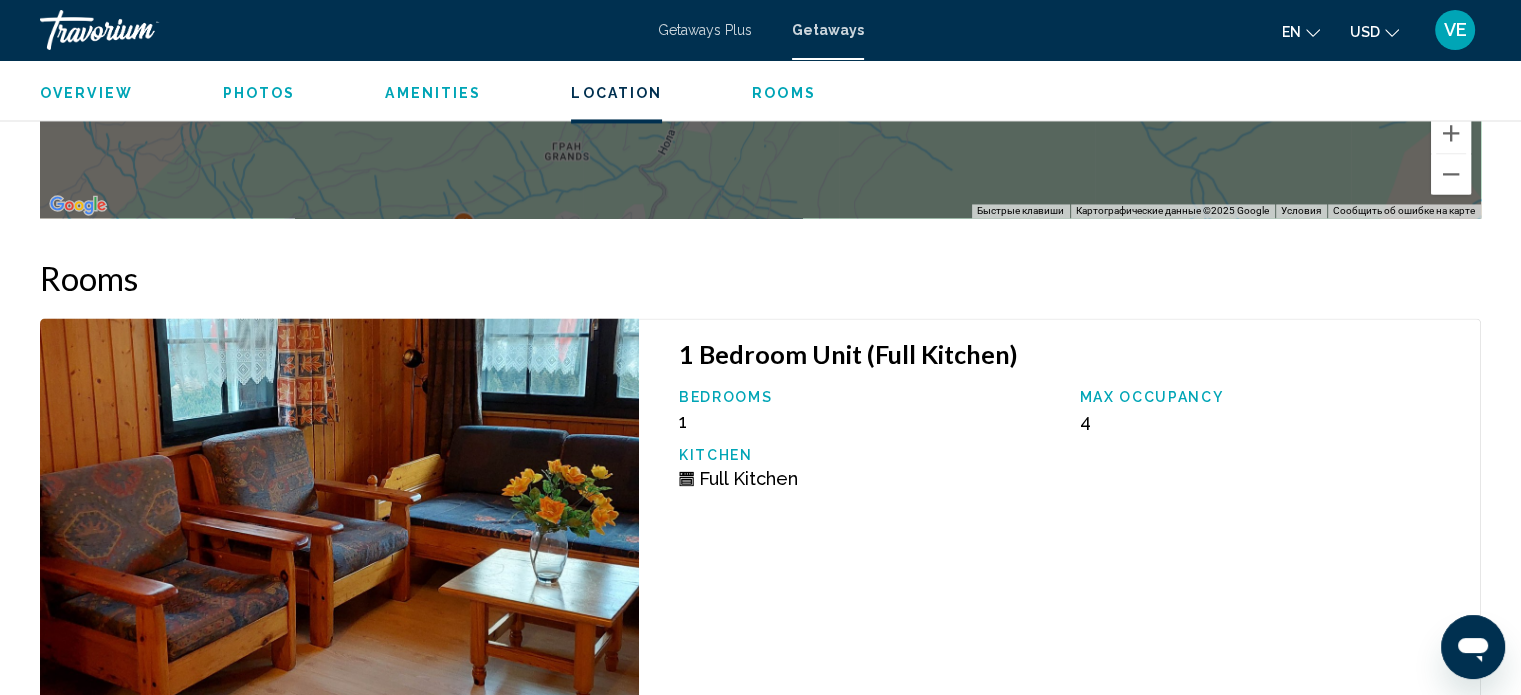 scroll, scrollTop: 2912, scrollLeft: 0, axis: vertical 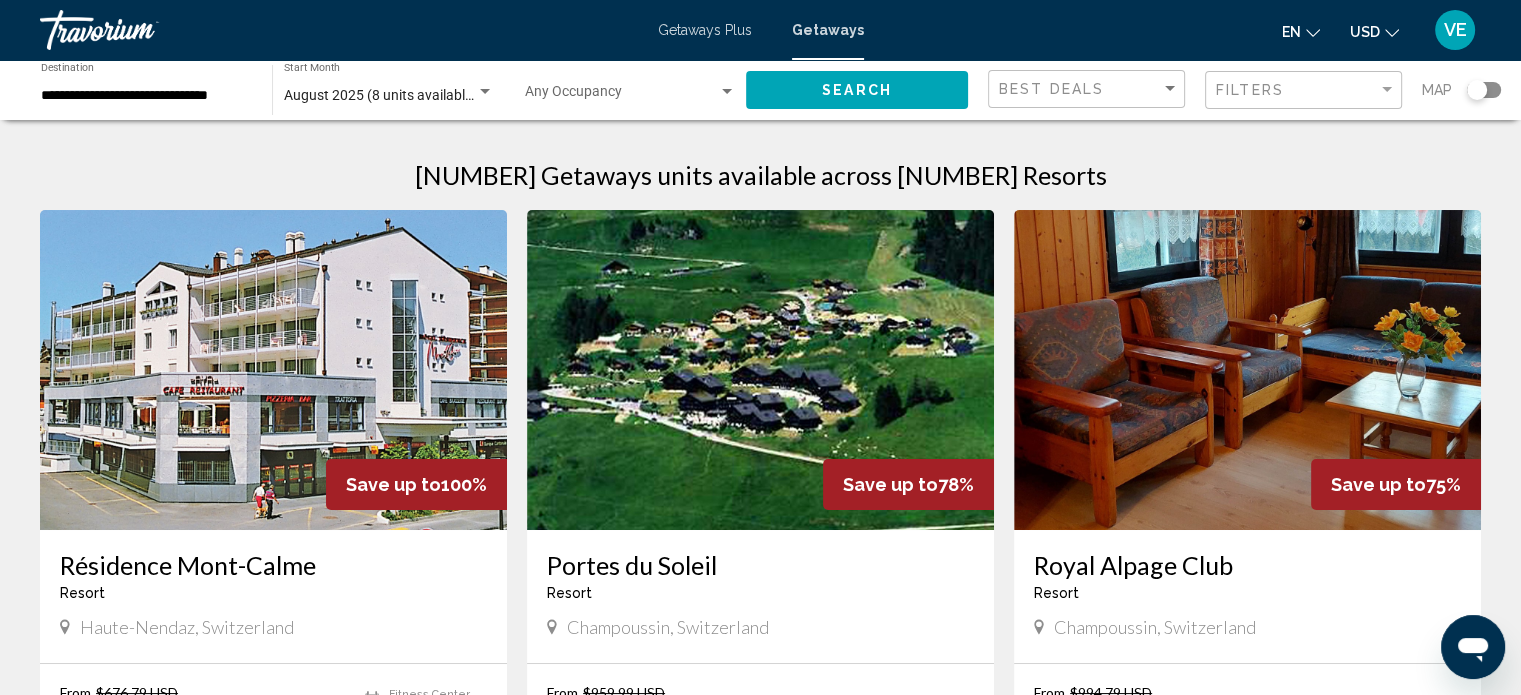 click on "**********" at bounding box center (146, 96) 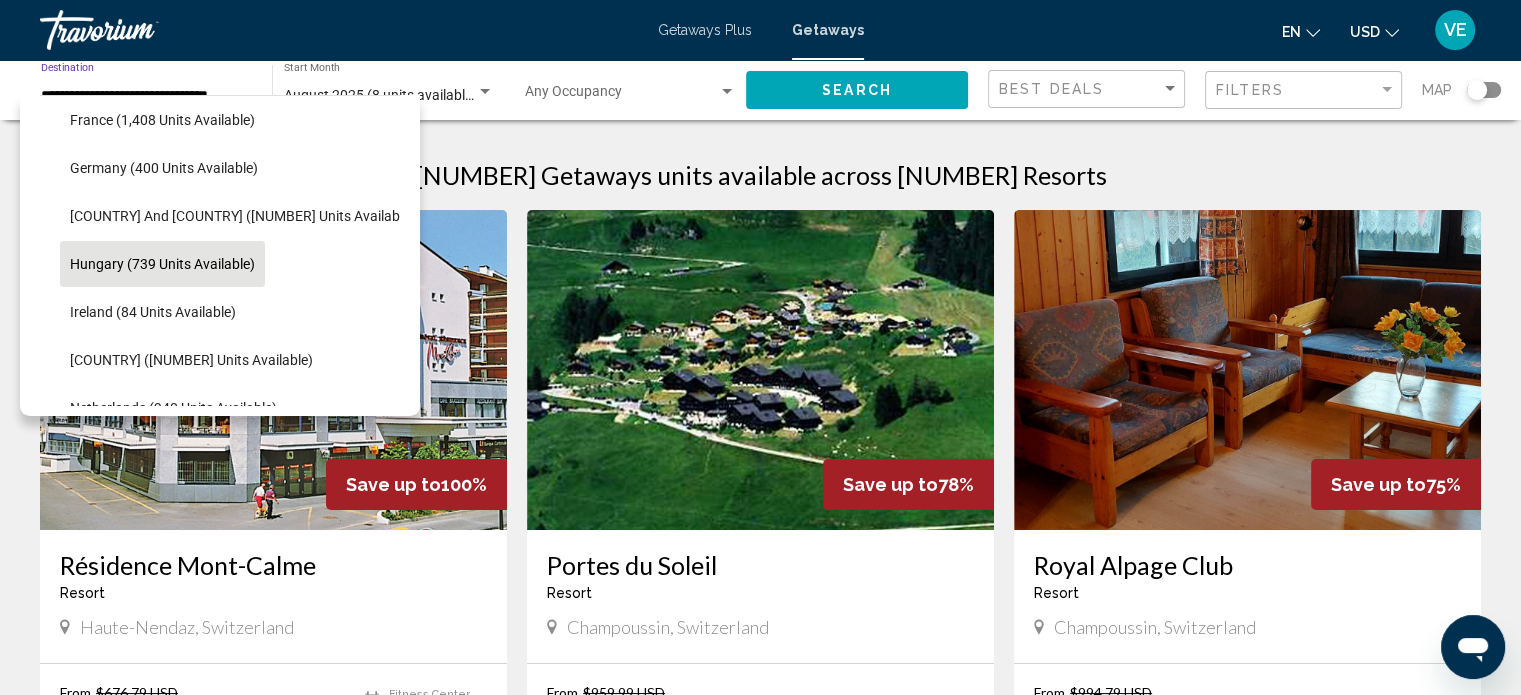 scroll, scrollTop: 486, scrollLeft: 0, axis: vertical 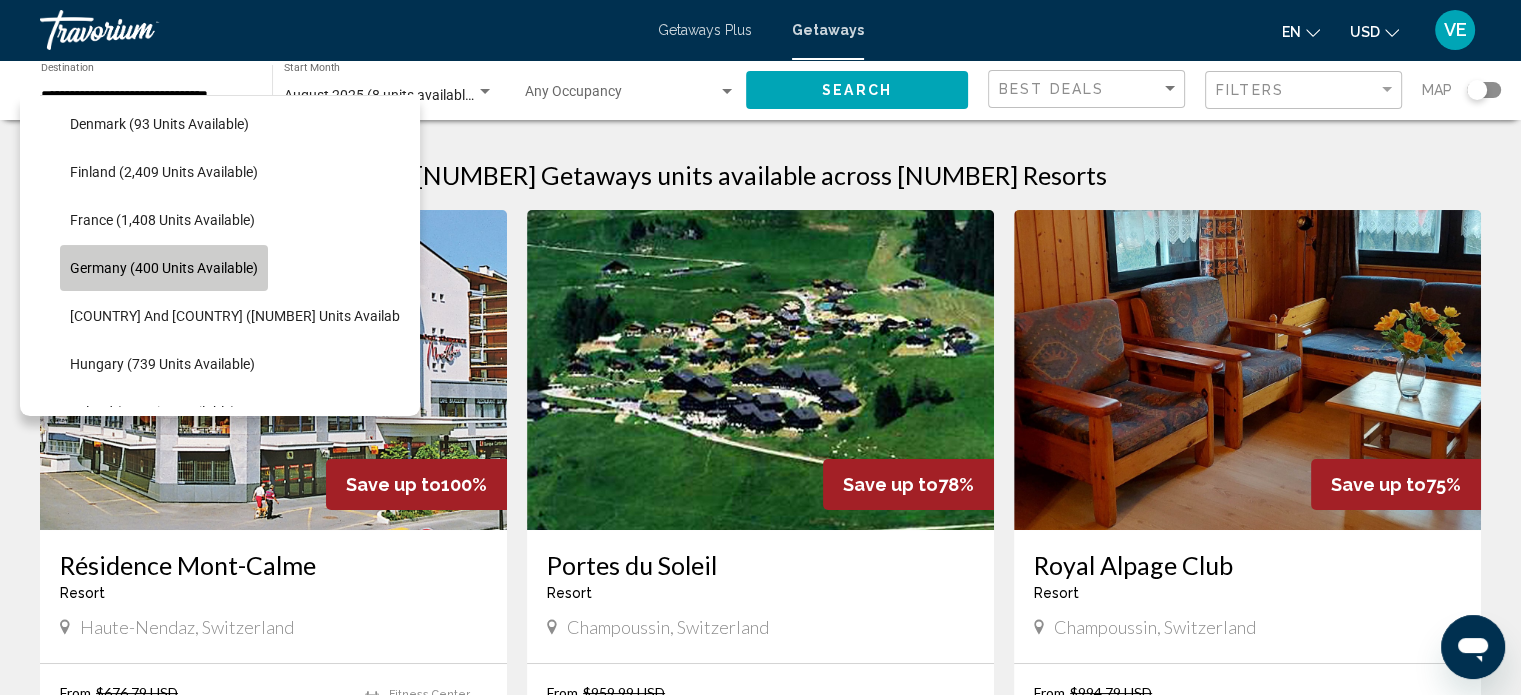 click on "Germany (400 units available)" 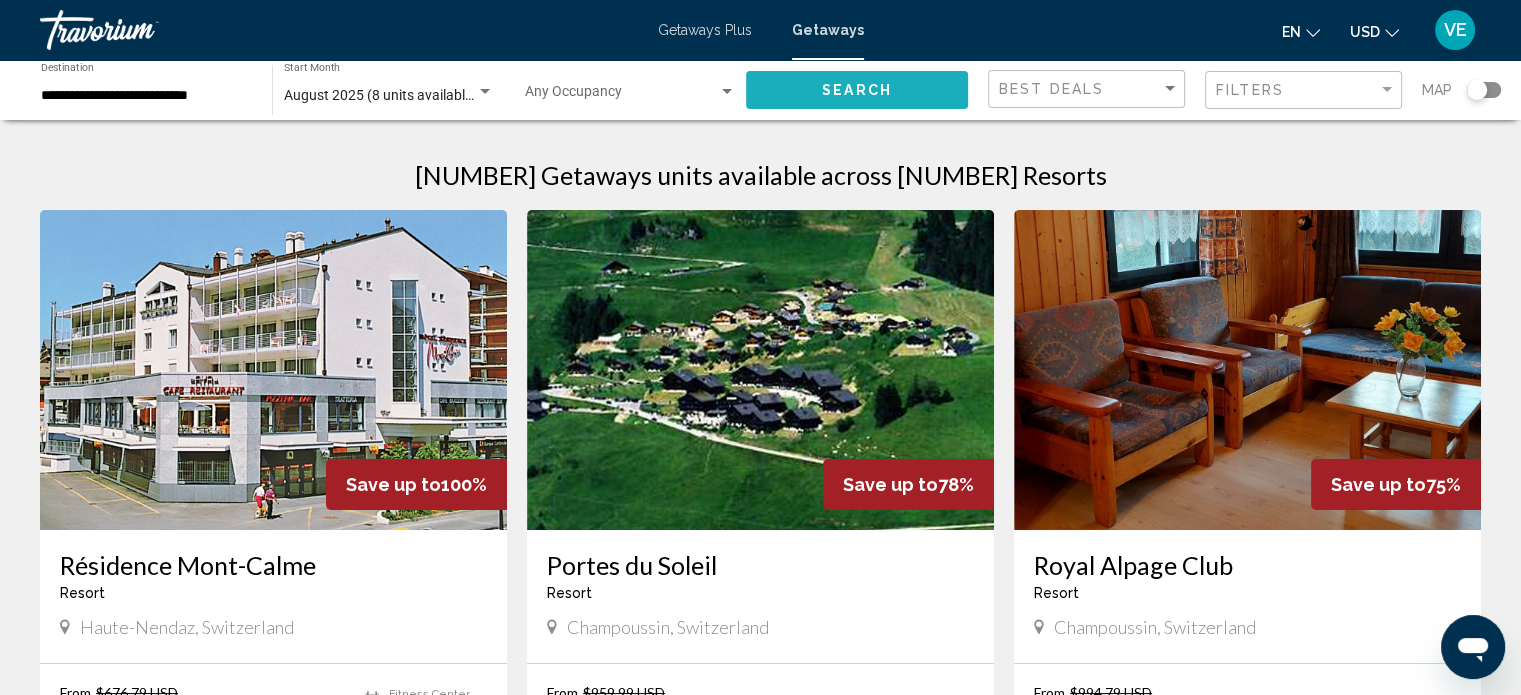 click on "Search" 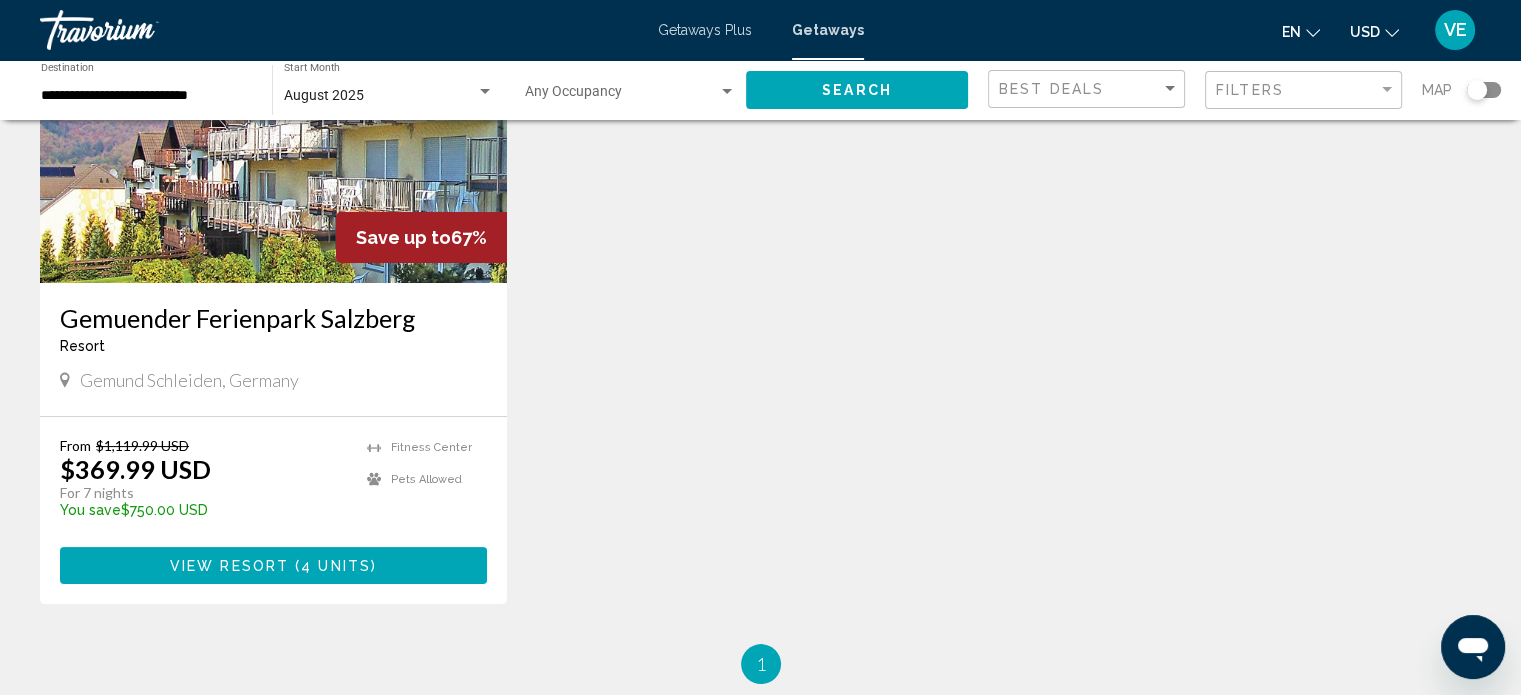 scroll, scrollTop: 200, scrollLeft: 0, axis: vertical 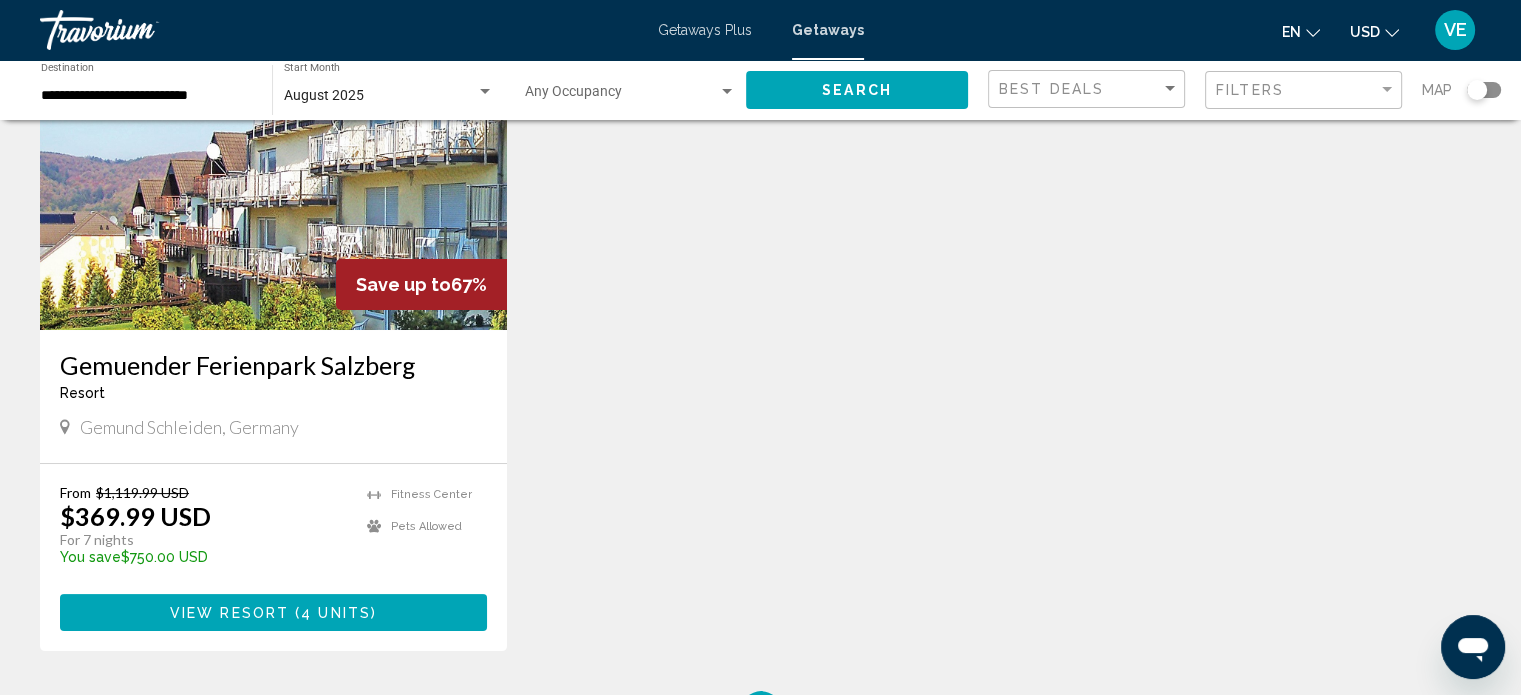 click on "4 units" at bounding box center (336, 613) 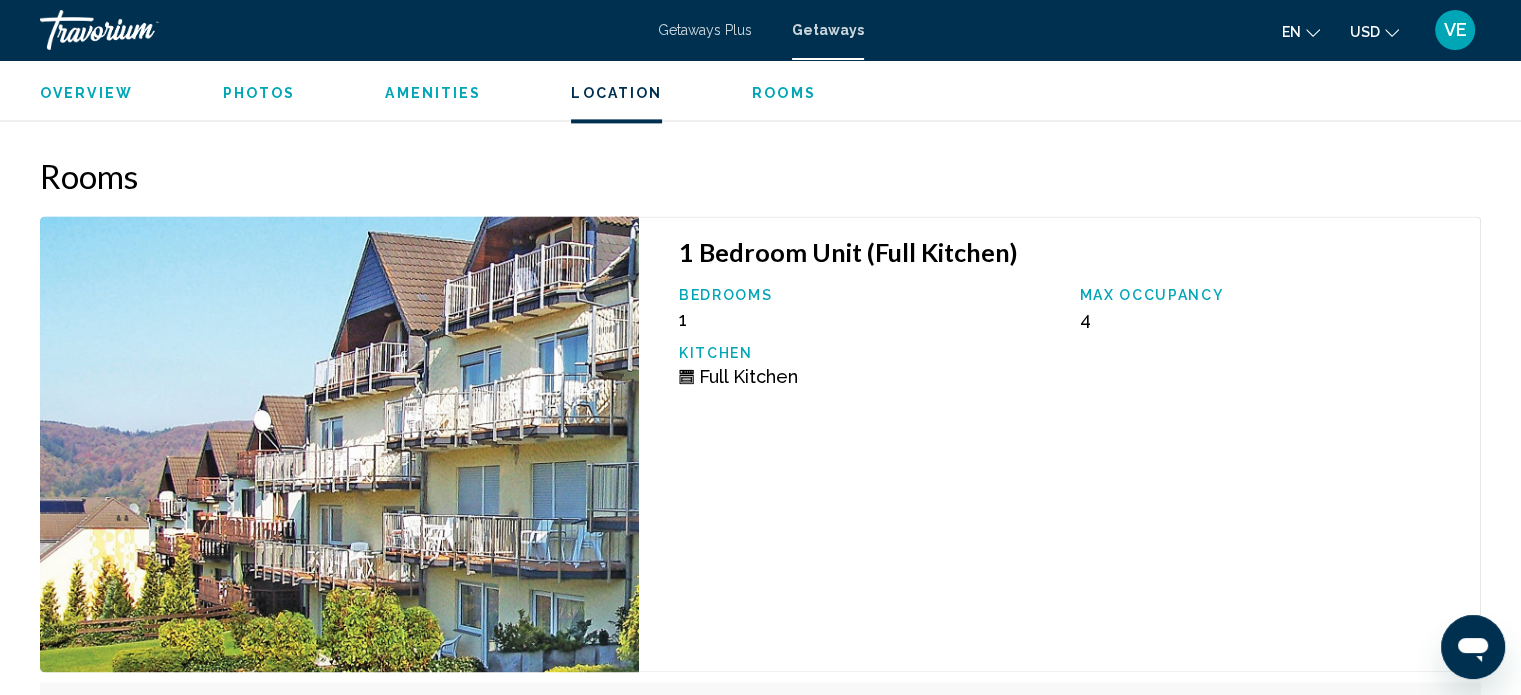 scroll, scrollTop: 2412, scrollLeft: 0, axis: vertical 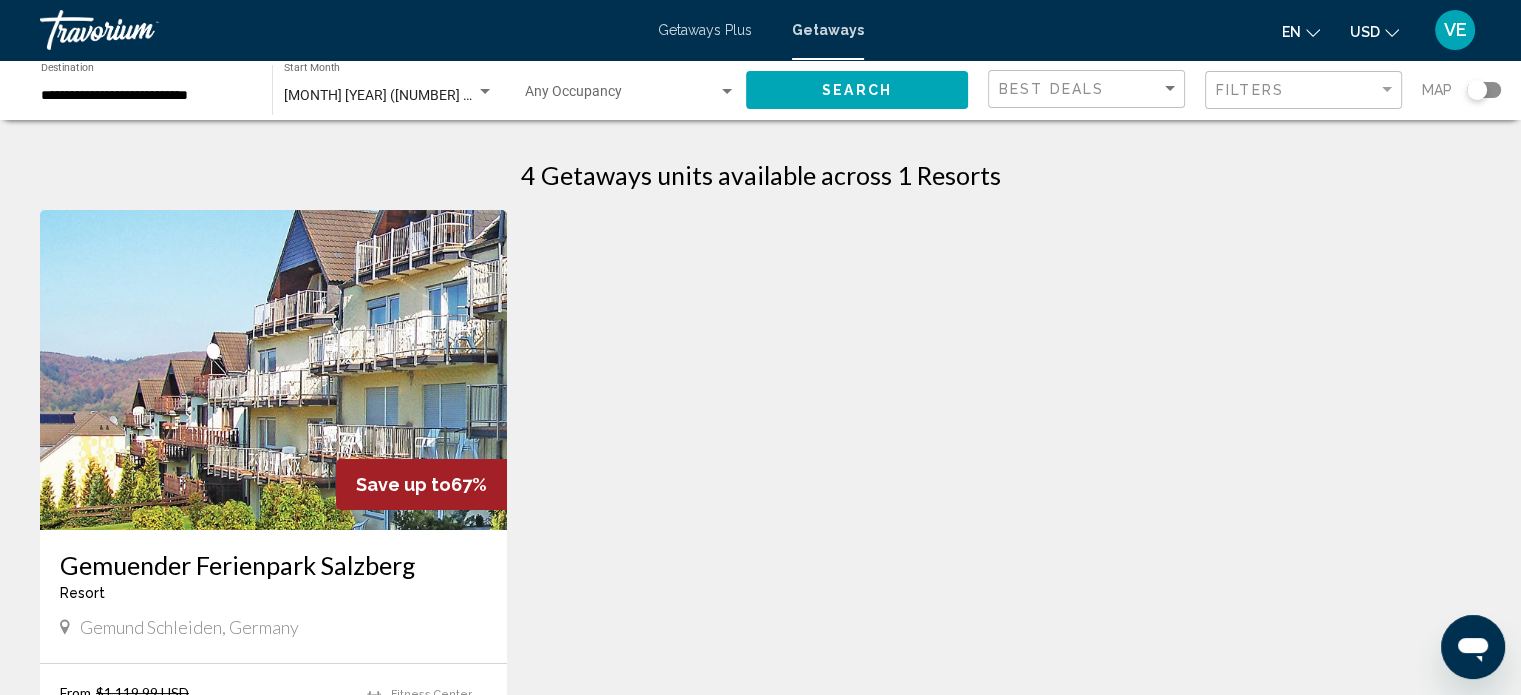 click on "**********" at bounding box center (146, 96) 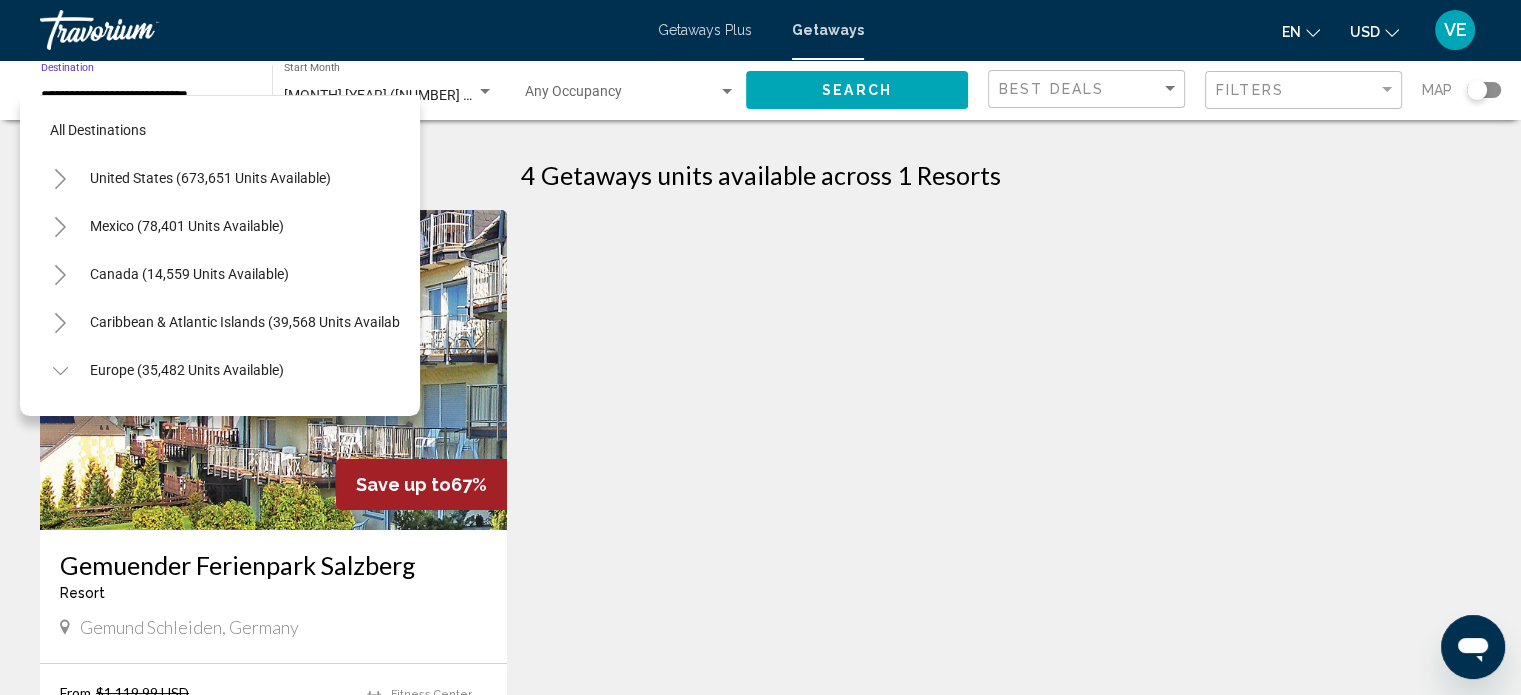 scroll, scrollTop: 510, scrollLeft: 0, axis: vertical 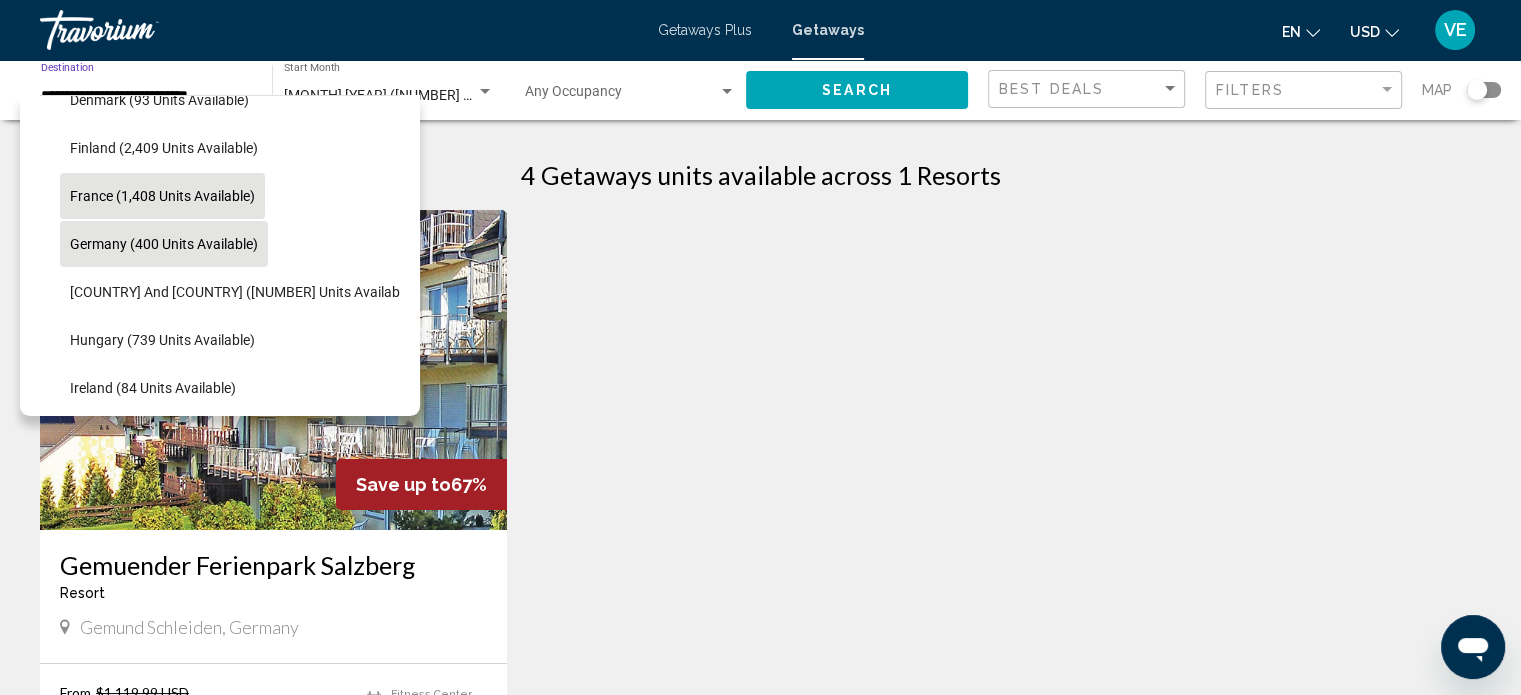click on "France (1,408 units available)" 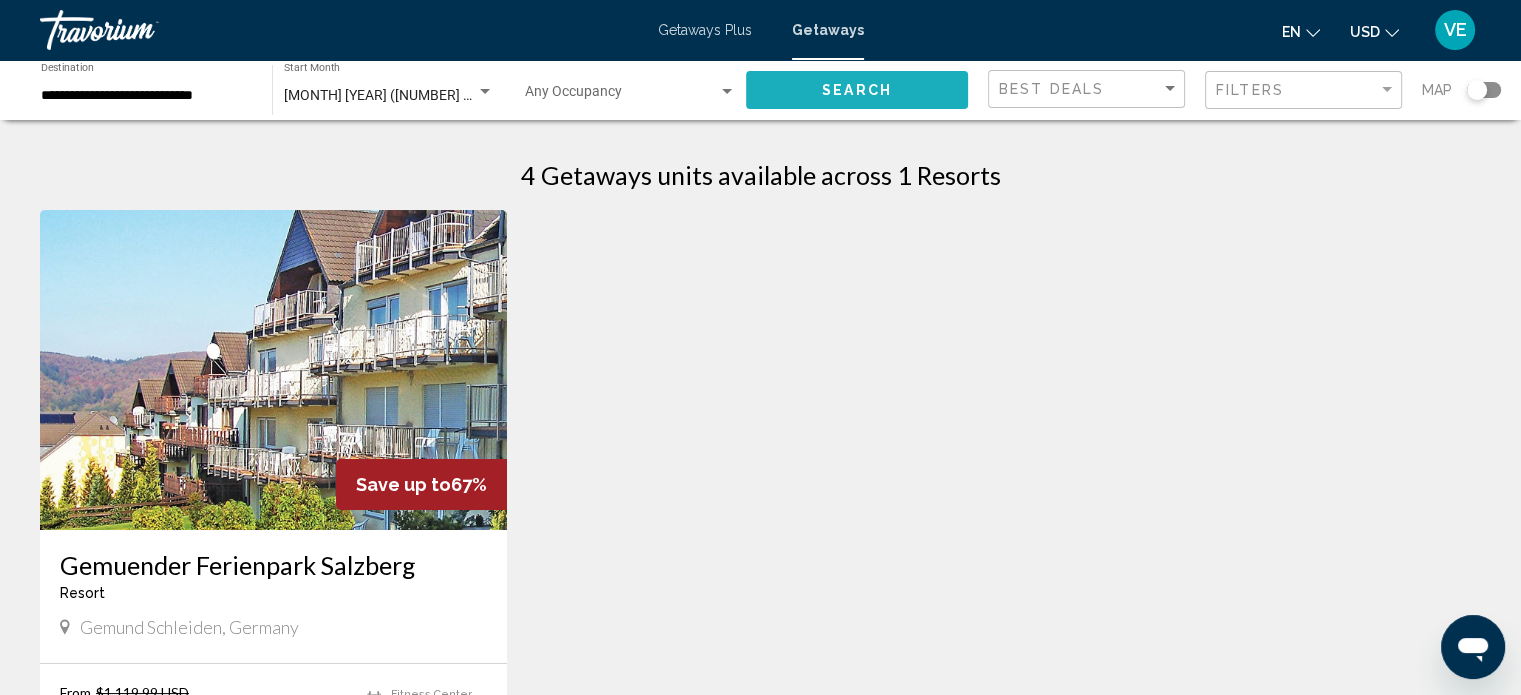 click on "Search" 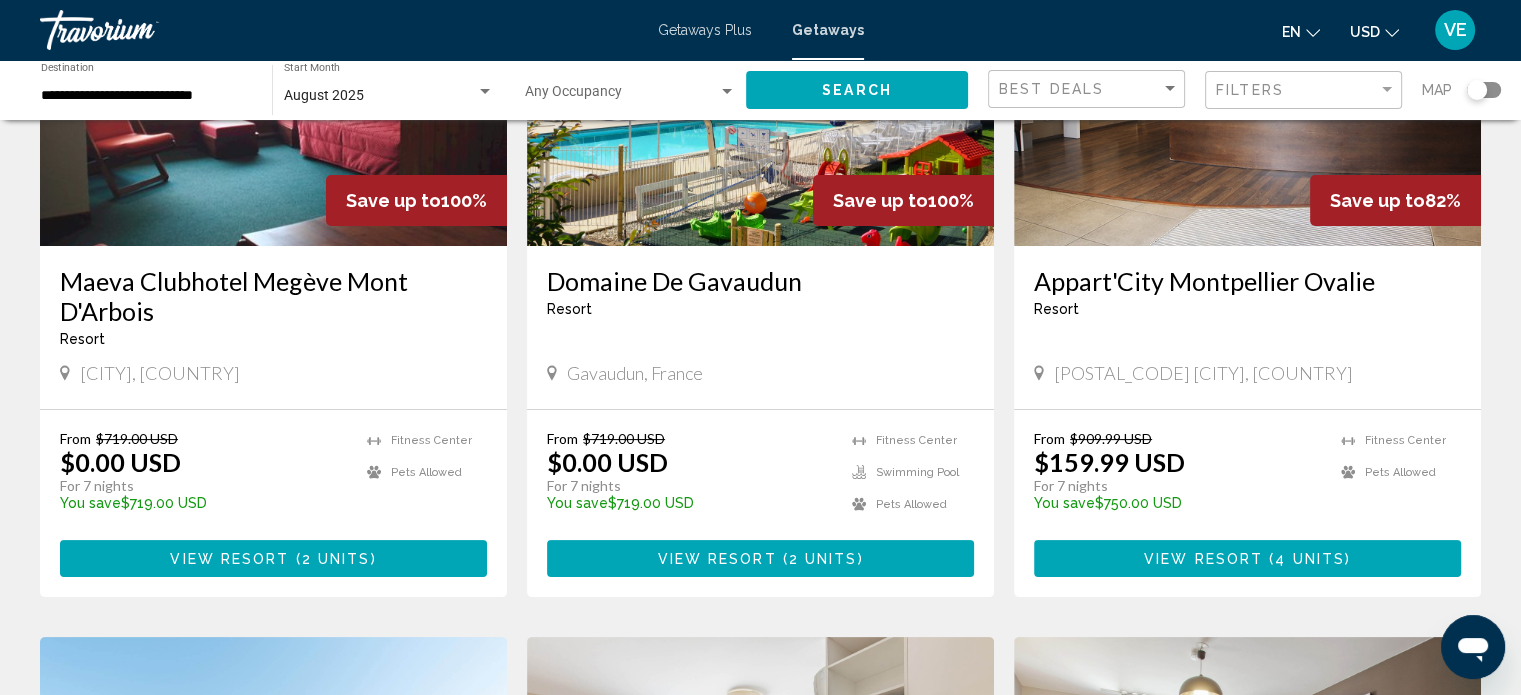 scroll, scrollTop: 400, scrollLeft: 0, axis: vertical 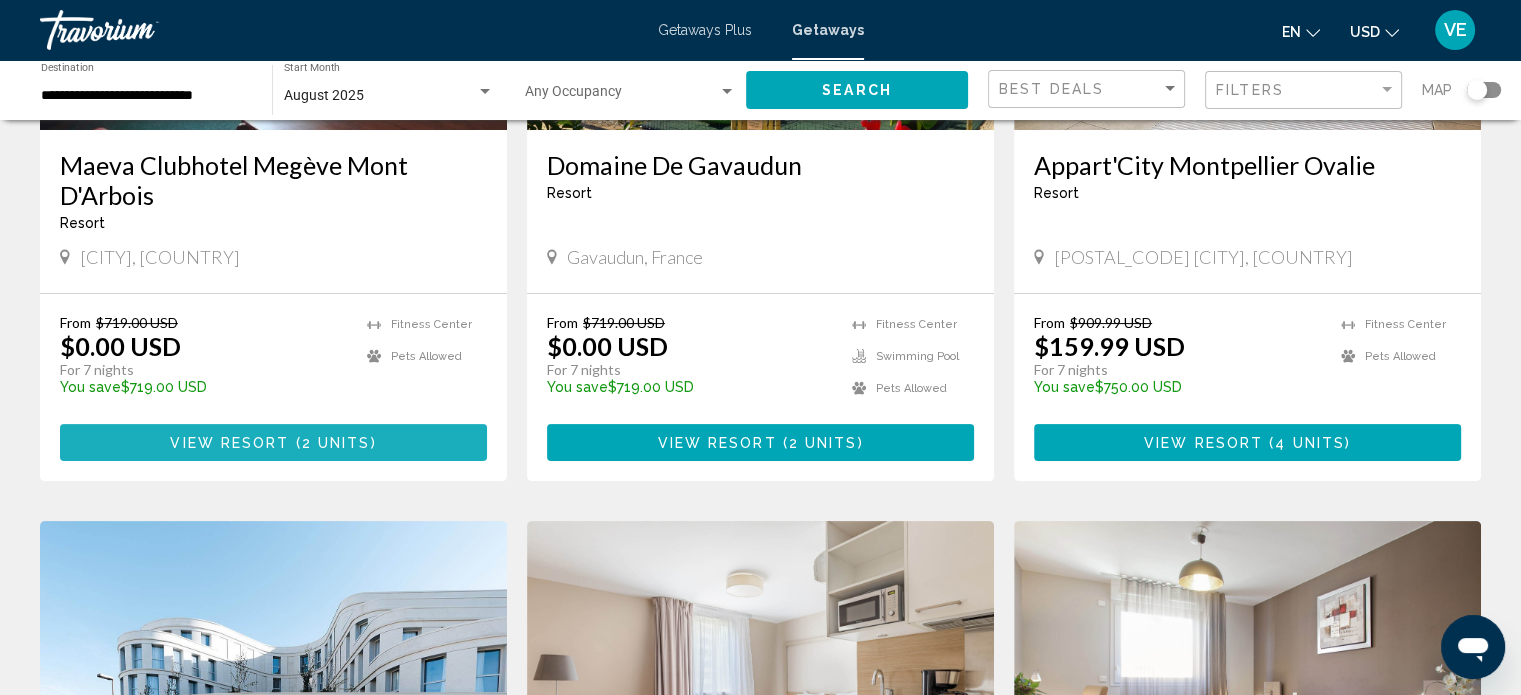 click at bounding box center (293, 443) 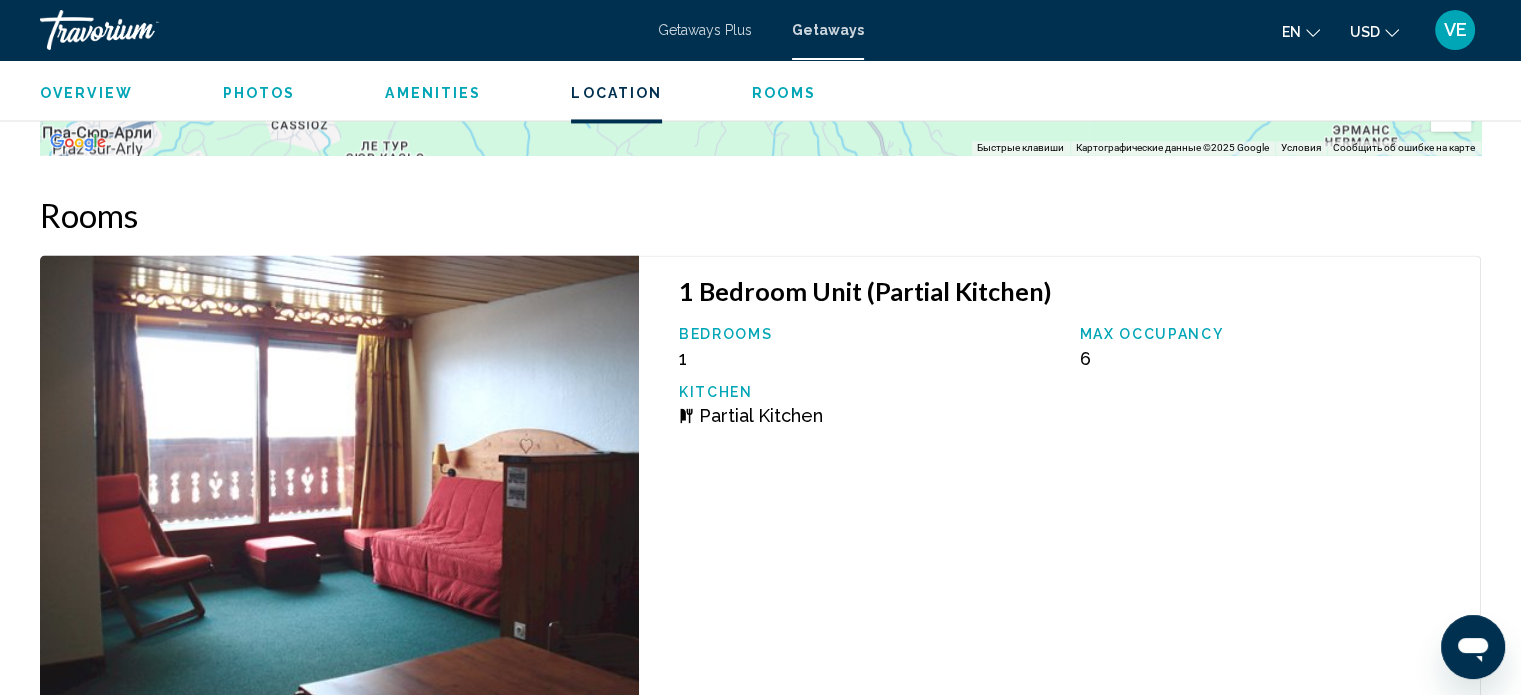 scroll, scrollTop: 3012, scrollLeft: 0, axis: vertical 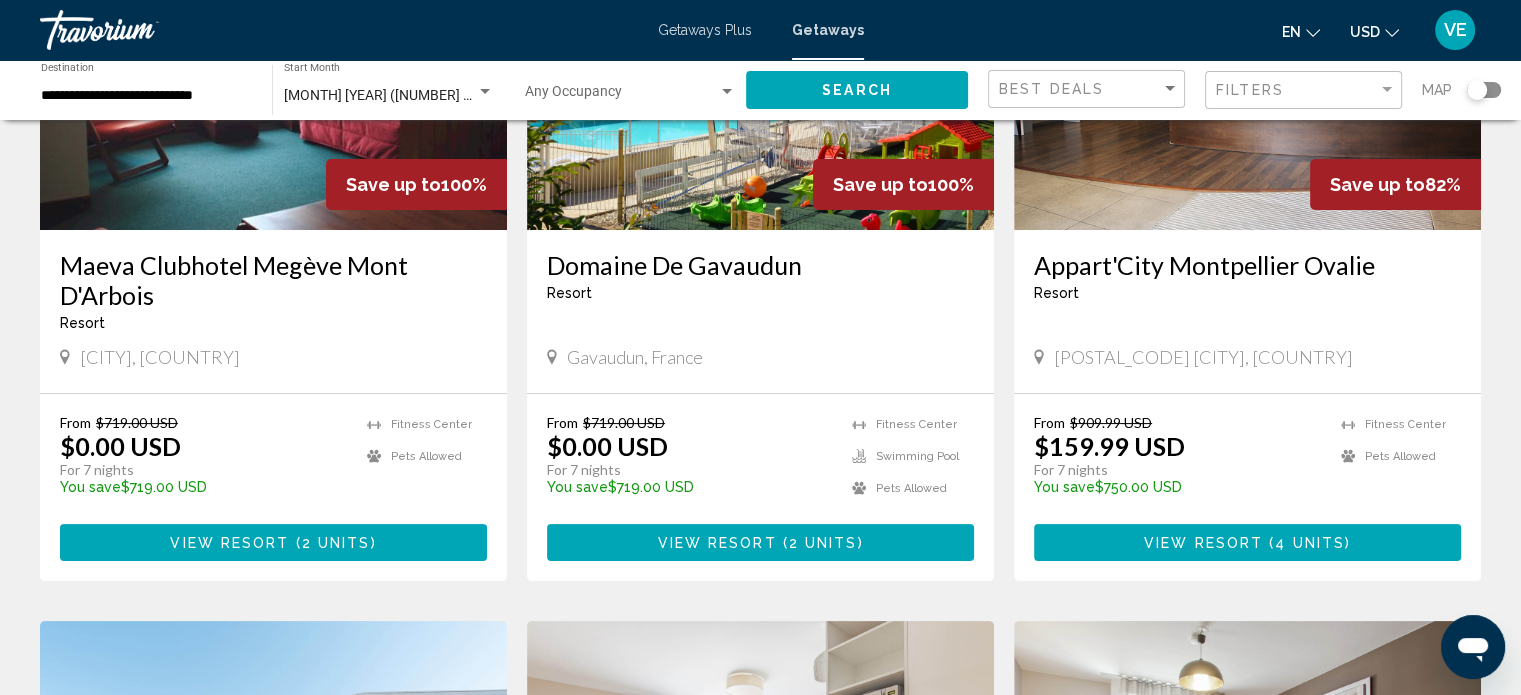 click on "View Resort" at bounding box center (716, 543) 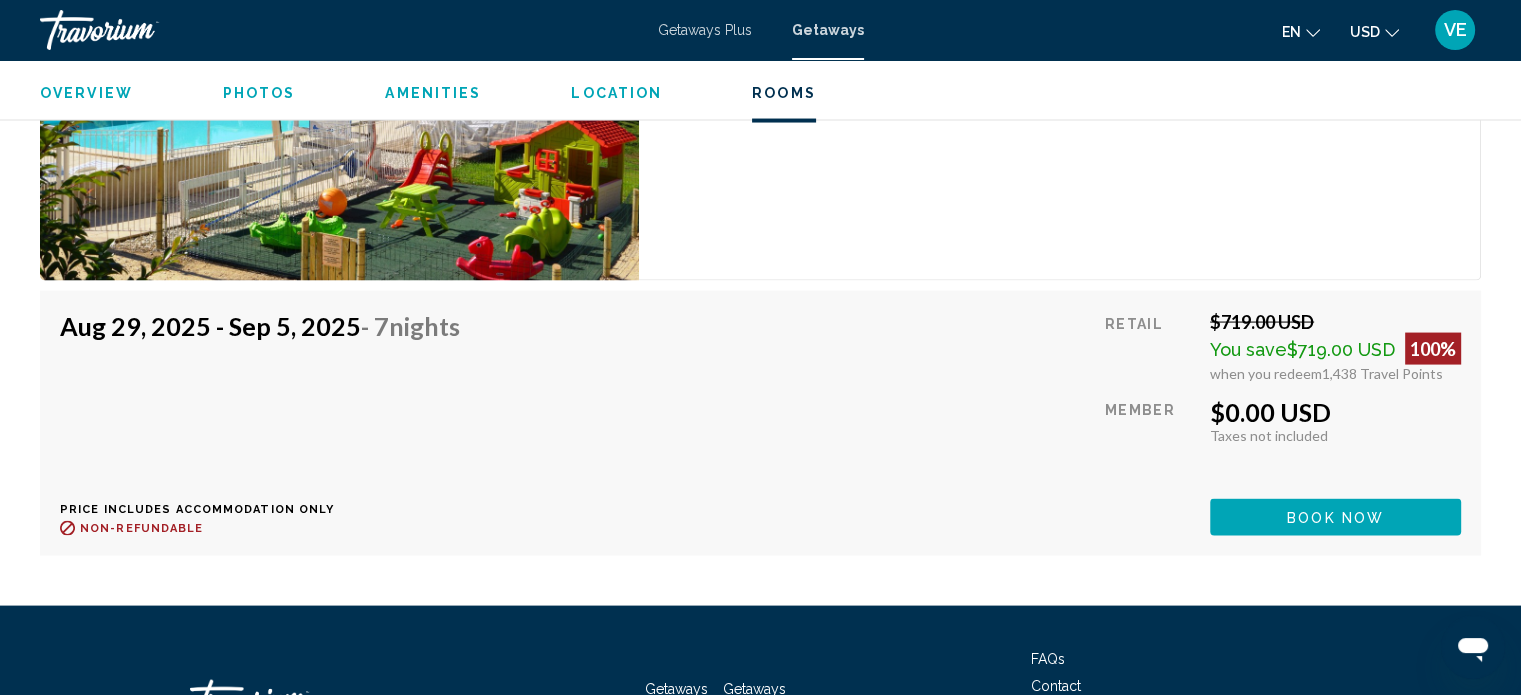 scroll, scrollTop: 3651, scrollLeft: 0, axis: vertical 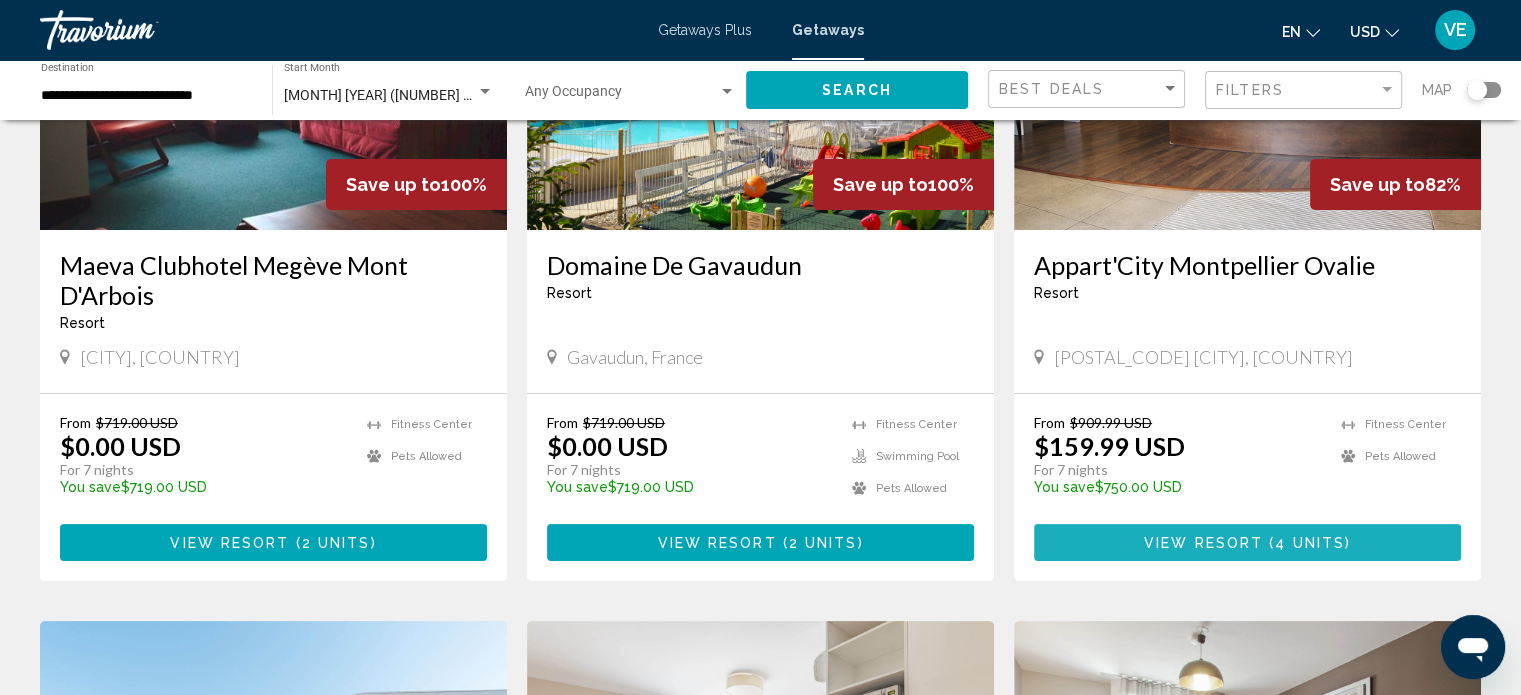 click on "View Resort" at bounding box center (1203, 543) 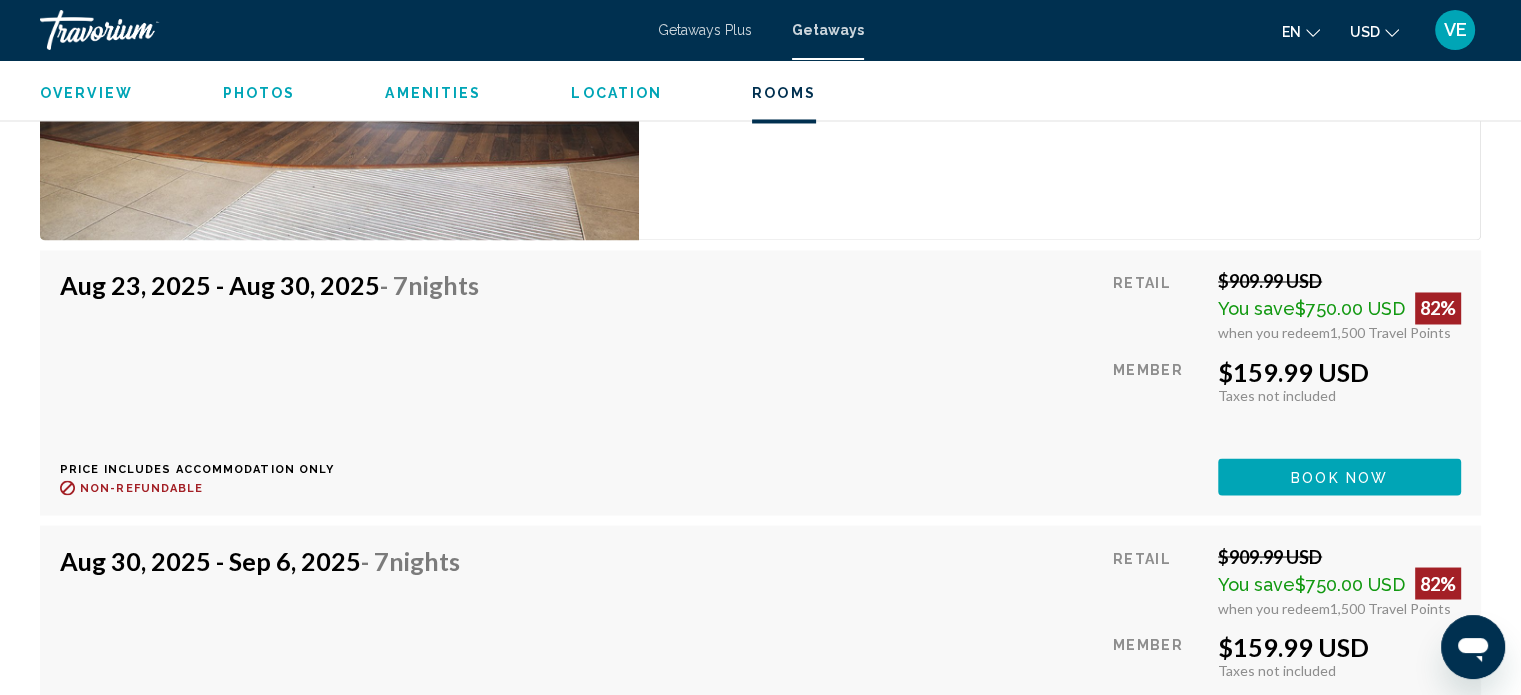 scroll, scrollTop: 3612, scrollLeft: 0, axis: vertical 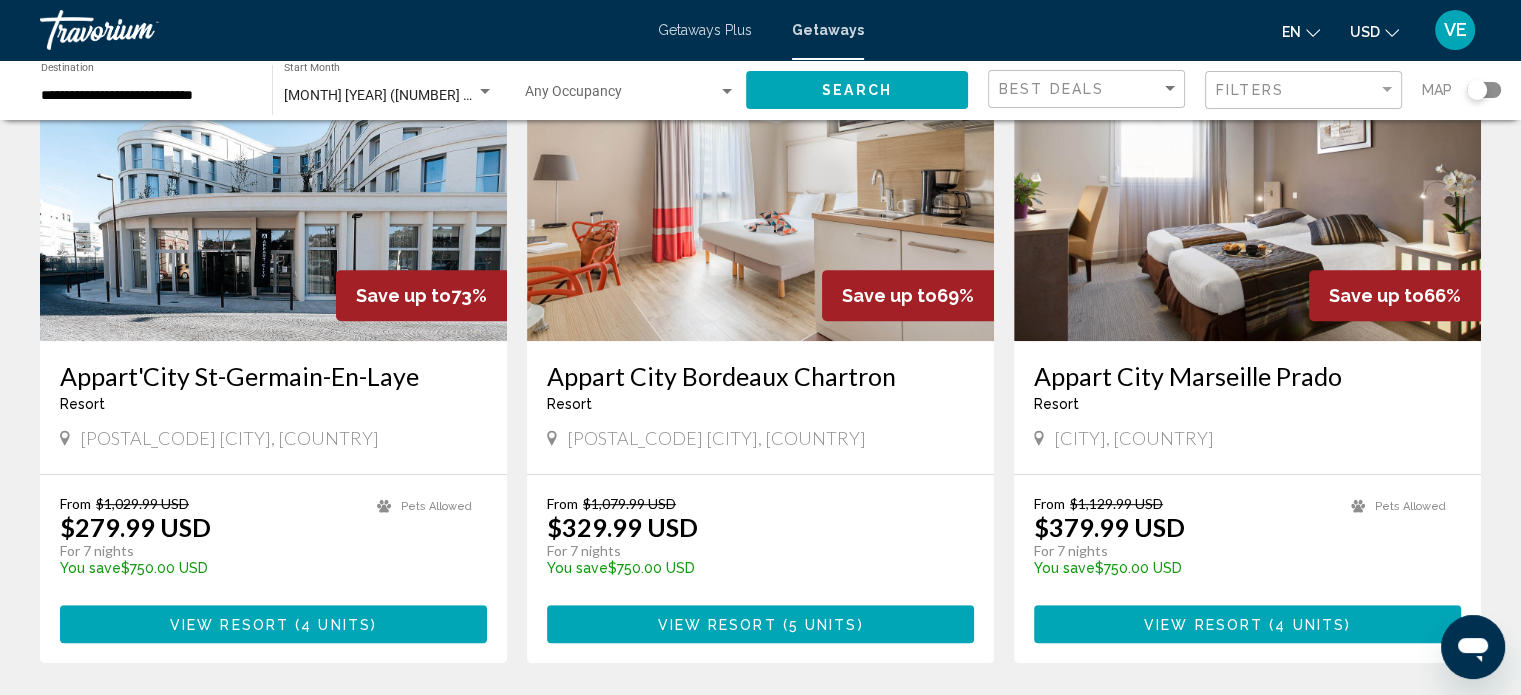 click on "View Resort" at bounding box center (229, 625) 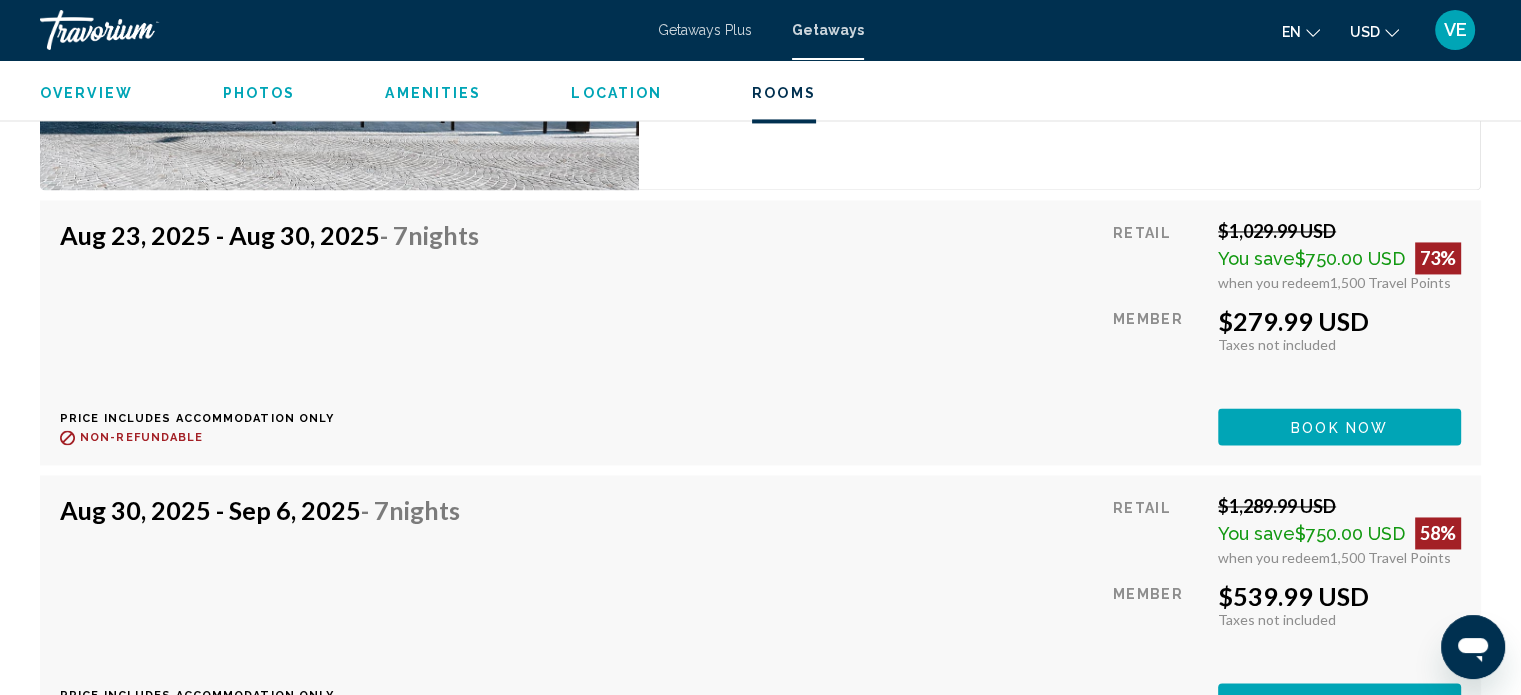 scroll, scrollTop: 2812, scrollLeft: 0, axis: vertical 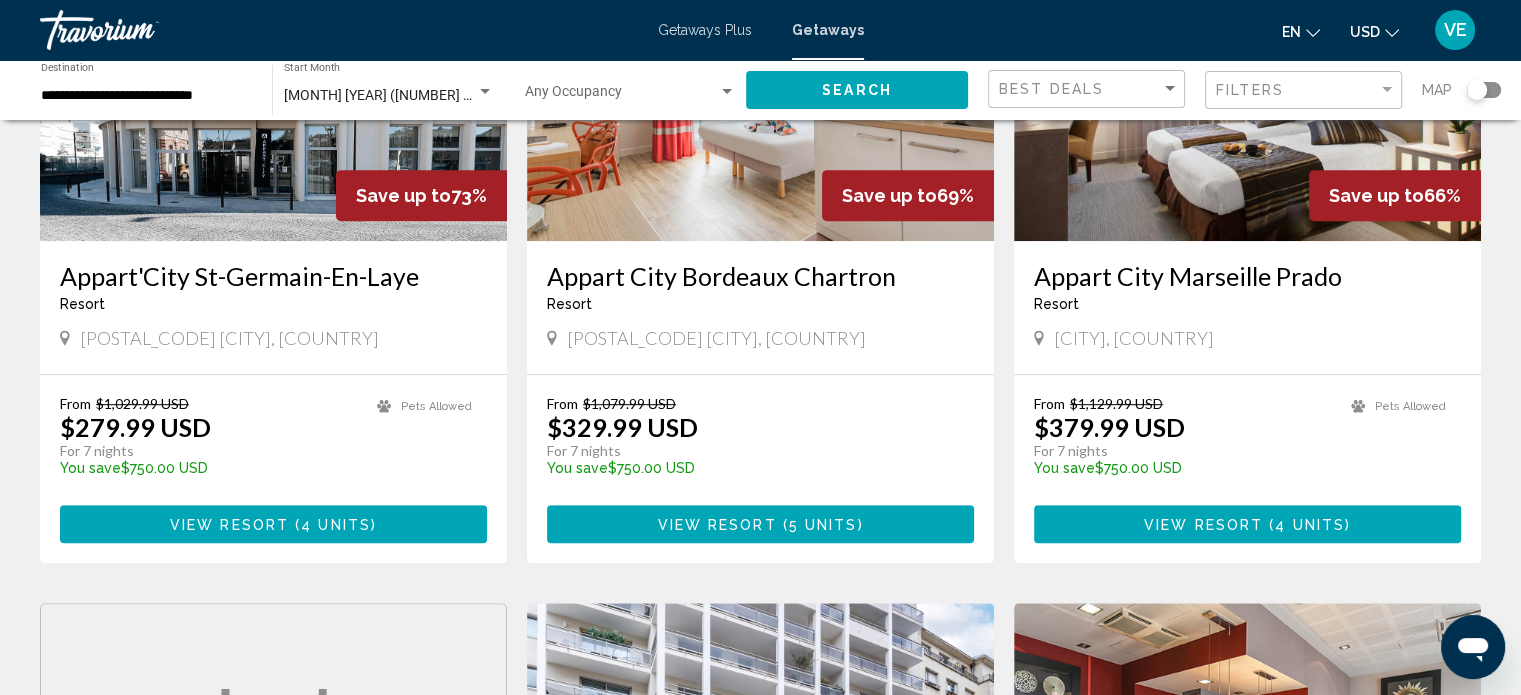 click on "View Resort" at bounding box center (716, 525) 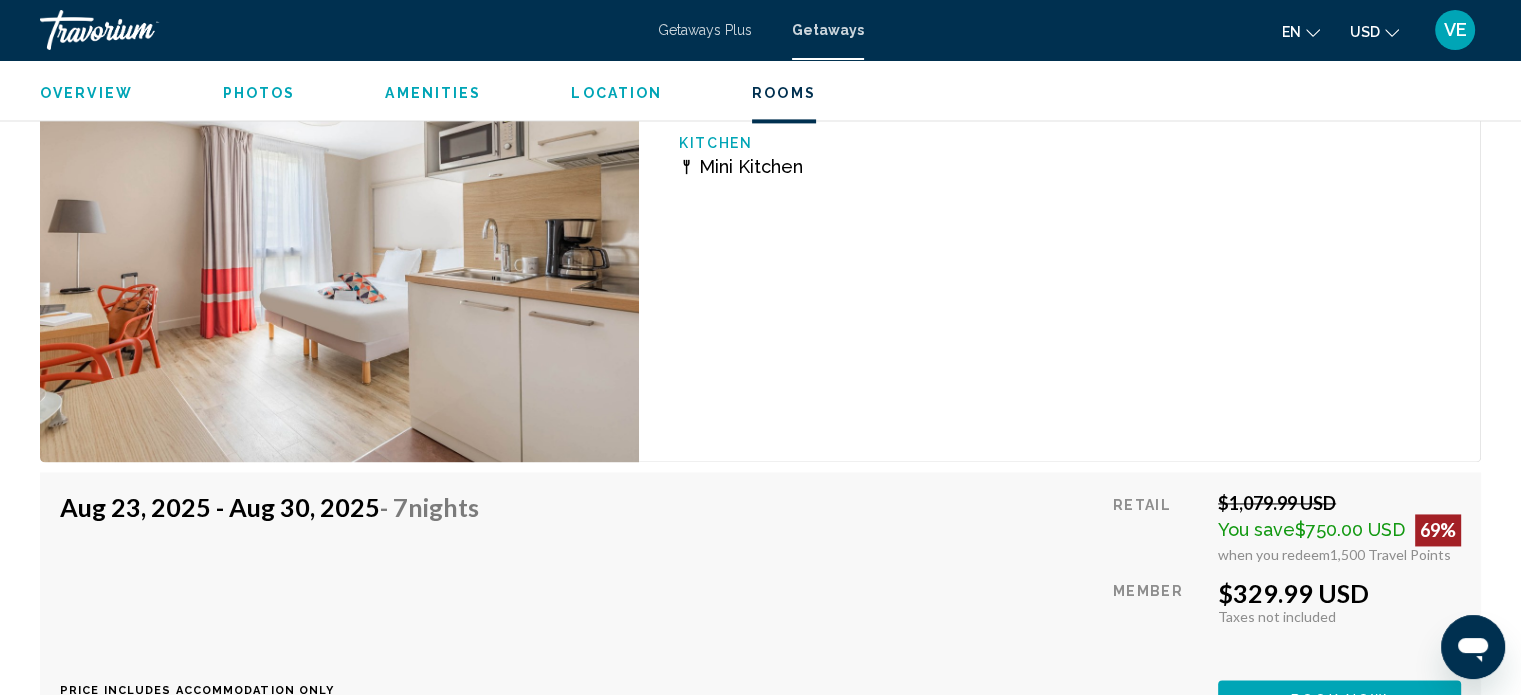 scroll, scrollTop: 2812, scrollLeft: 0, axis: vertical 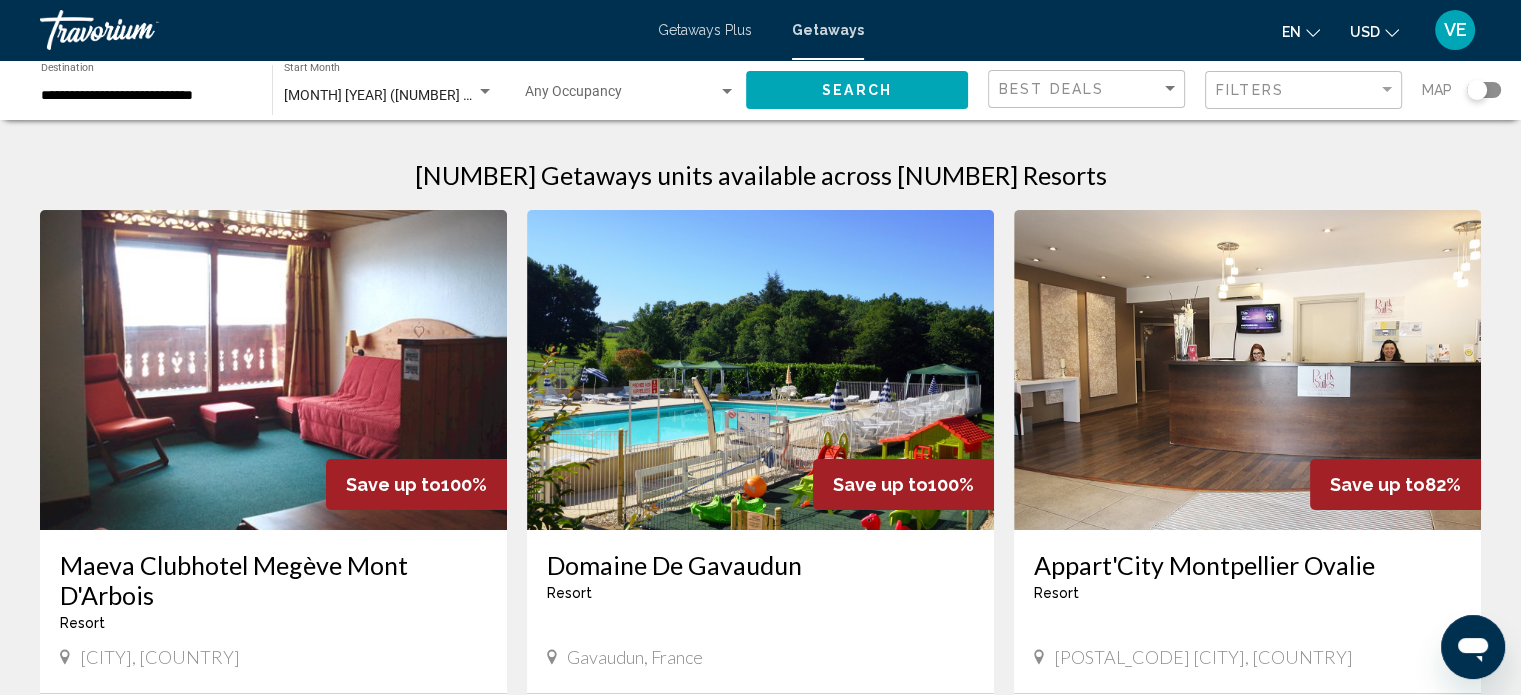 click on "**********" at bounding box center [146, 96] 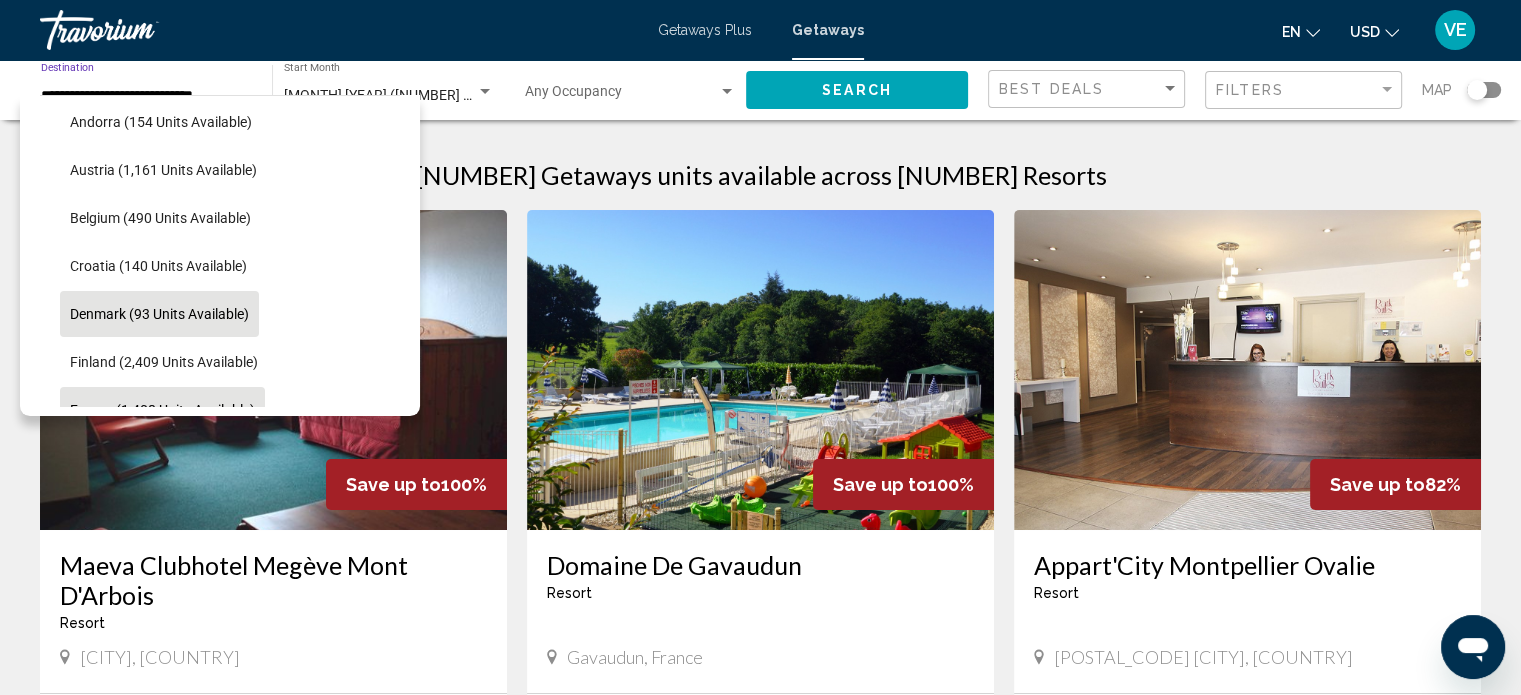 scroll, scrollTop: 262, scrollLeft: 0, axis: vertical 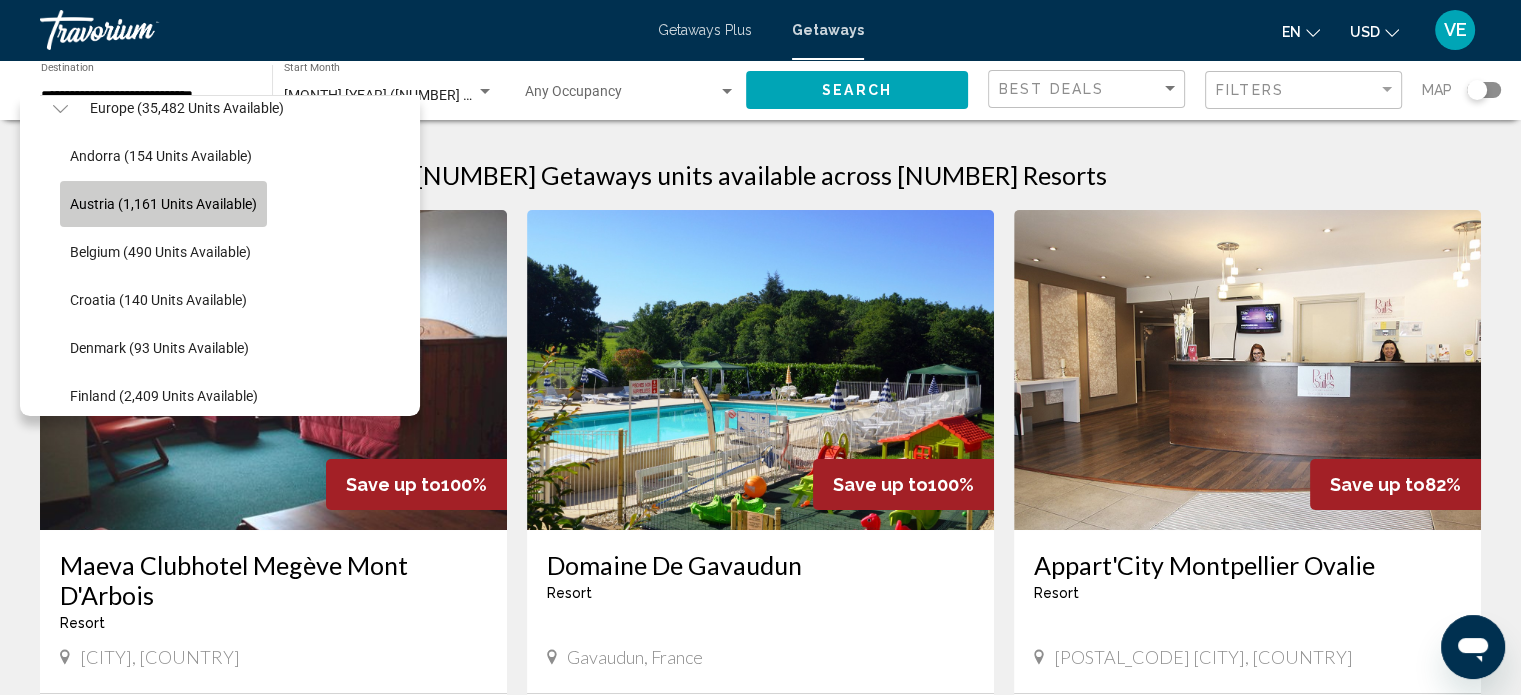click on "Austria (1,161 units available)" 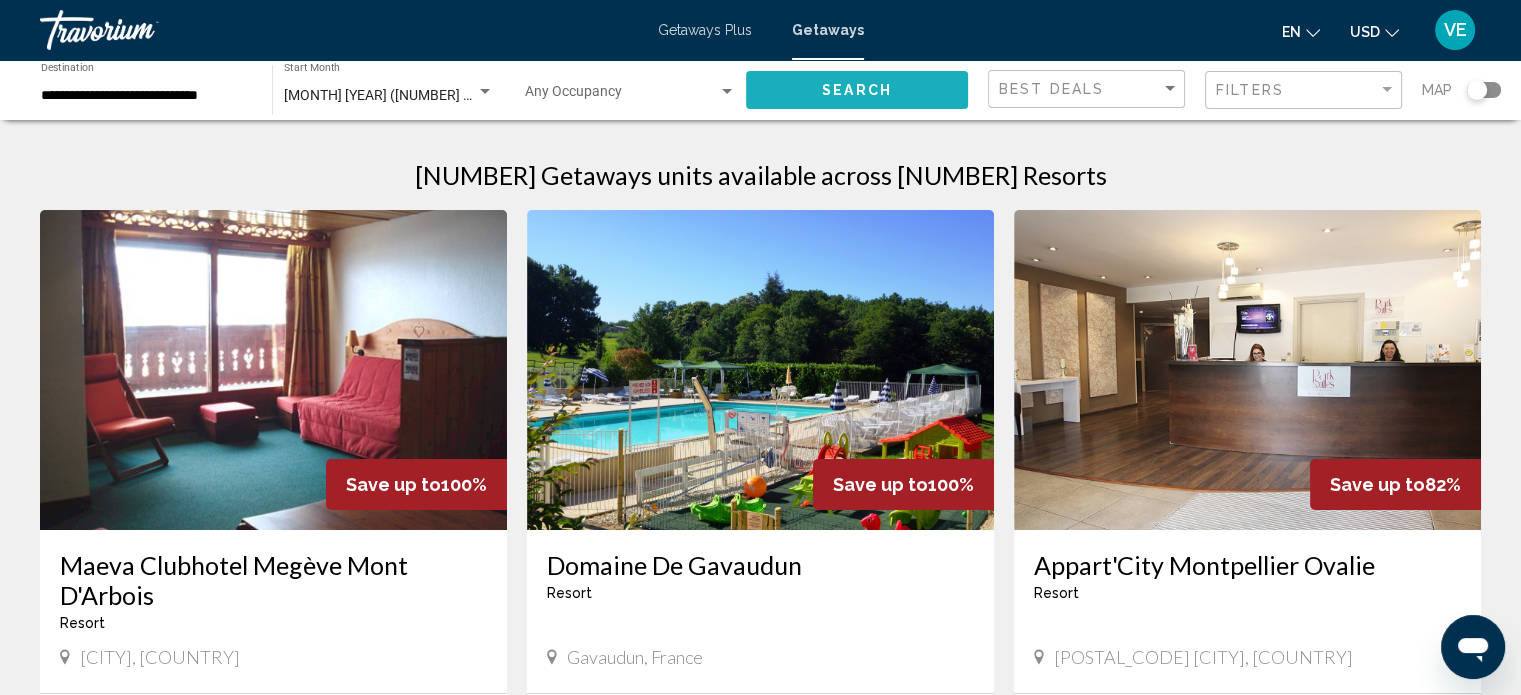 click on "Search" 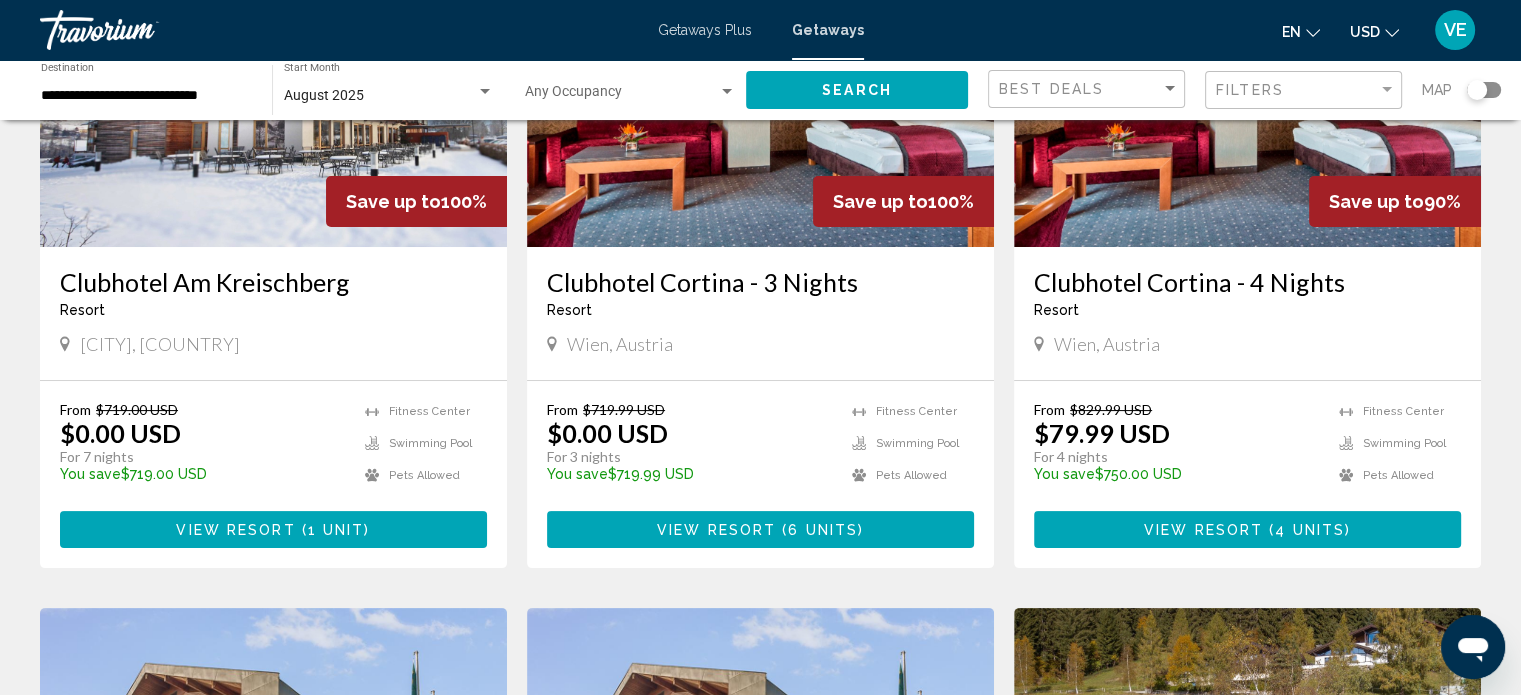 scroll, scrollTop: 400, scrollLeft: 0, axis: vertical 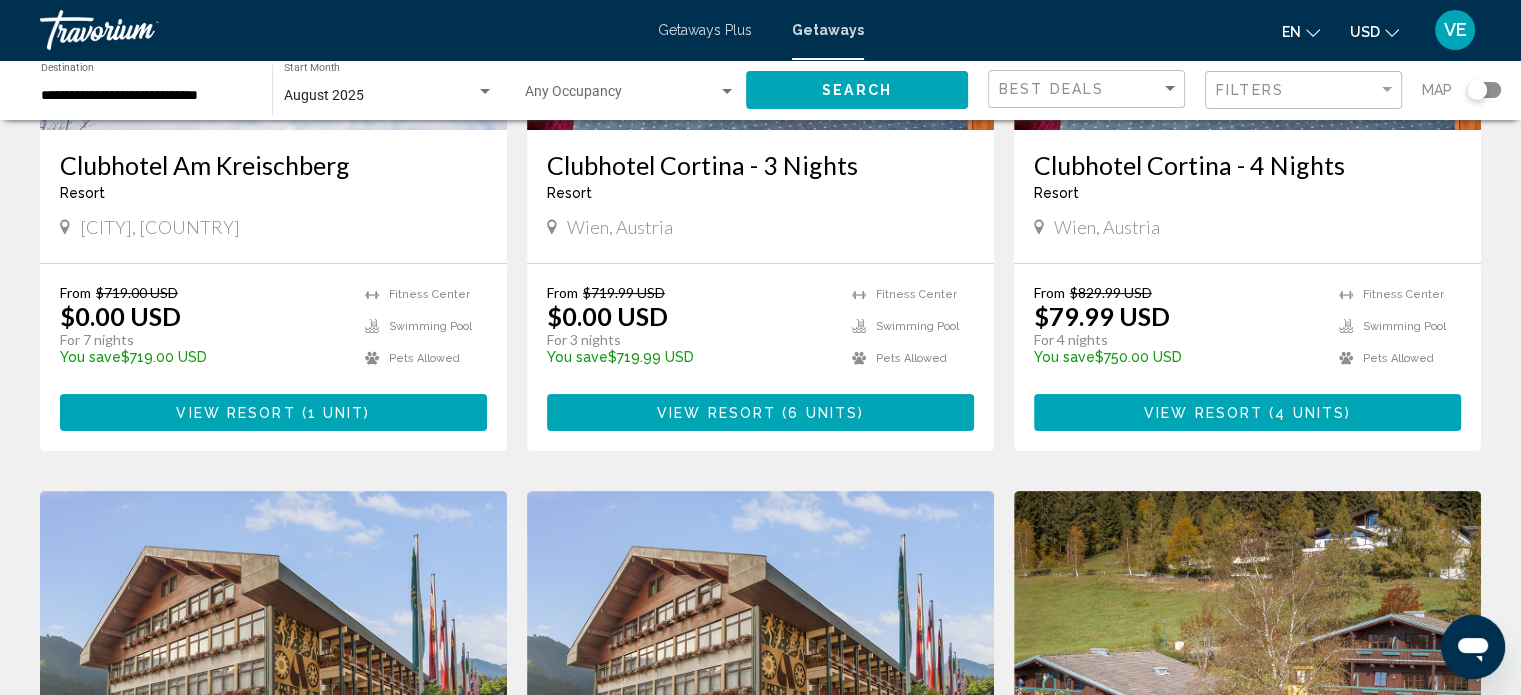 click on "1 unit" at bounding box center [336, 413] 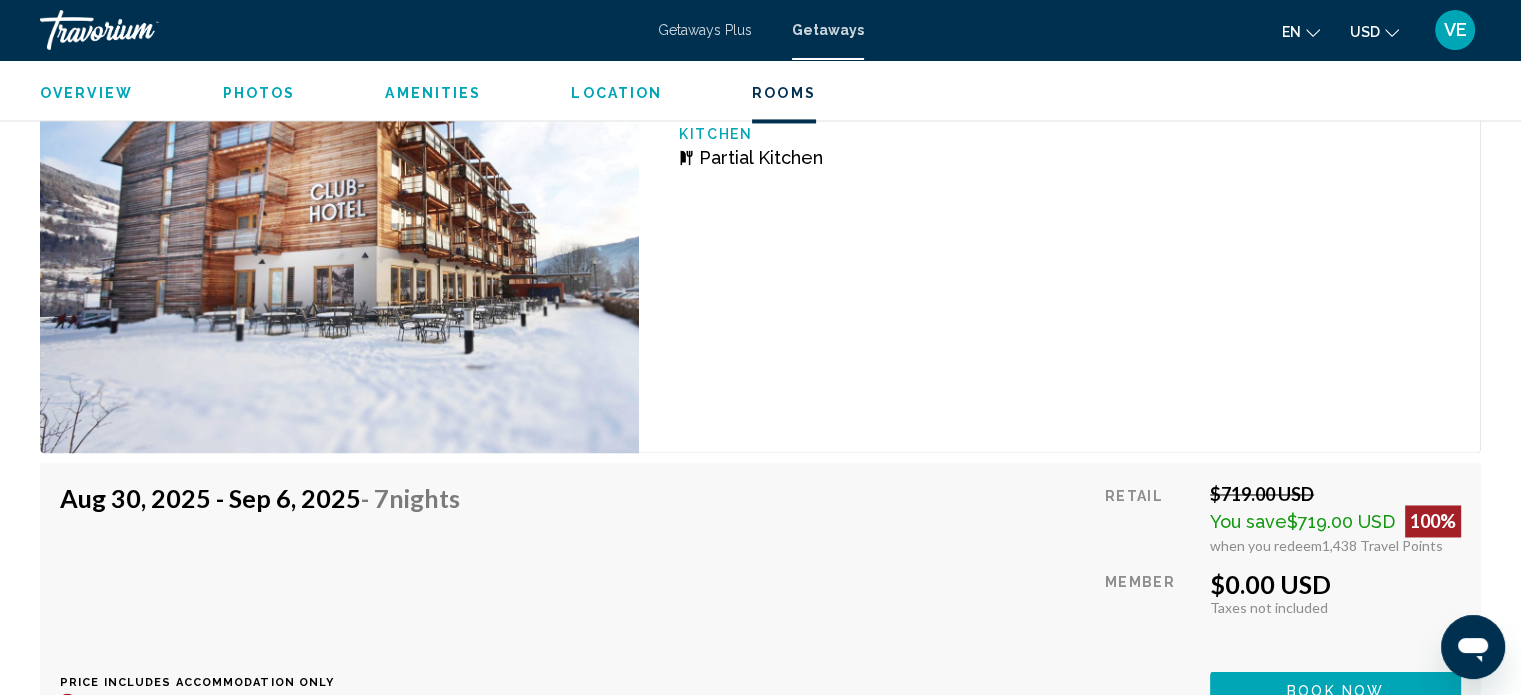 scroll, scrollTop: 3112, scrollLeft: 0, axis: vertical 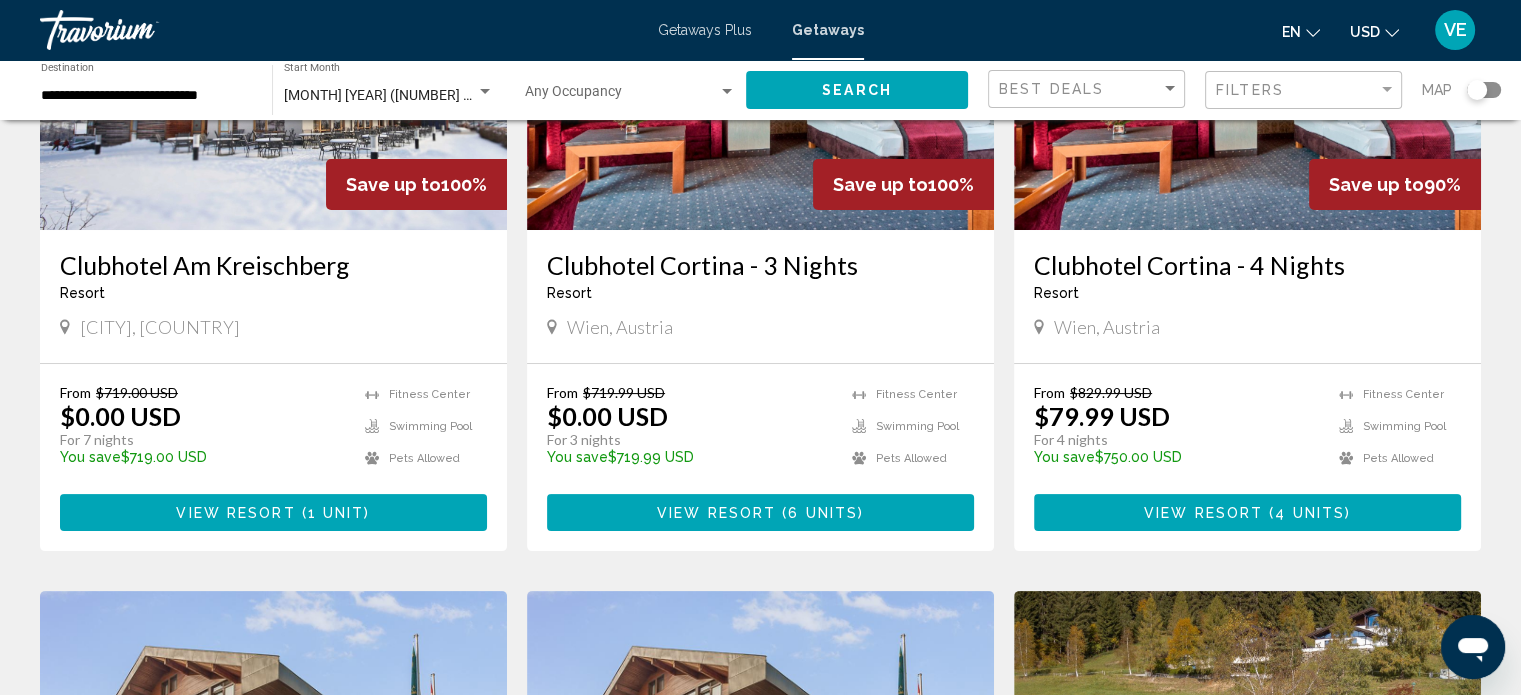 click on "View Resort" at bounding box center [716, 513] 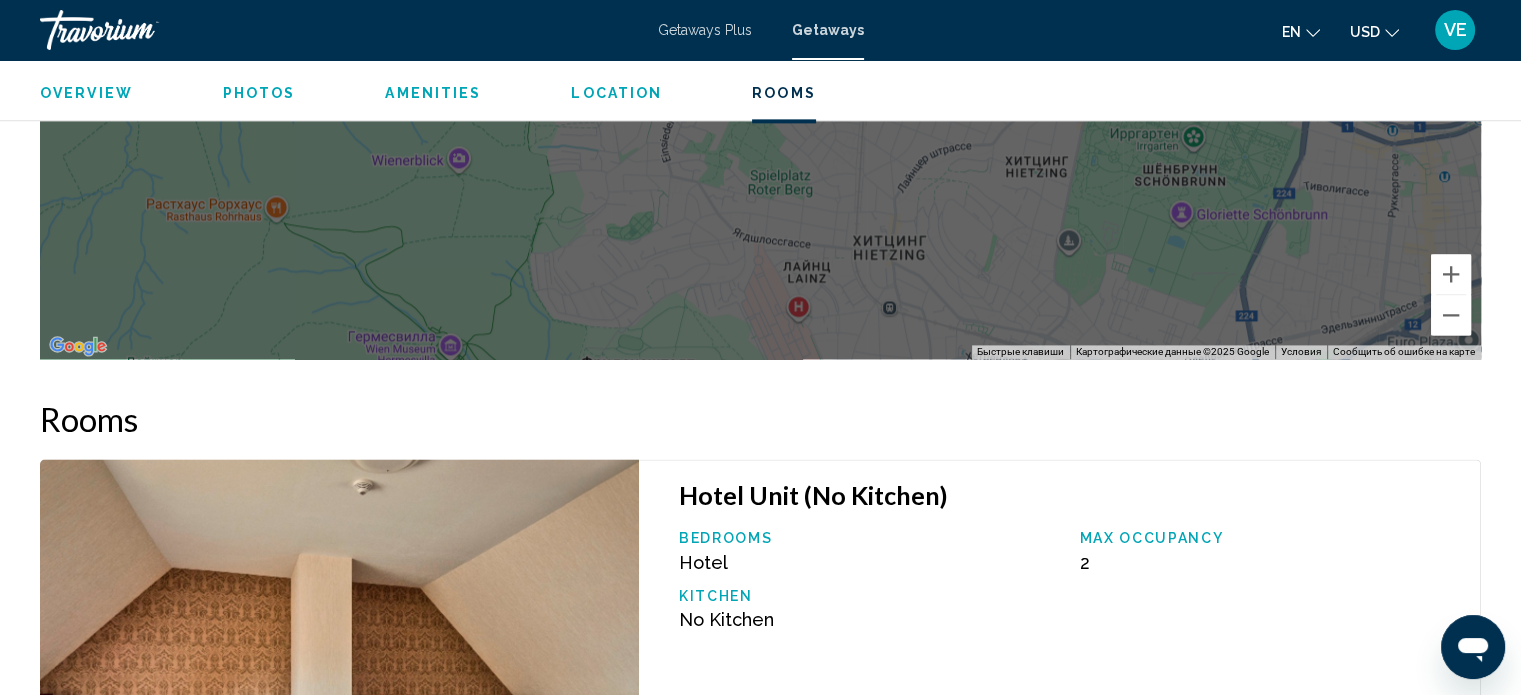 scroll, scrollTop: 2512, scrollLeft: 0, axis: vertical 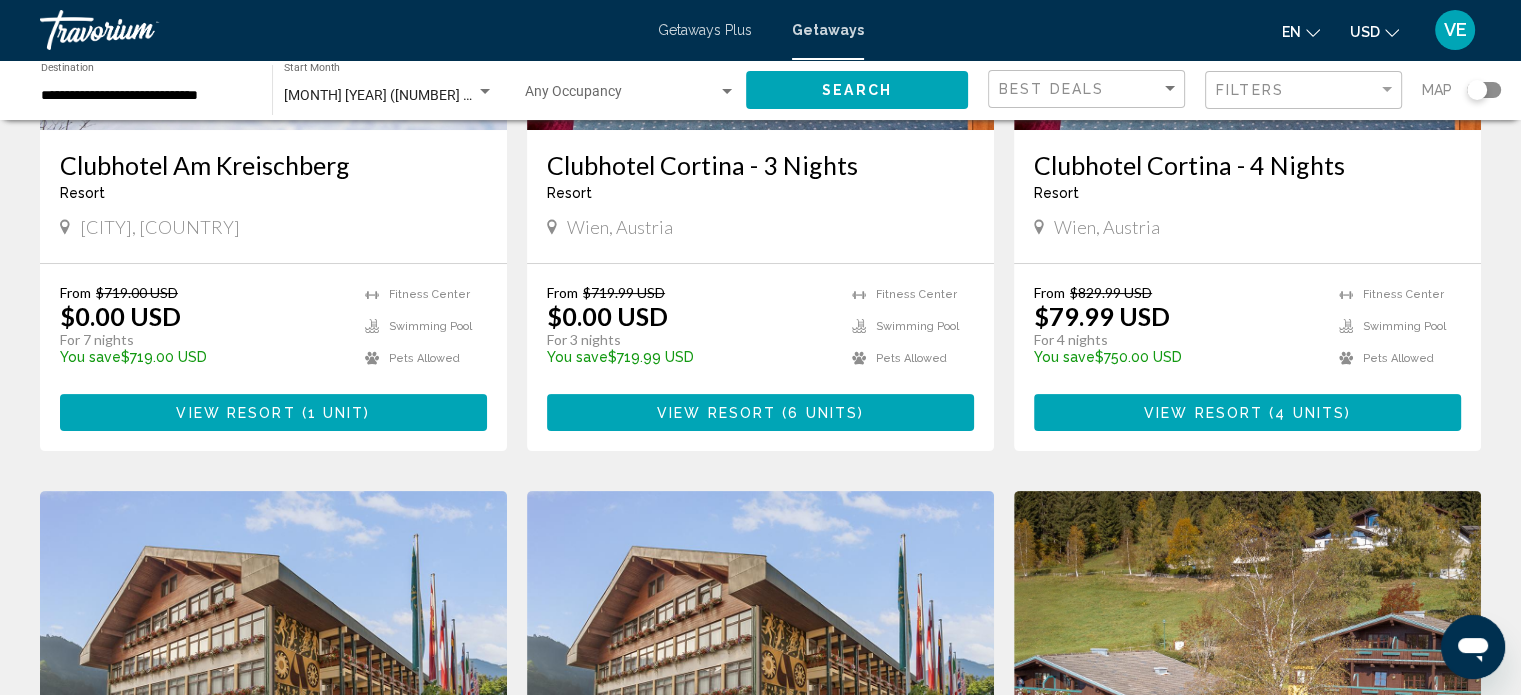 click on "**********" at bounding box center [146, 96] 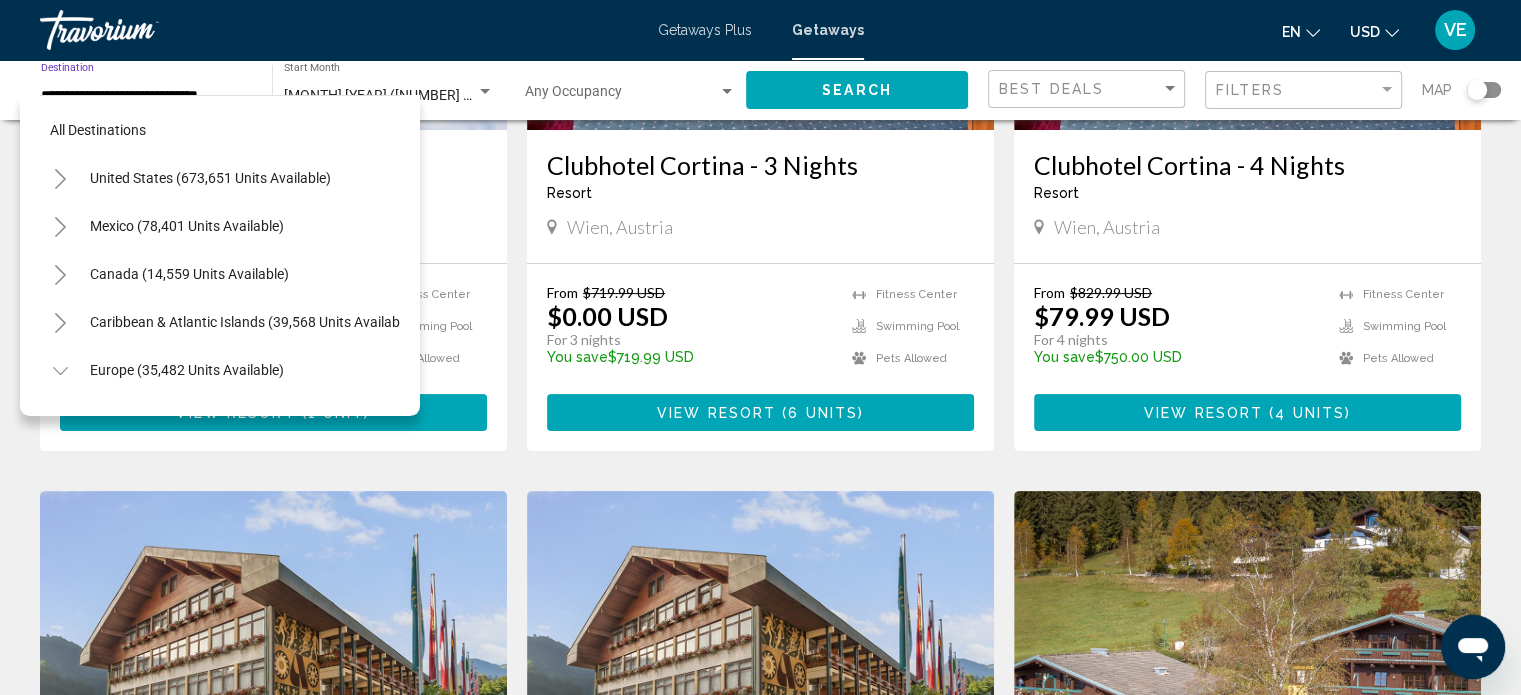 scroll, scrollTop: 222, scrollLeft: 0, axis: vertical 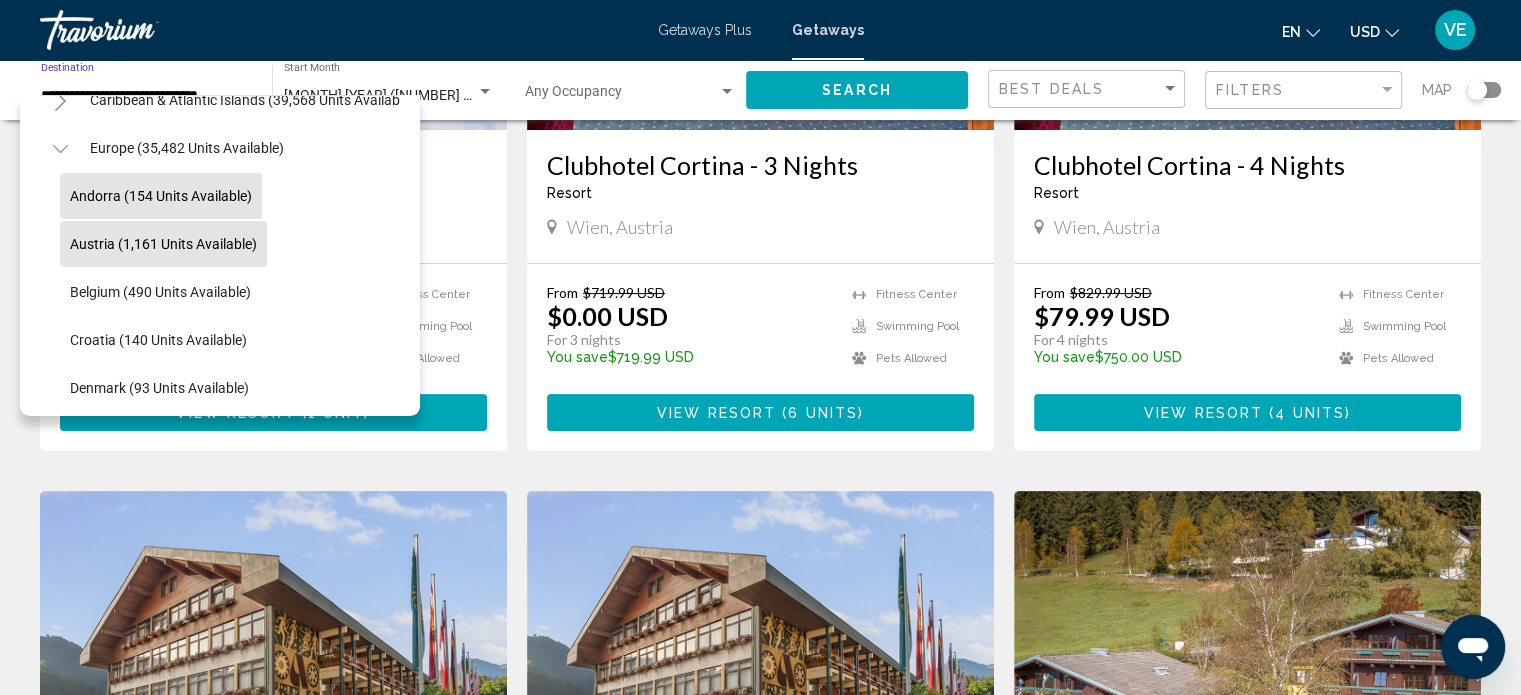 click on "Andorra (154 units available)" 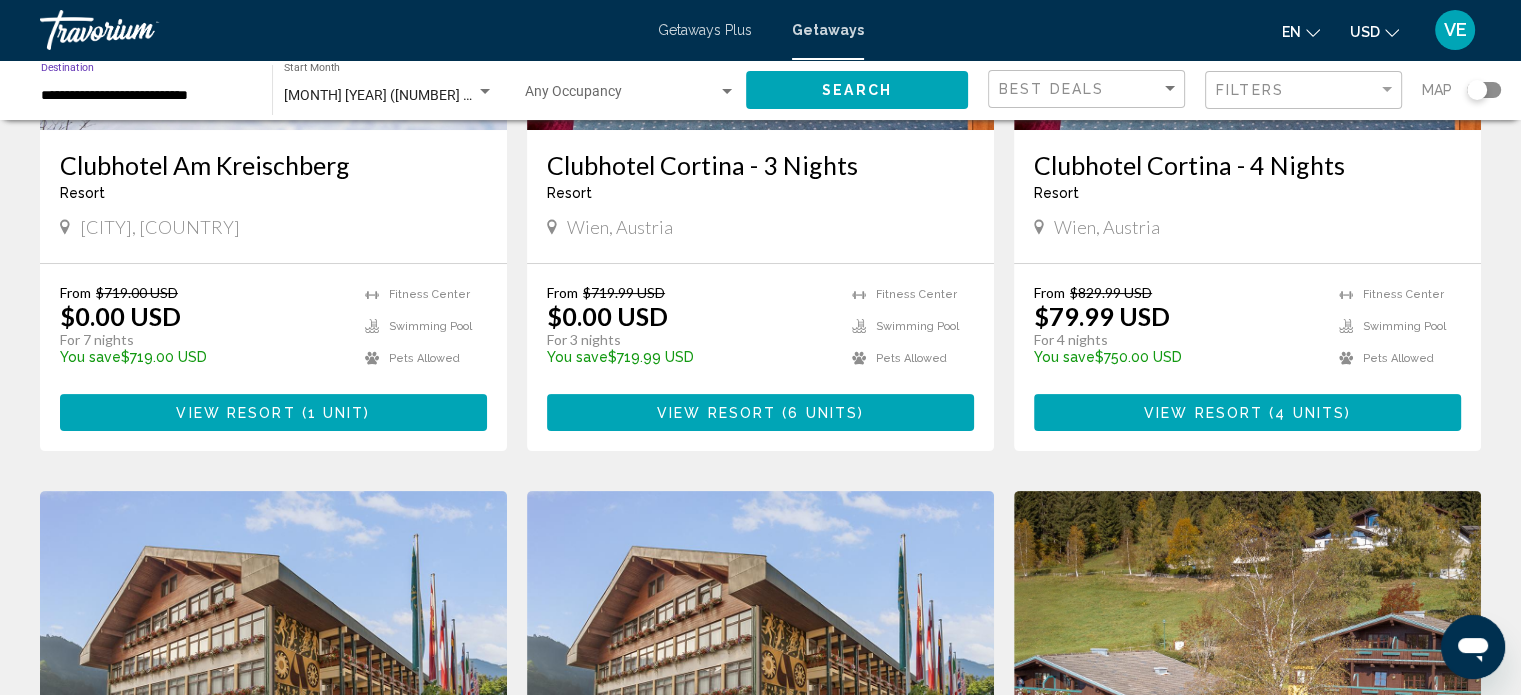 click on "Search" 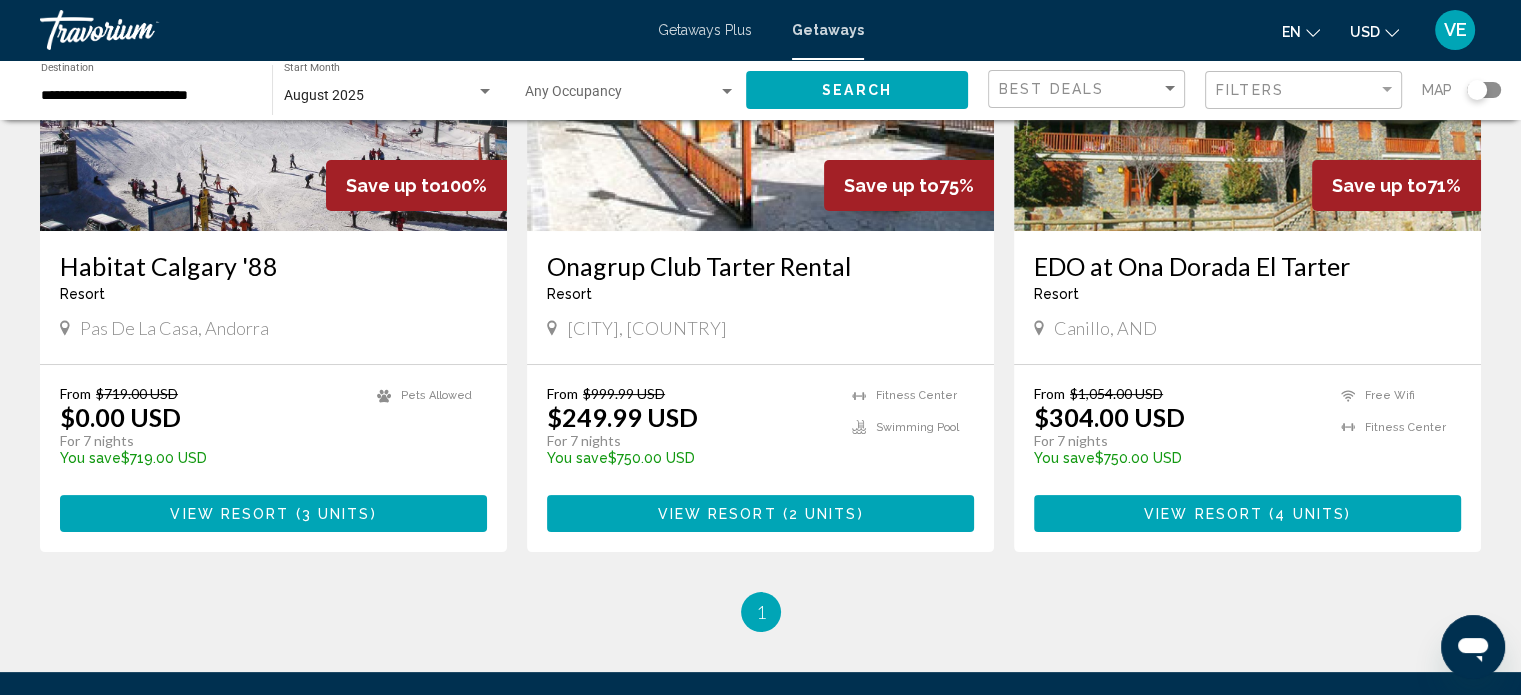 scroll, scrollTop: 300, scrollLeft: 0, axis: vertical 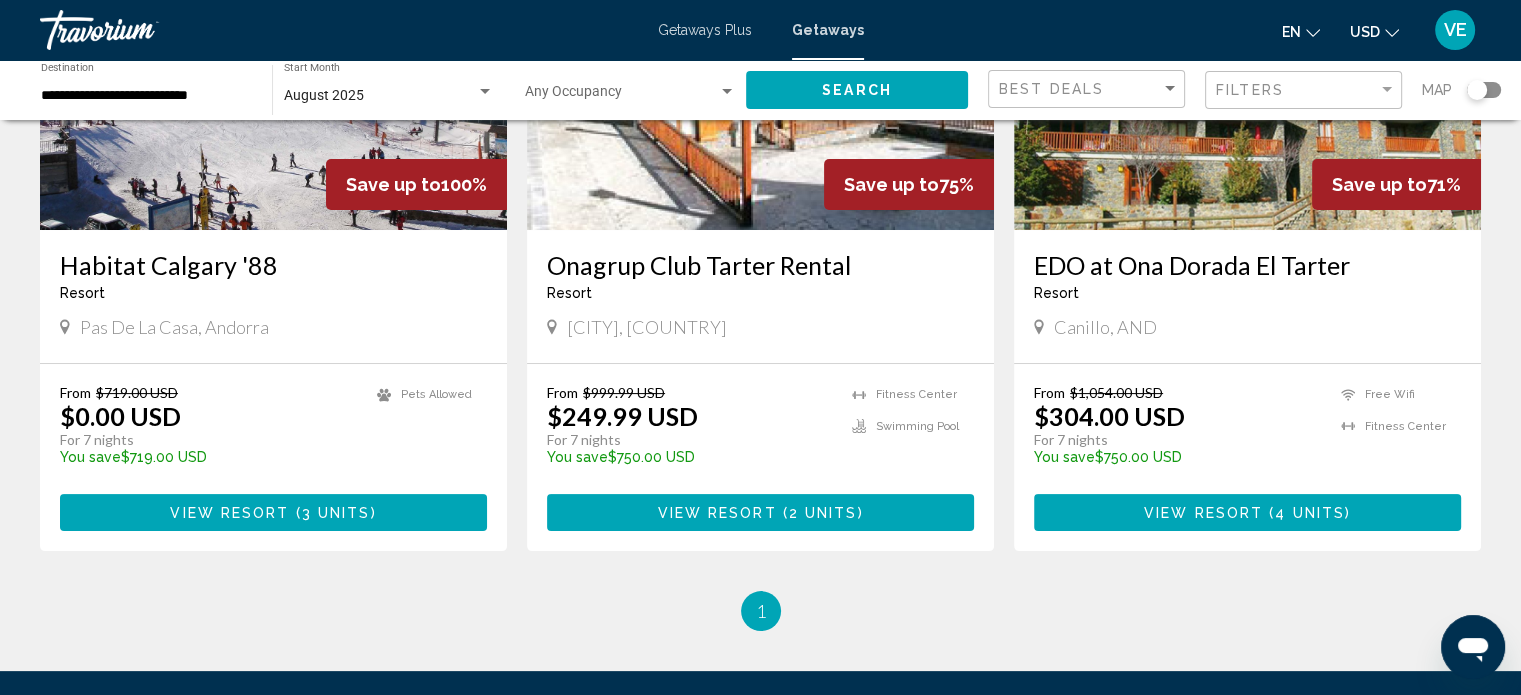click on "View Resort" at bounding box center (229, 513) 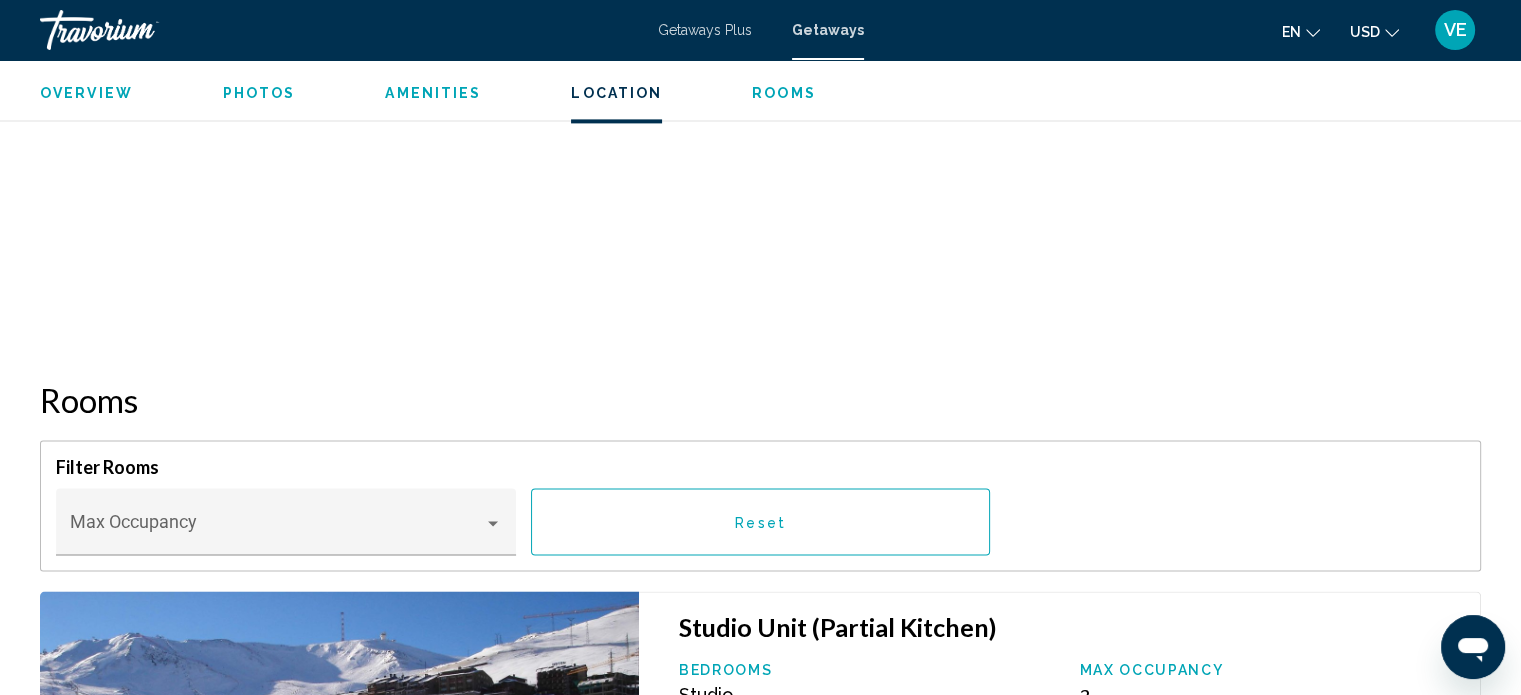 scroll, scrollTop: 2612, scrollLeft: 0, axis: vertical 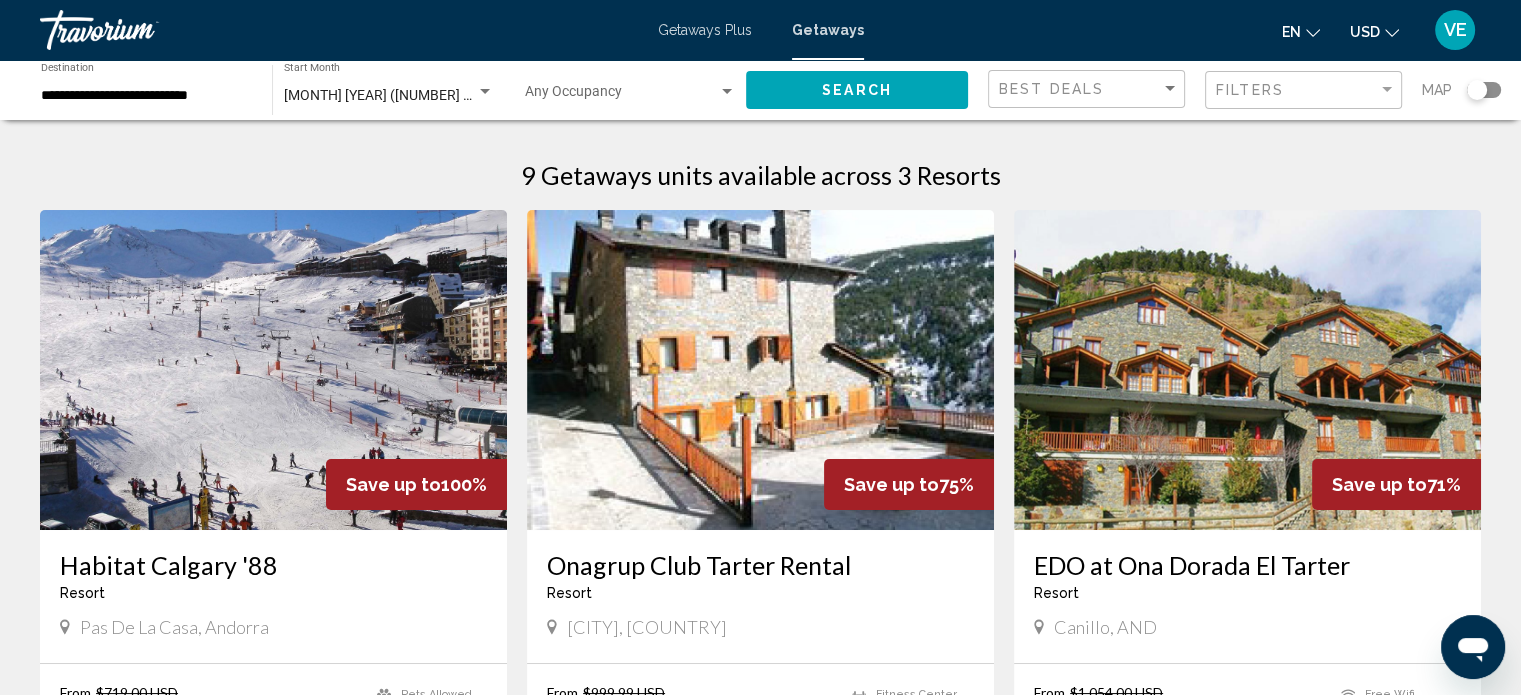click on "**********" at bounding box center [146, 96] 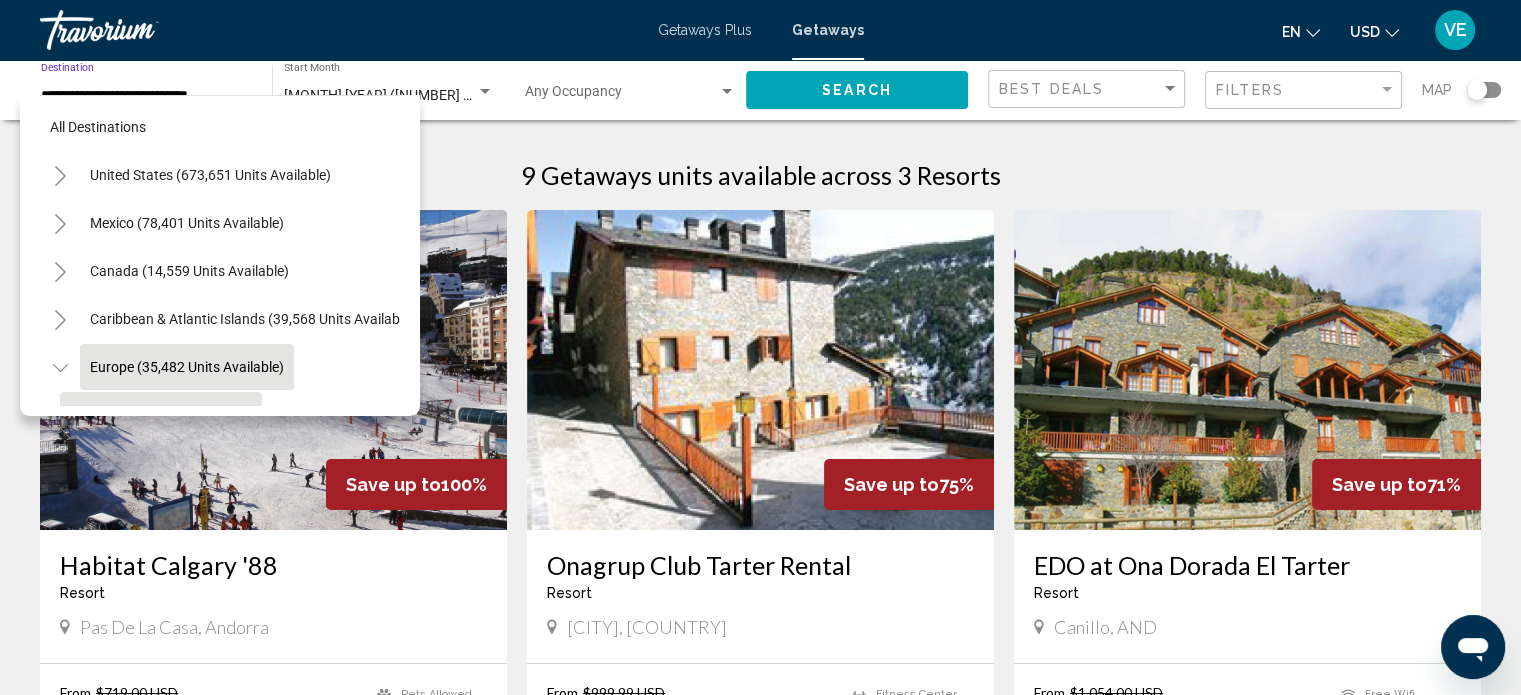 scroll, scrollTop: 0, scrollLeft: 0, axis: both 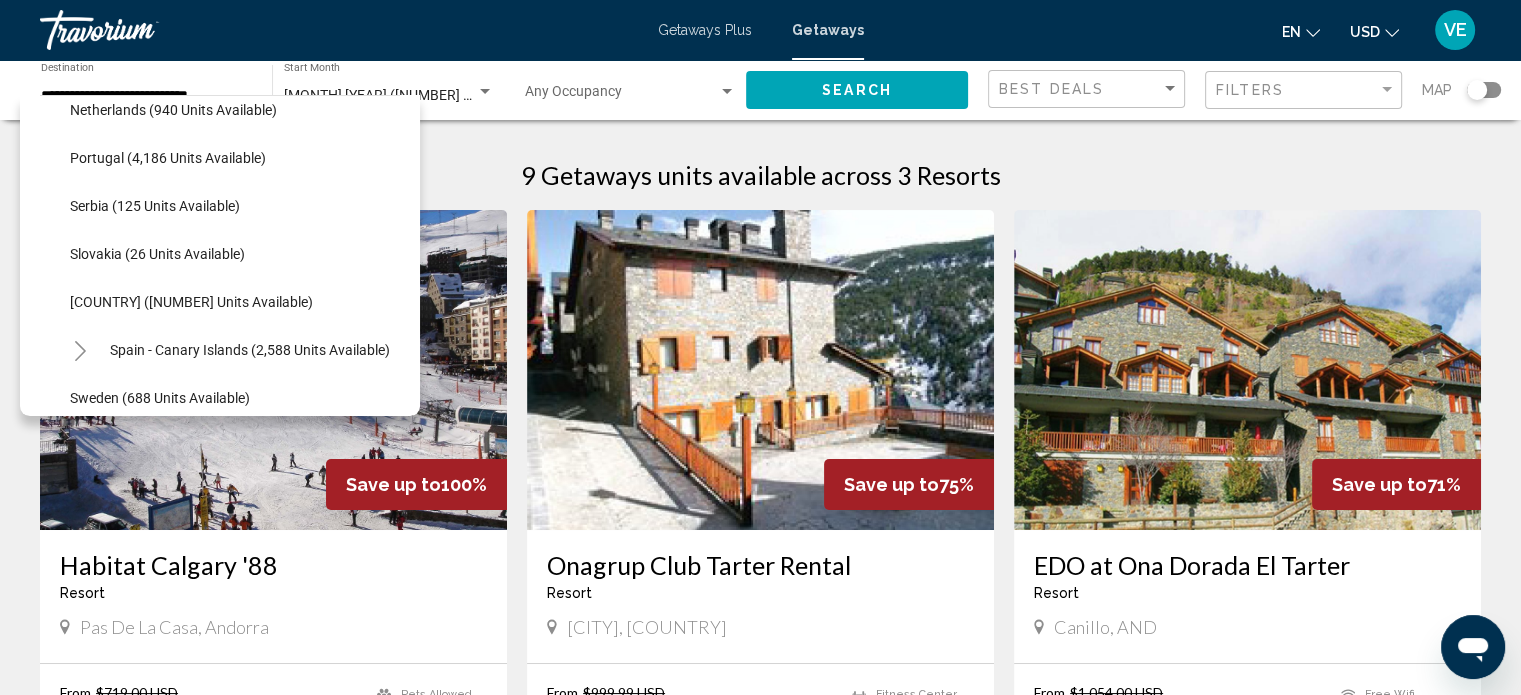 click on "Getaways Plus" at bounding box center (705, 30) 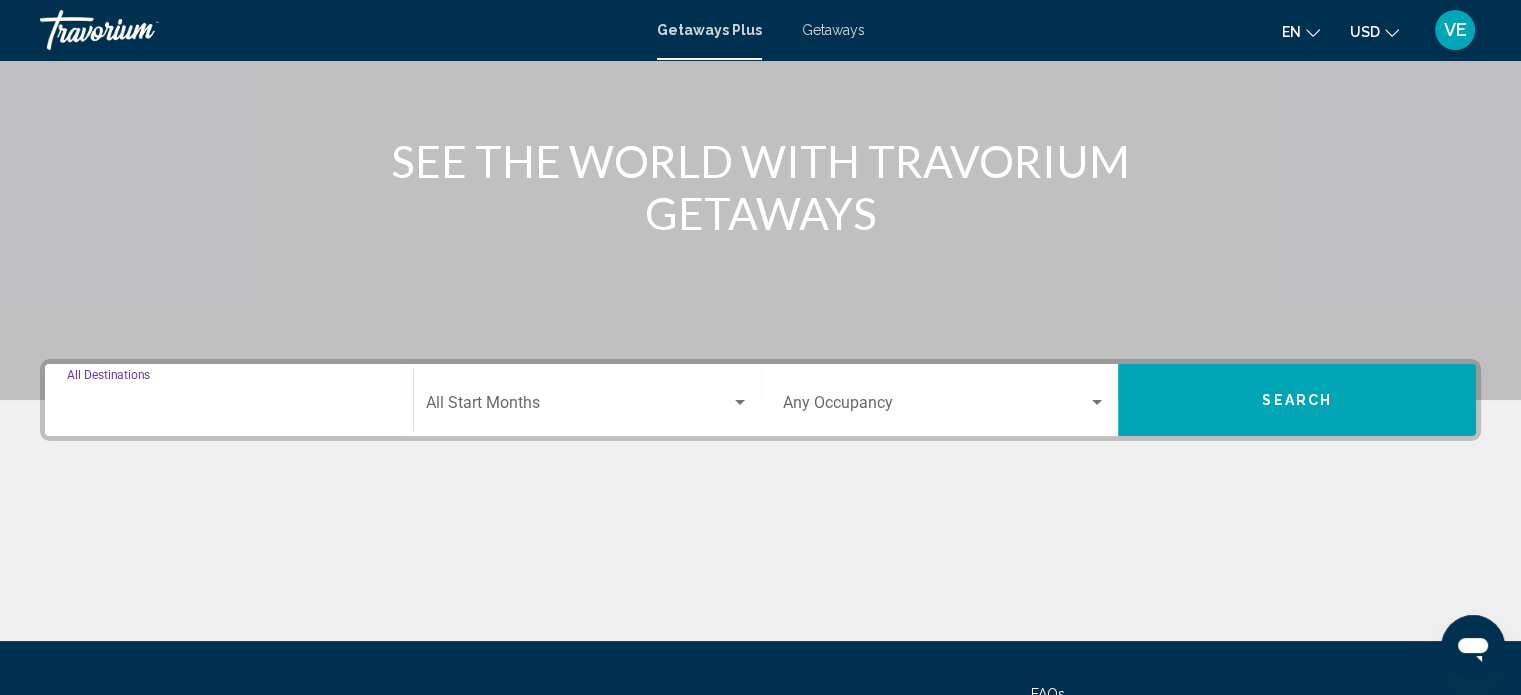 click on "Destination All Destinations" at bounding box center (229, 407) 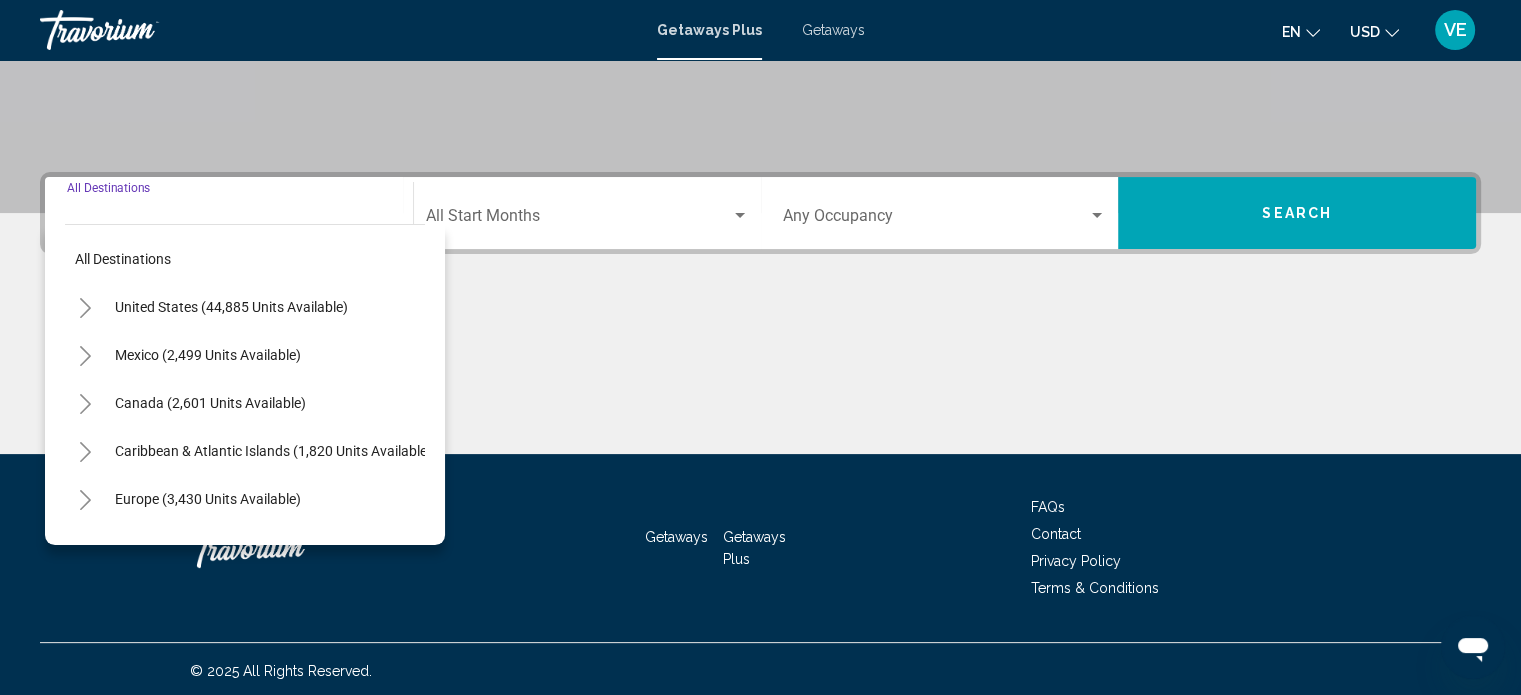 scroll, scrollTop: 390, scrollLeft: 0, axis: vertical 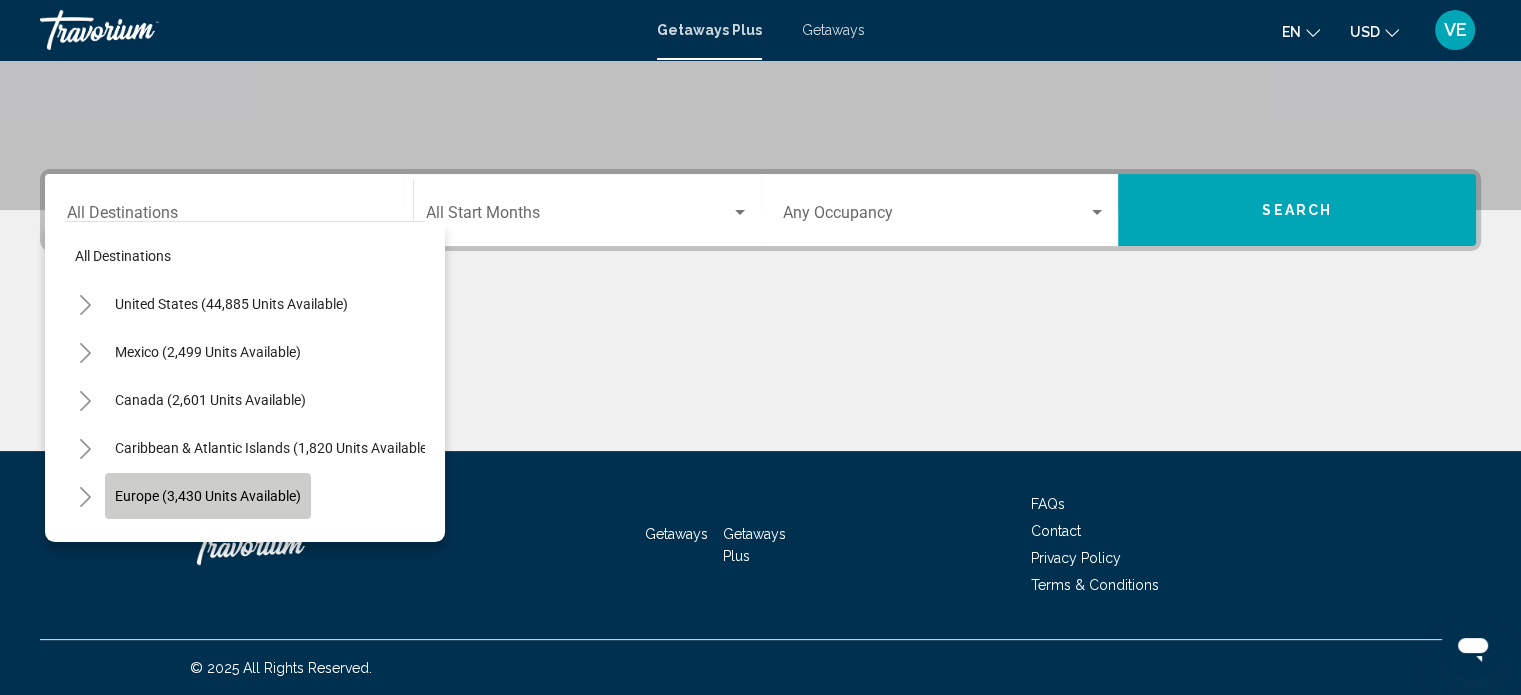 click on "Europe (3,430 units available)" 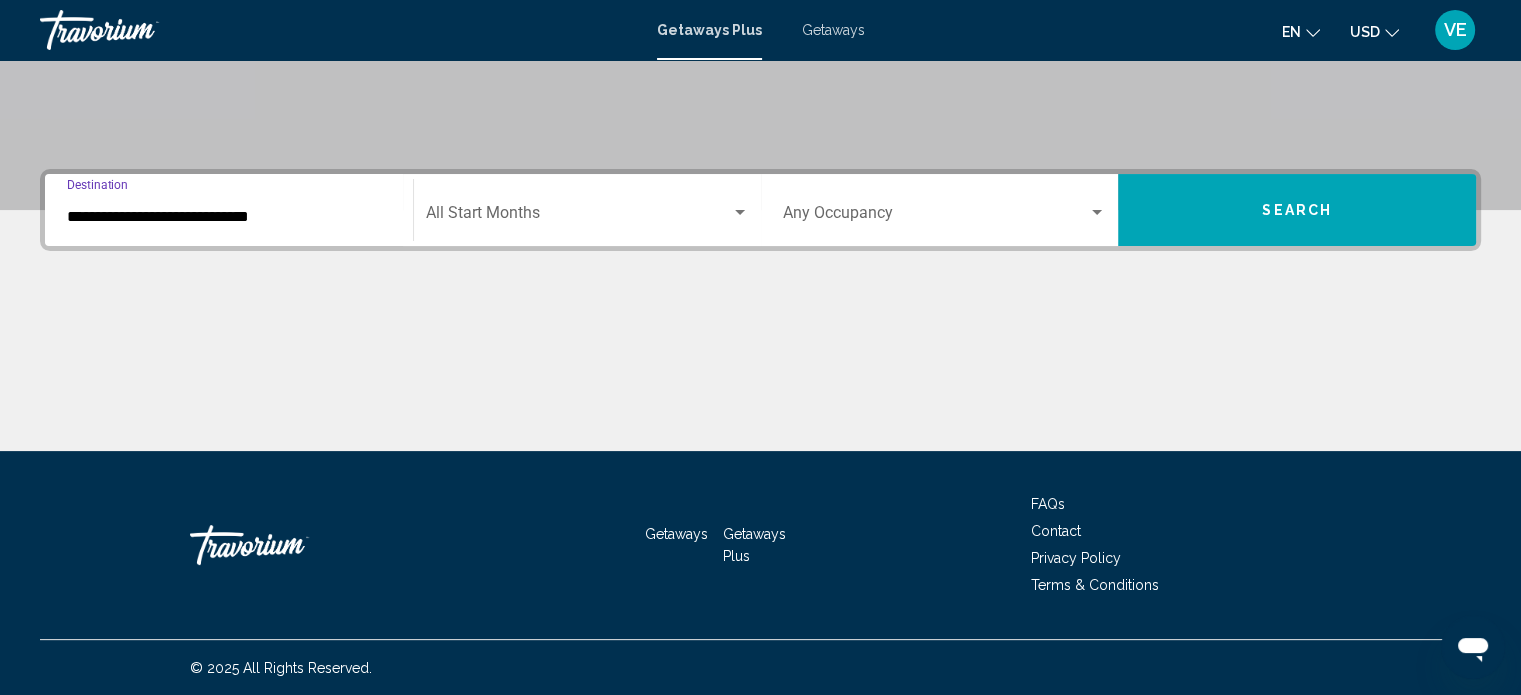 click at bounding box center (578, 217) 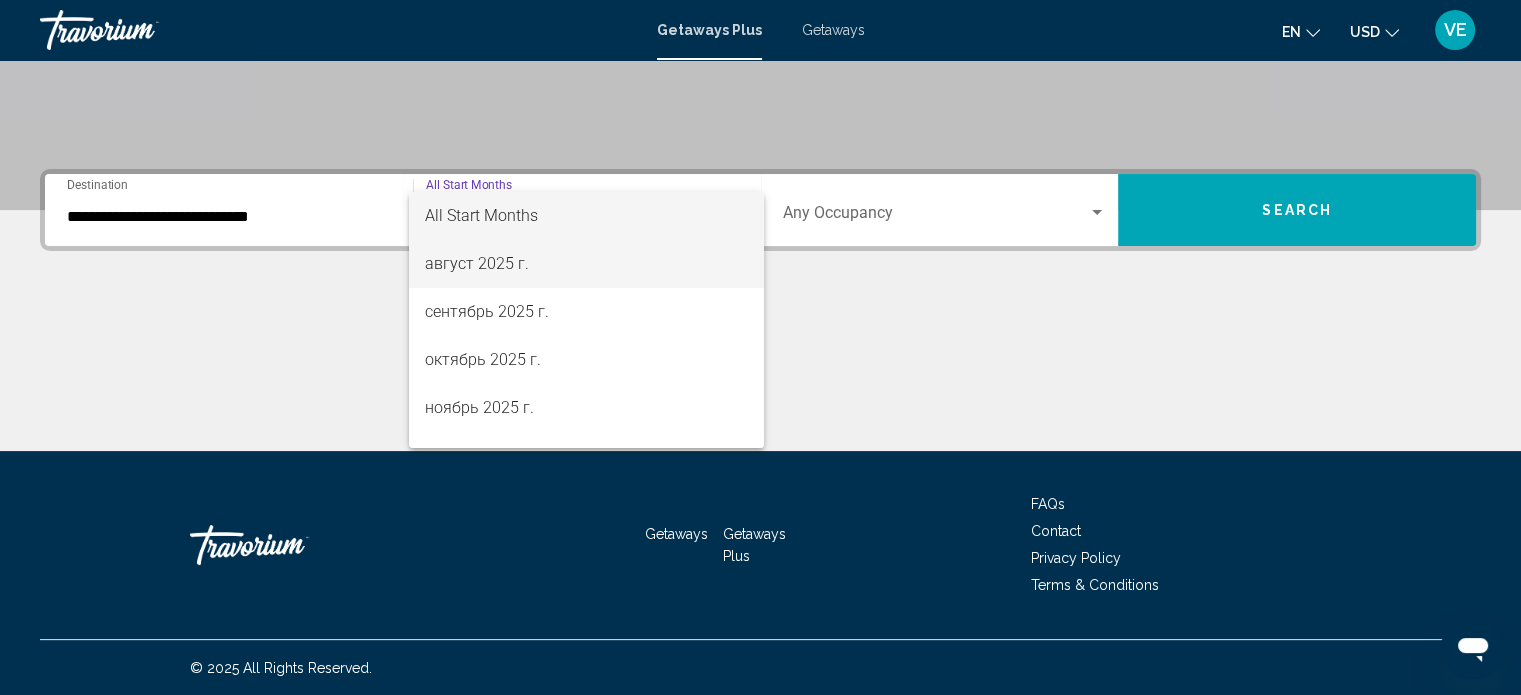 click on "август 2025 г." at bounding box center (586, 264) 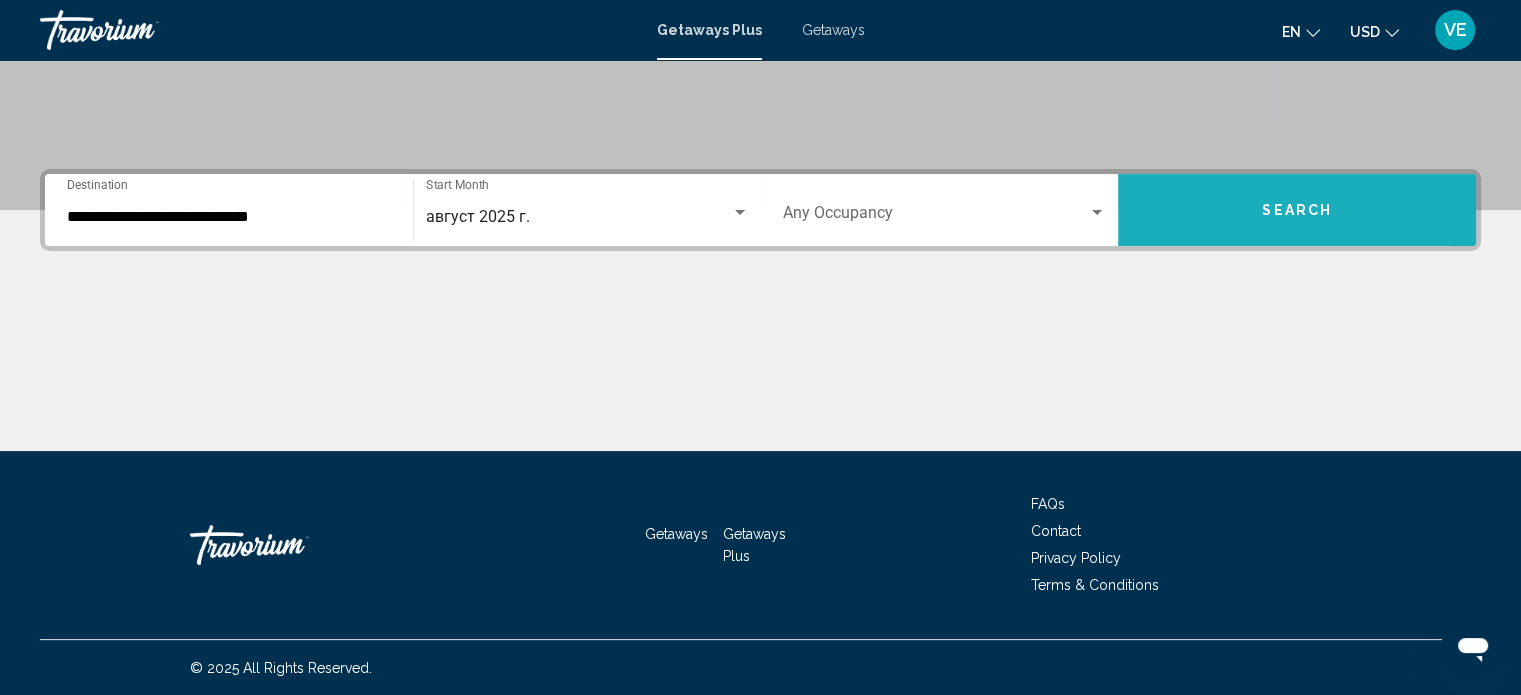 click on "Search" at bounding box center (1297, 210) 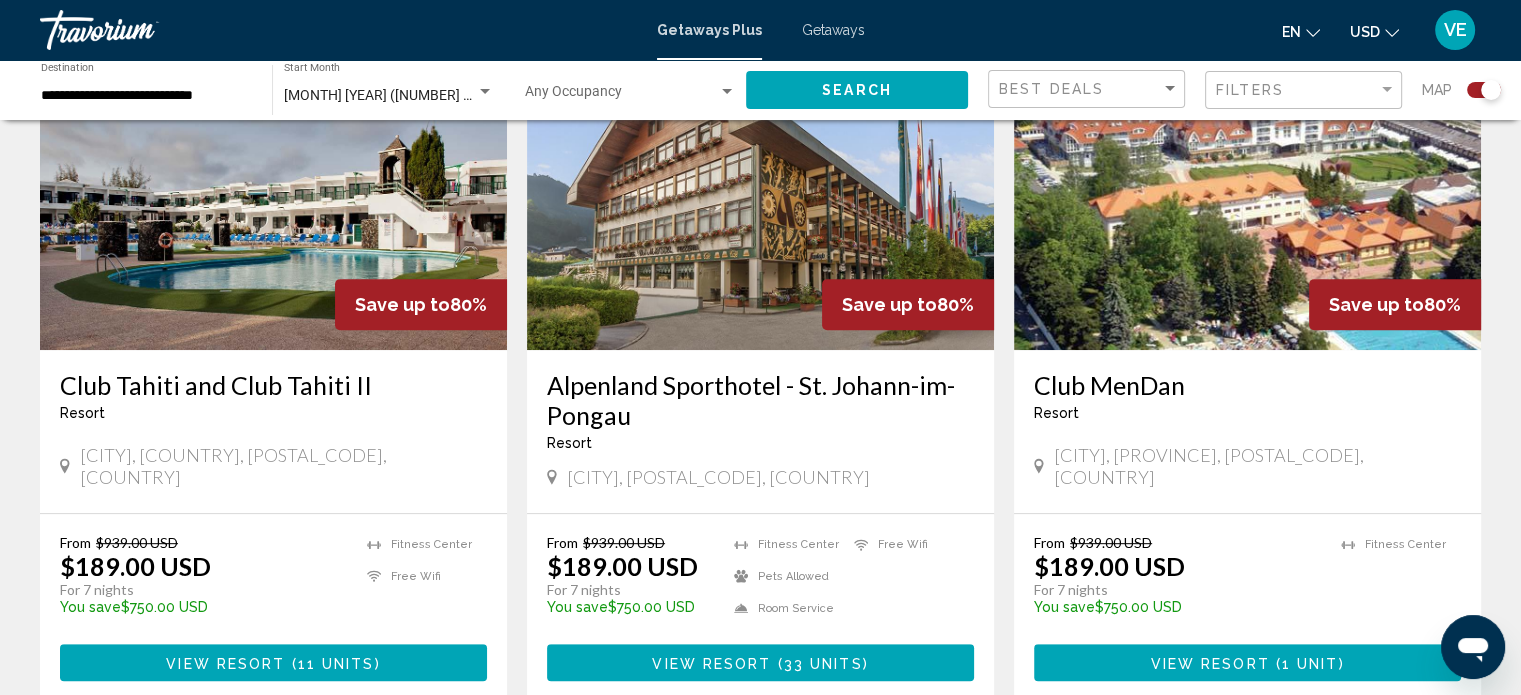 scroll, scrollTop: 52, scrollLeft: 0, axis: vertical 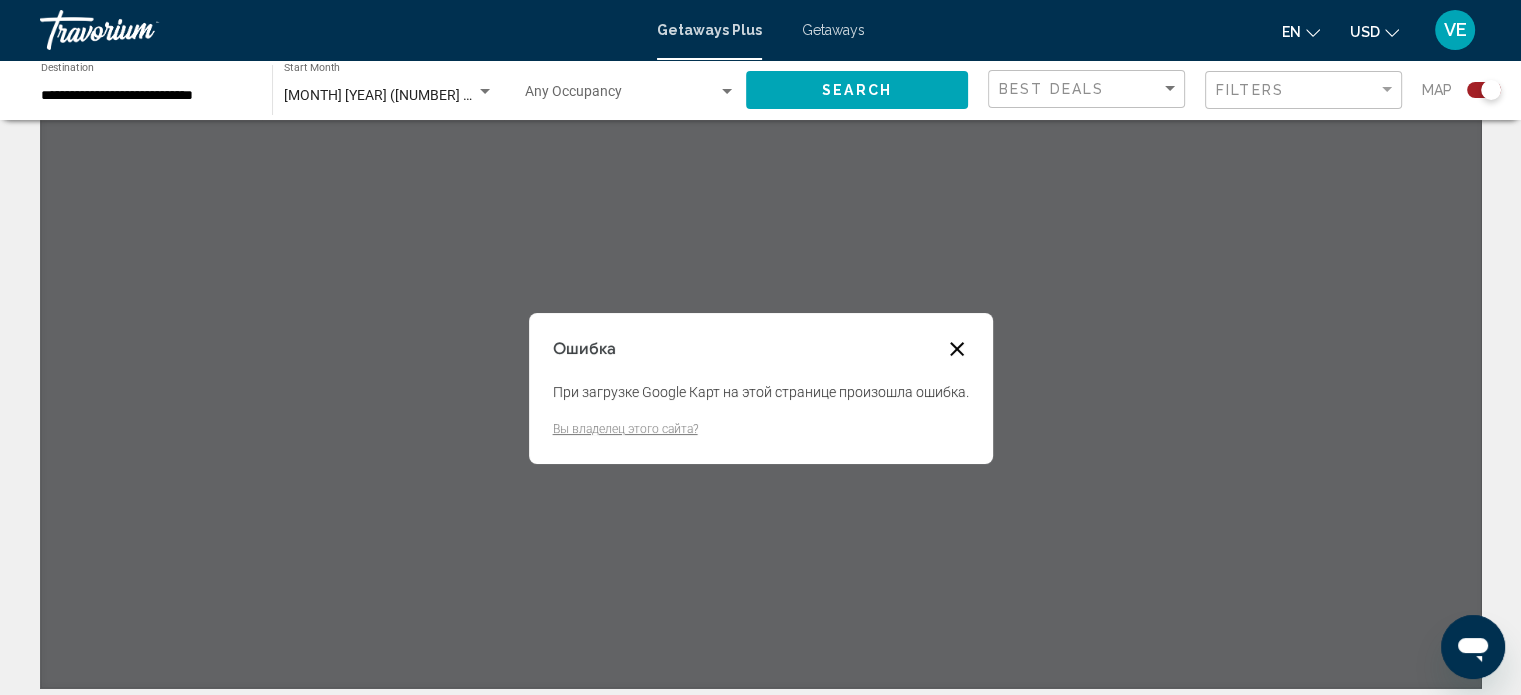 click at bounding box center (957, 349) 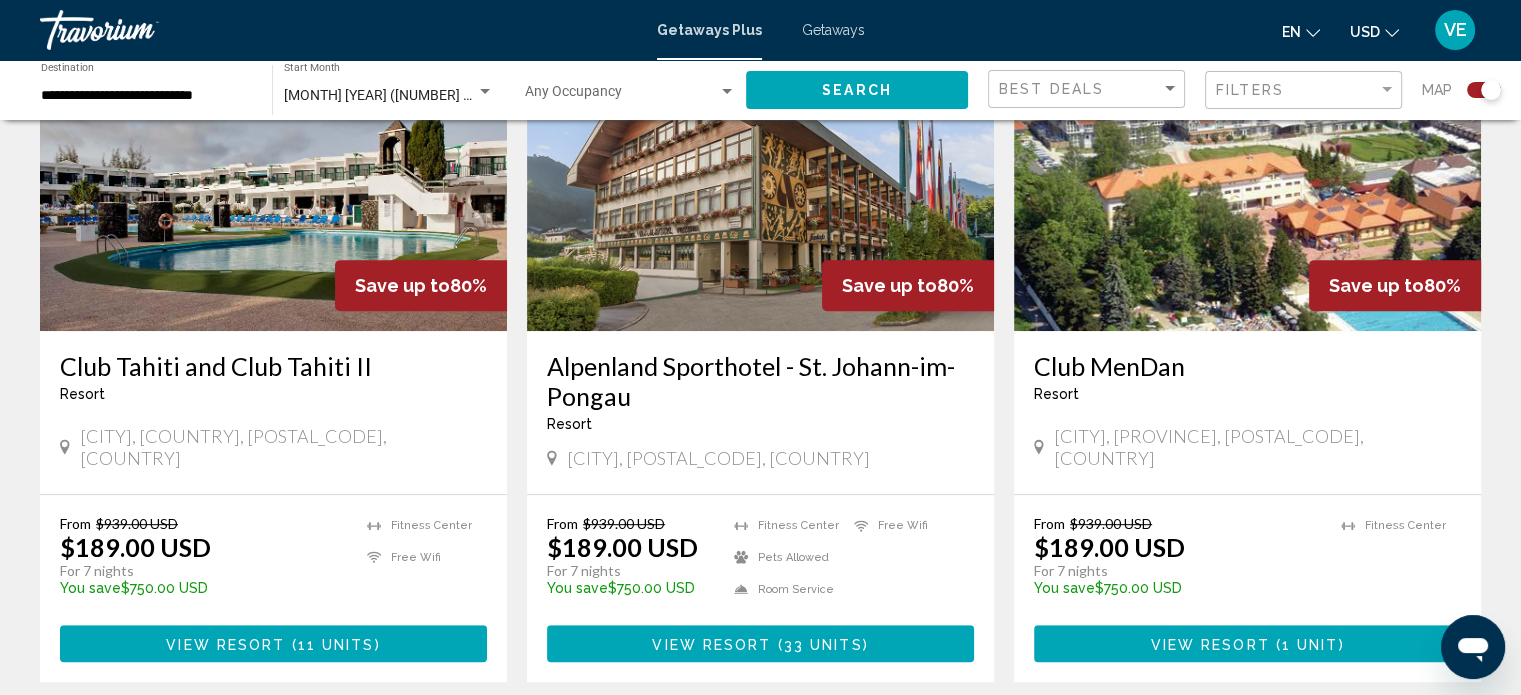 scroll, scrollTop: 852, scrollLeft: 0, axis: vertical 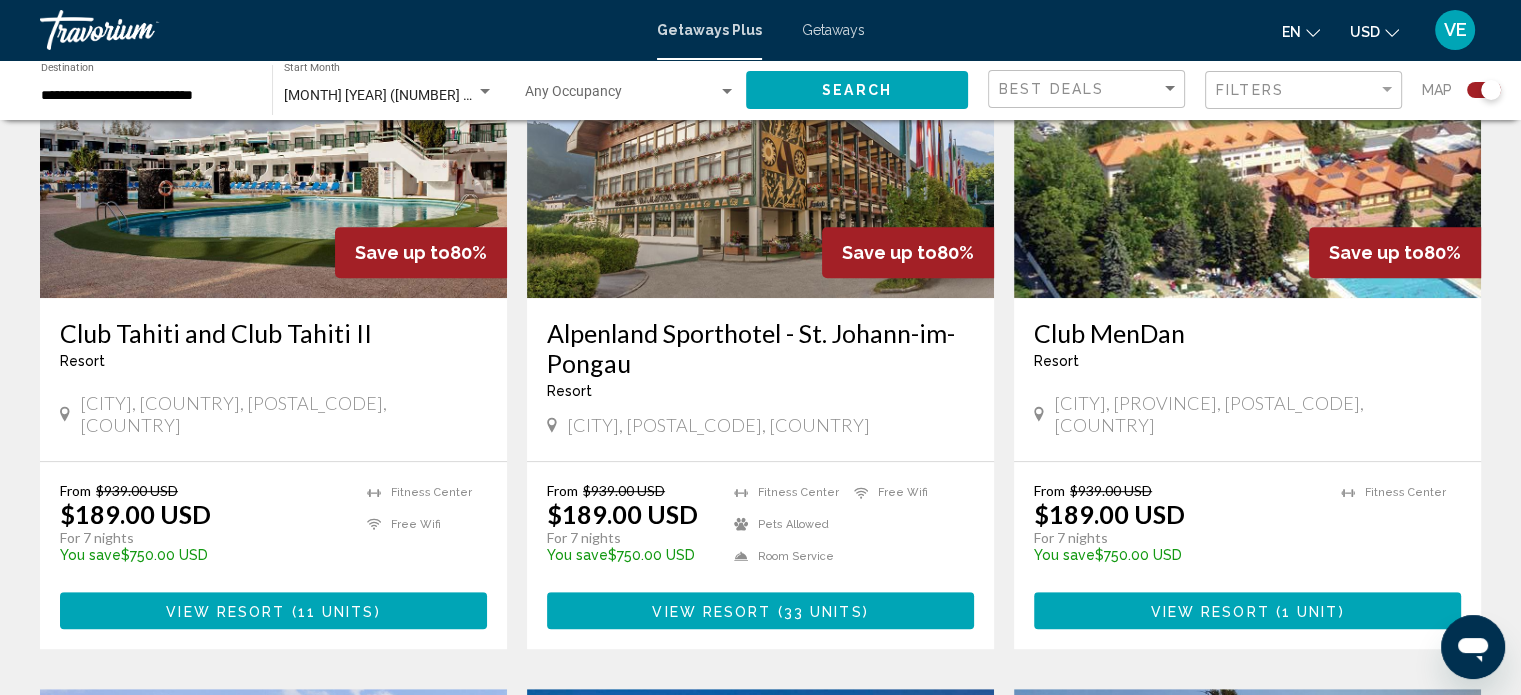 click on "View Resort" at bounding box center (711, 611) 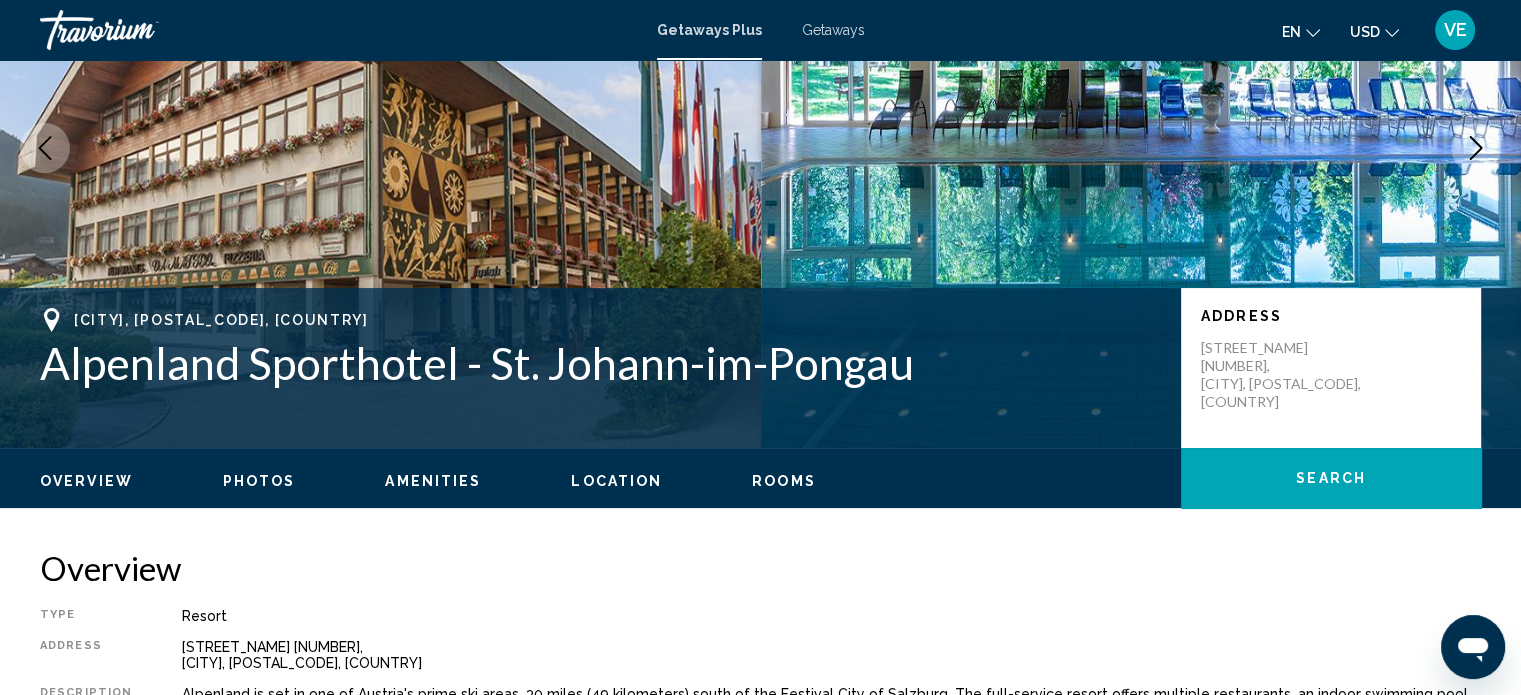 scroll, scrollTop: 412, scrollLeft: 0, axis: vertical 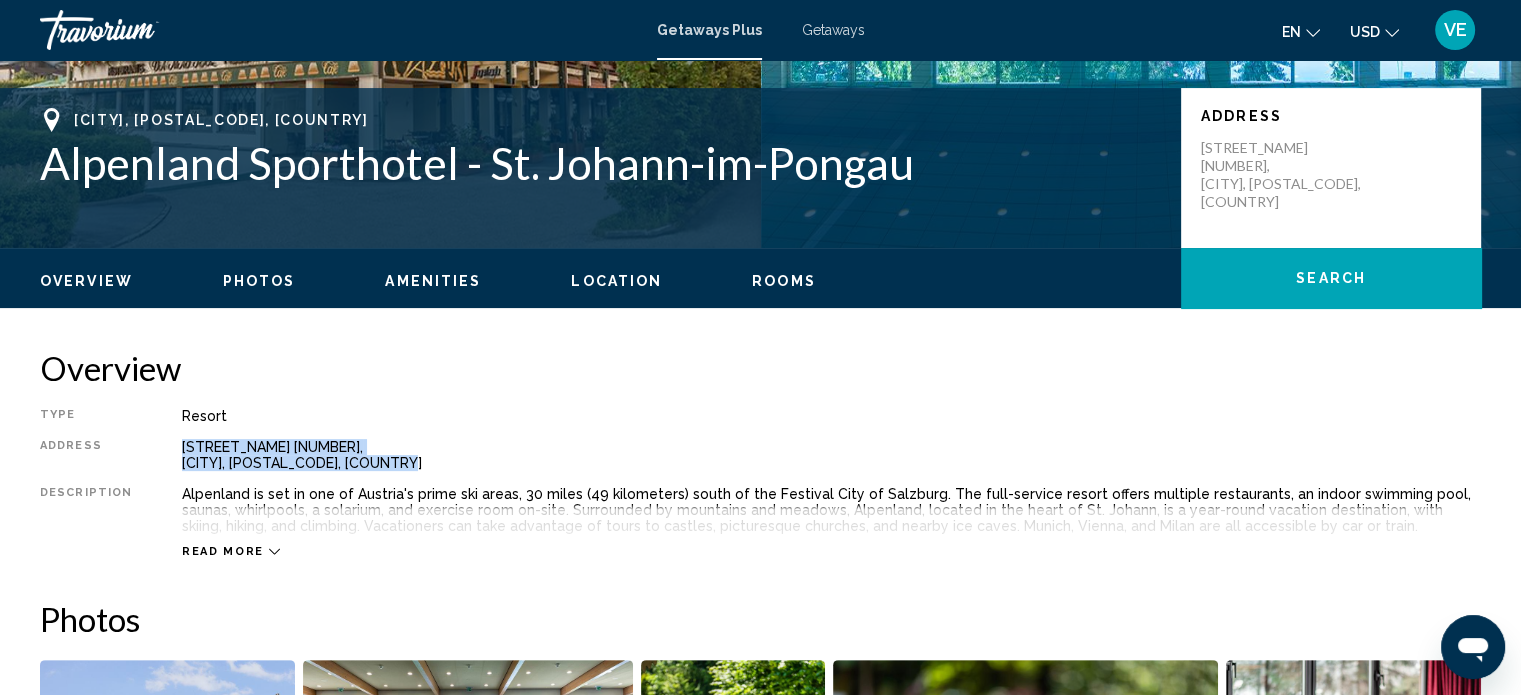 drag, startPoint x: 177, startPoint y: 446, endPoint x: 386, endPoint y: 464, distance: 209.77368 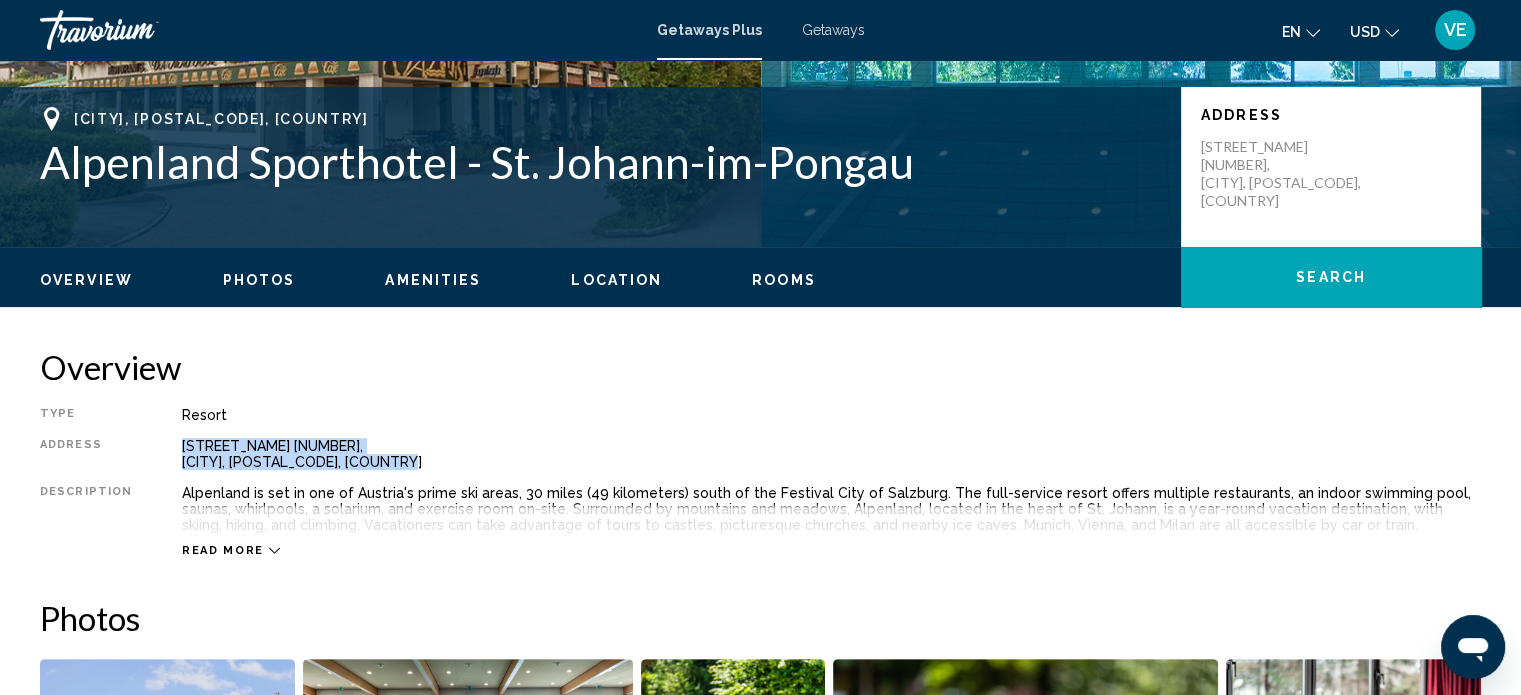scroll, scrollTop: 400, scrollLeft: 0, axis: vertical 